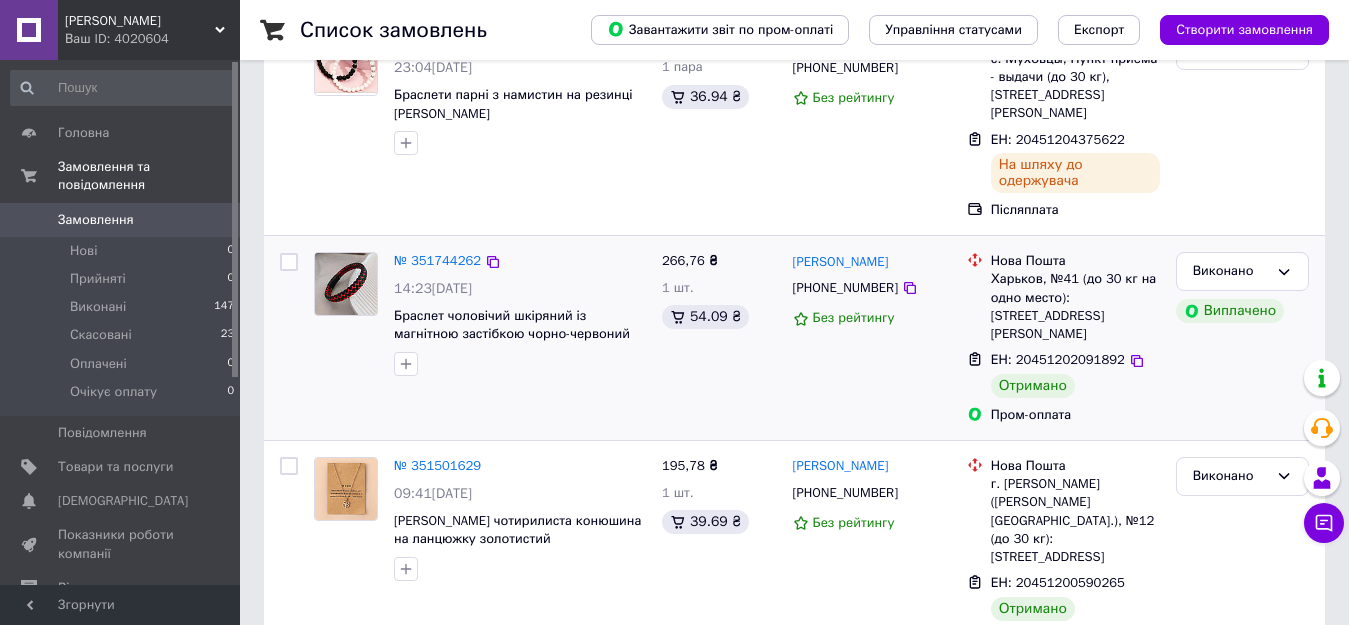 scroll, scrollTop: 100, scrollLeft: 0, axis: vertical 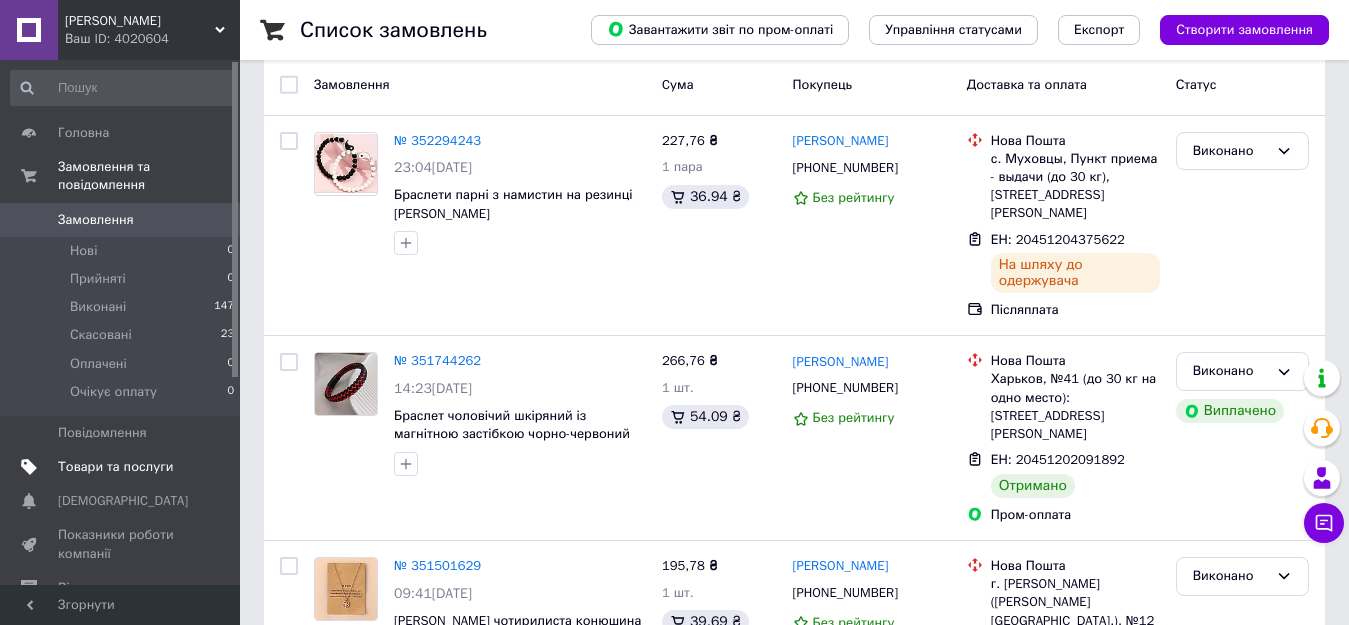 click on "Товари та послуги" at bounding box center (115, 467) 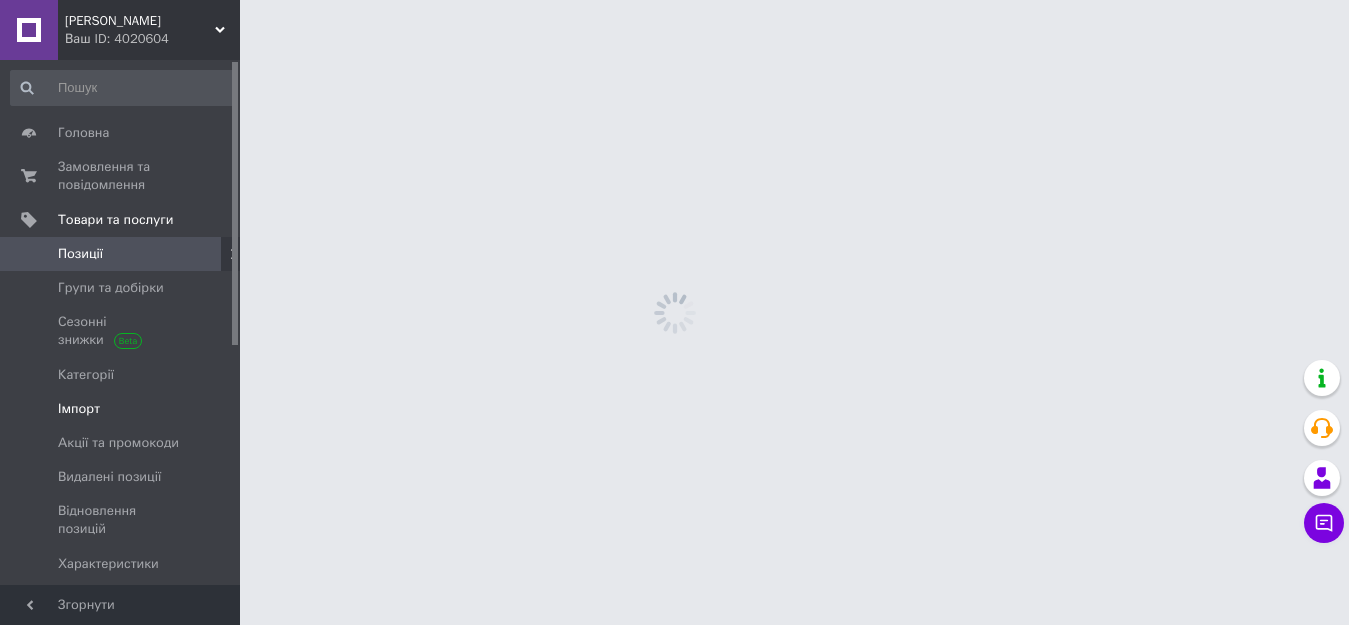 scroll, scrollTop: 0, scrollLeft: 0, axis: both 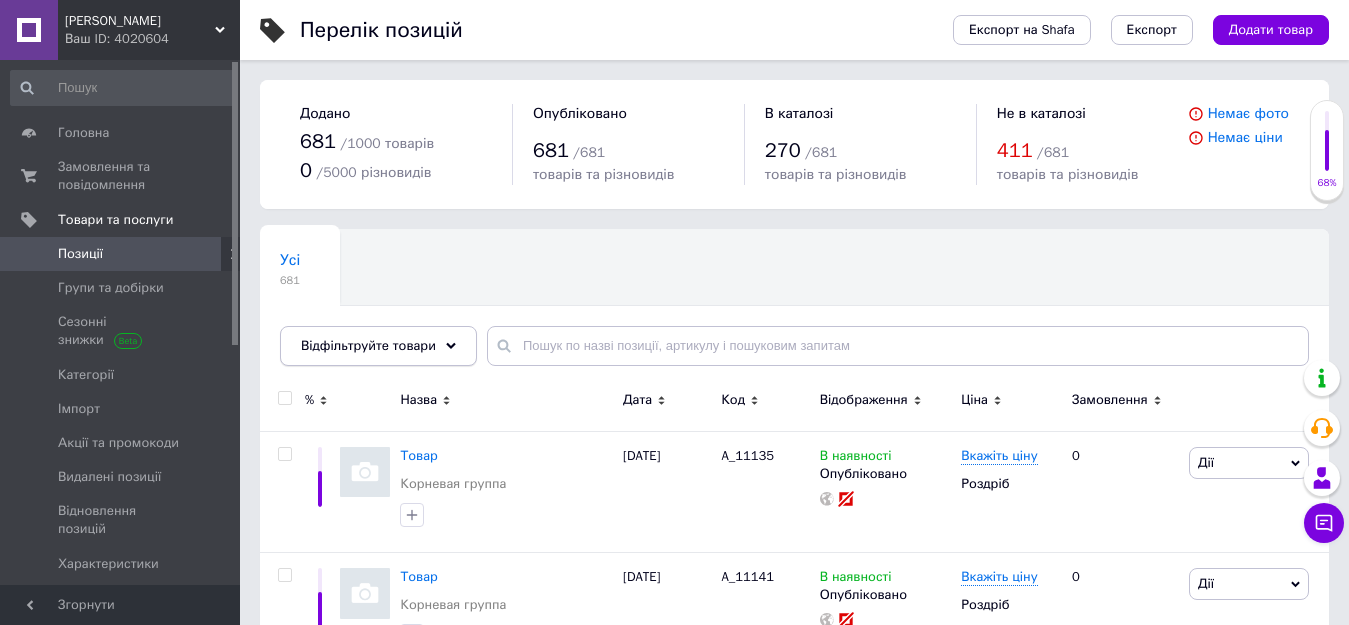 click on "Відфільтруйте товари" at bounding box center [378, 346] 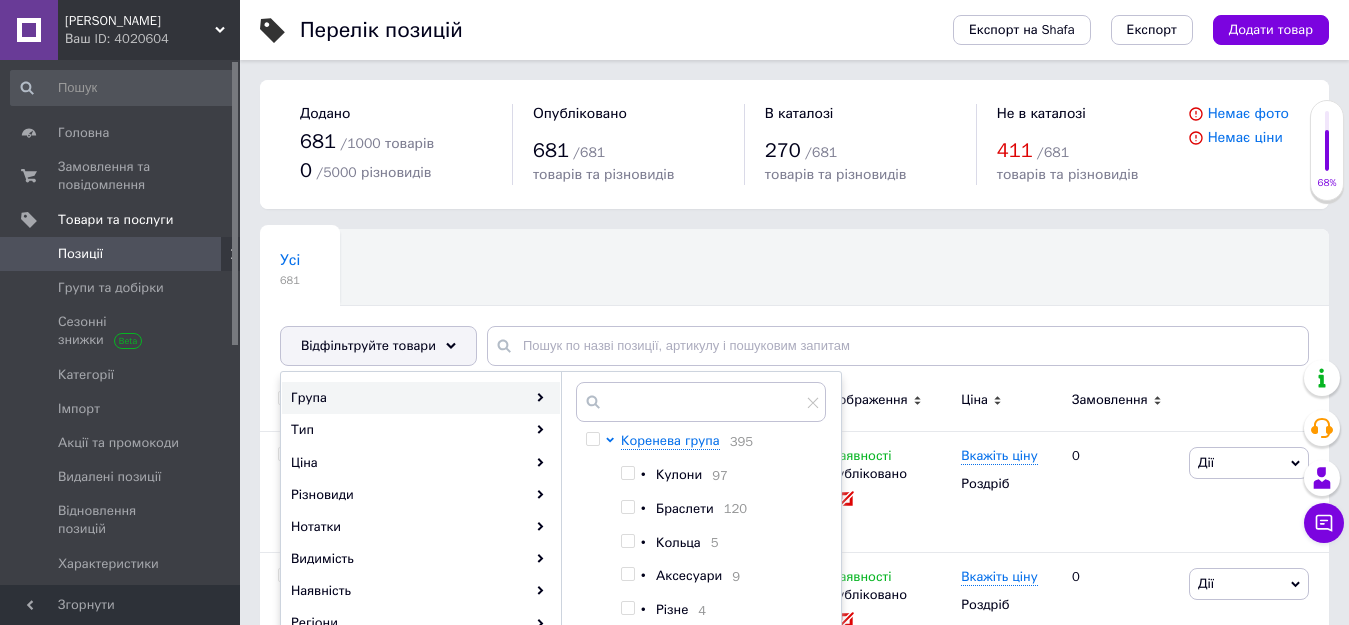 click at bounding box center (592, 439) 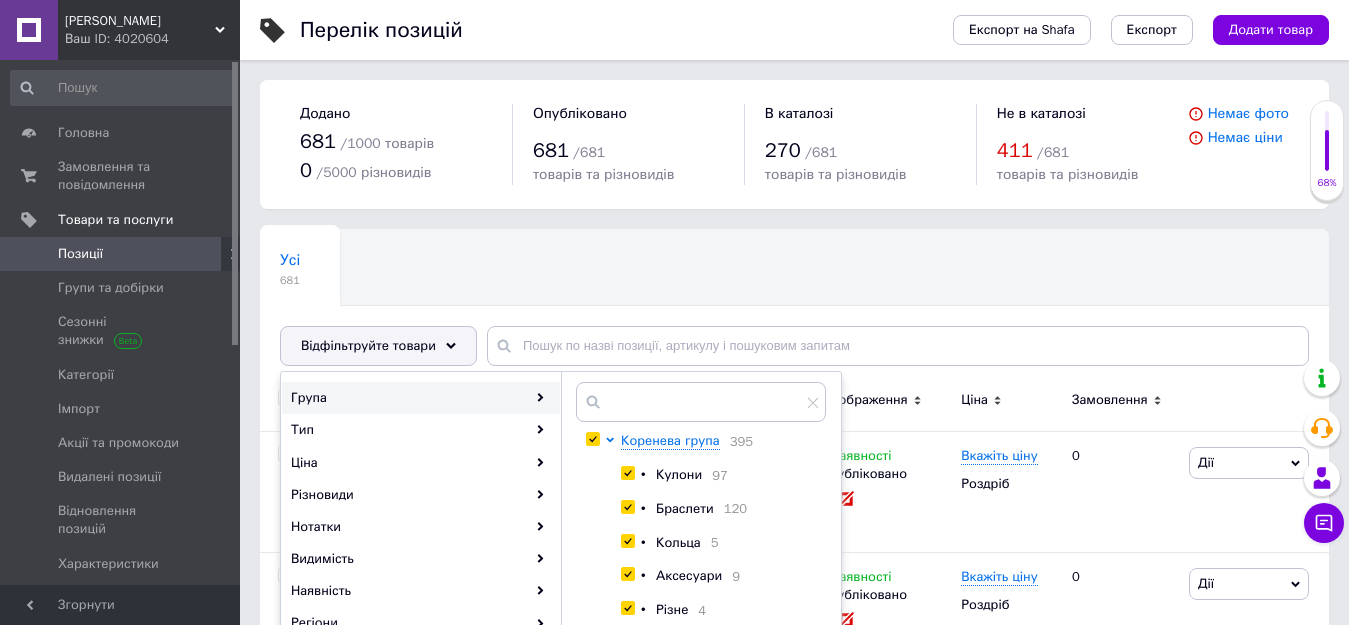 checkbox on "true" 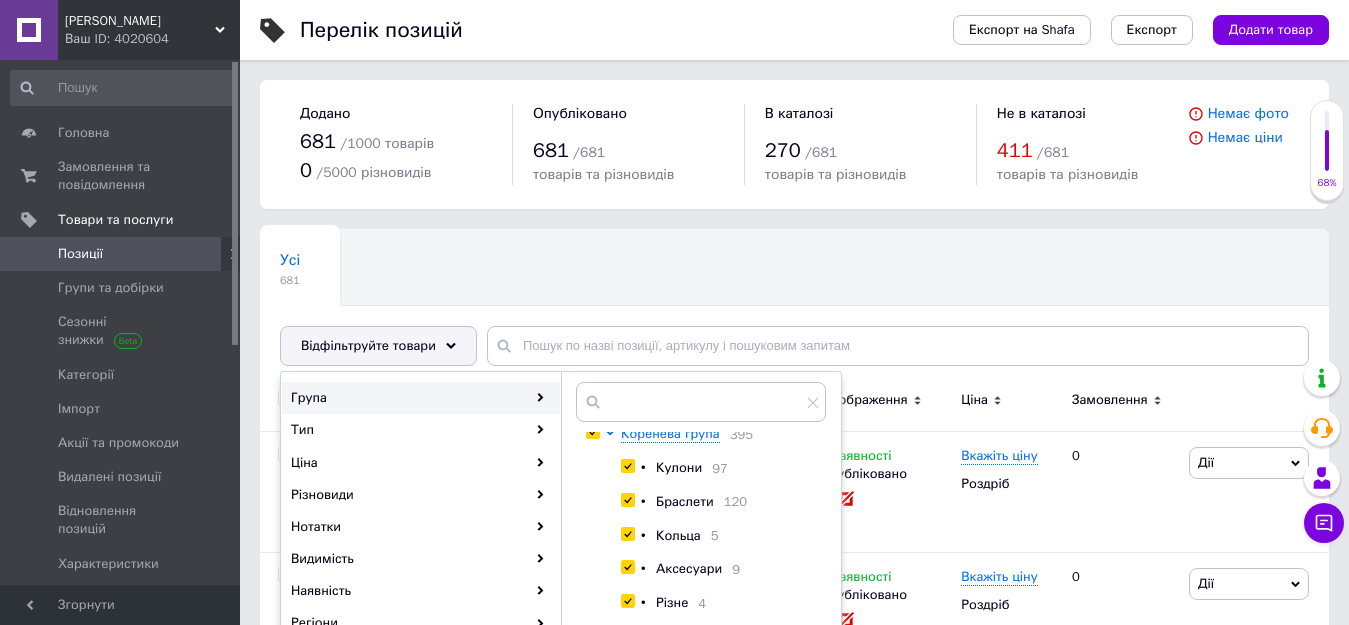 scroll, scrollTop: 17, scrollLeft: 0, axis: vertical 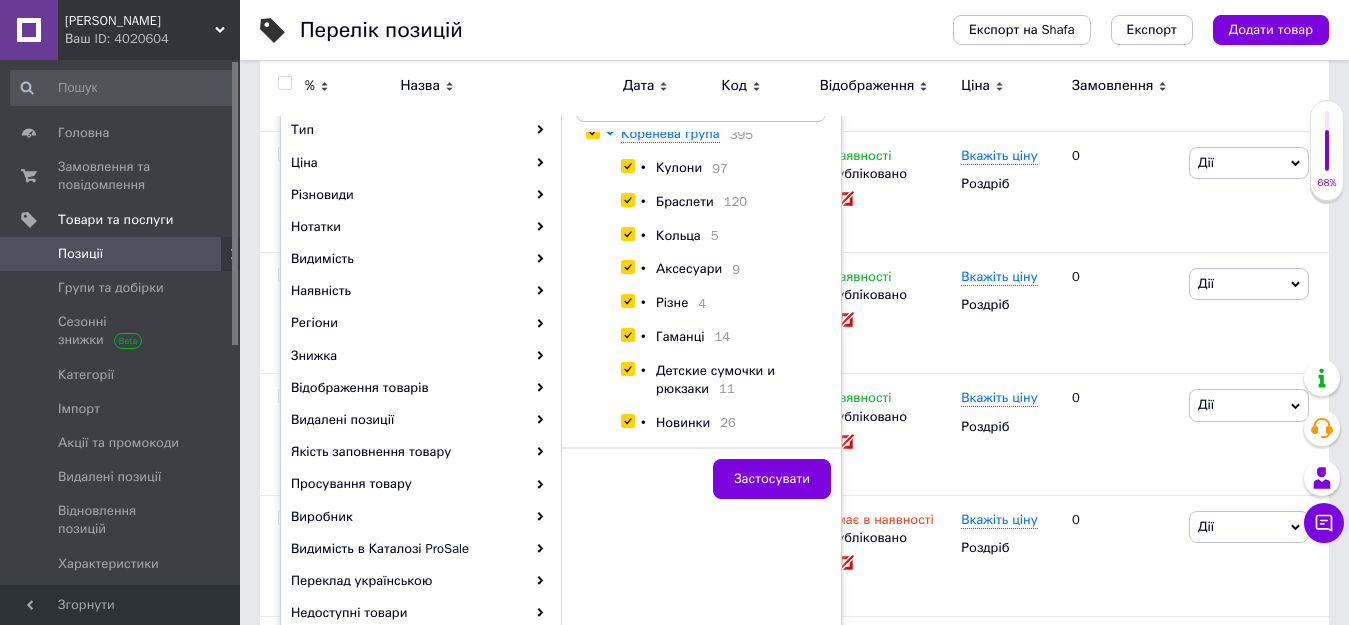click on "Нічого не знайдено Можливо, помилка у слові  або немає відповідностей за вашим запитом. [PERSON_NAME] група 395 • Кулони 97 • Браслети 120 • Кольца 5 • Аксесуари 9 • Різне 4 • Гаманці 14 • Детские сумочки и рюкзаки 11 • Новинки 26 Застосувати" at bounding box center (701, 388) 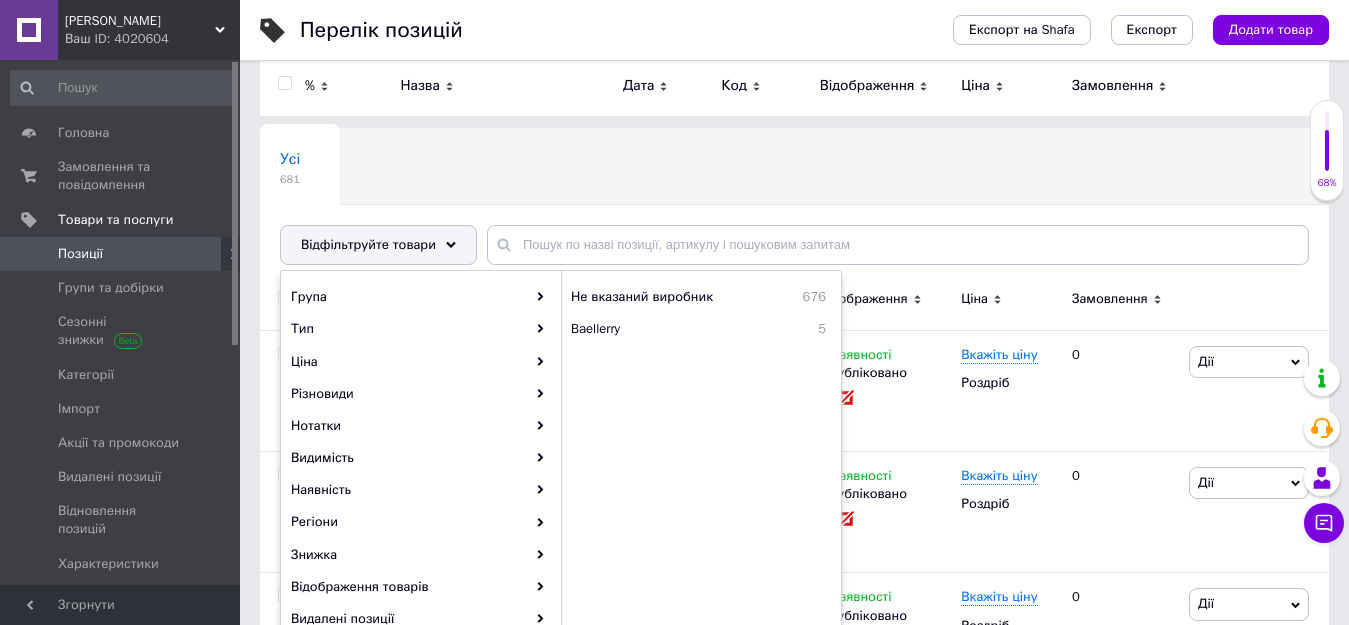 scroll, scrollTop: 100, scrollLeft: 0, axis: vertical 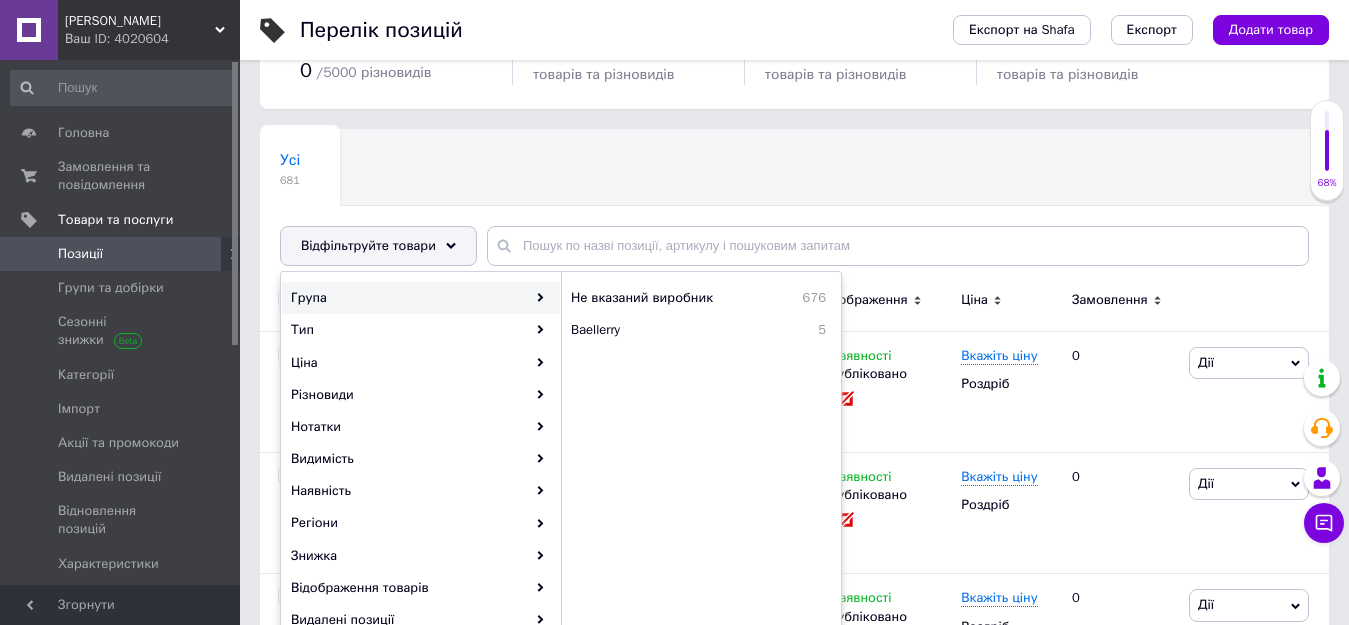 click on "Група" at bounding box center [421, 298] 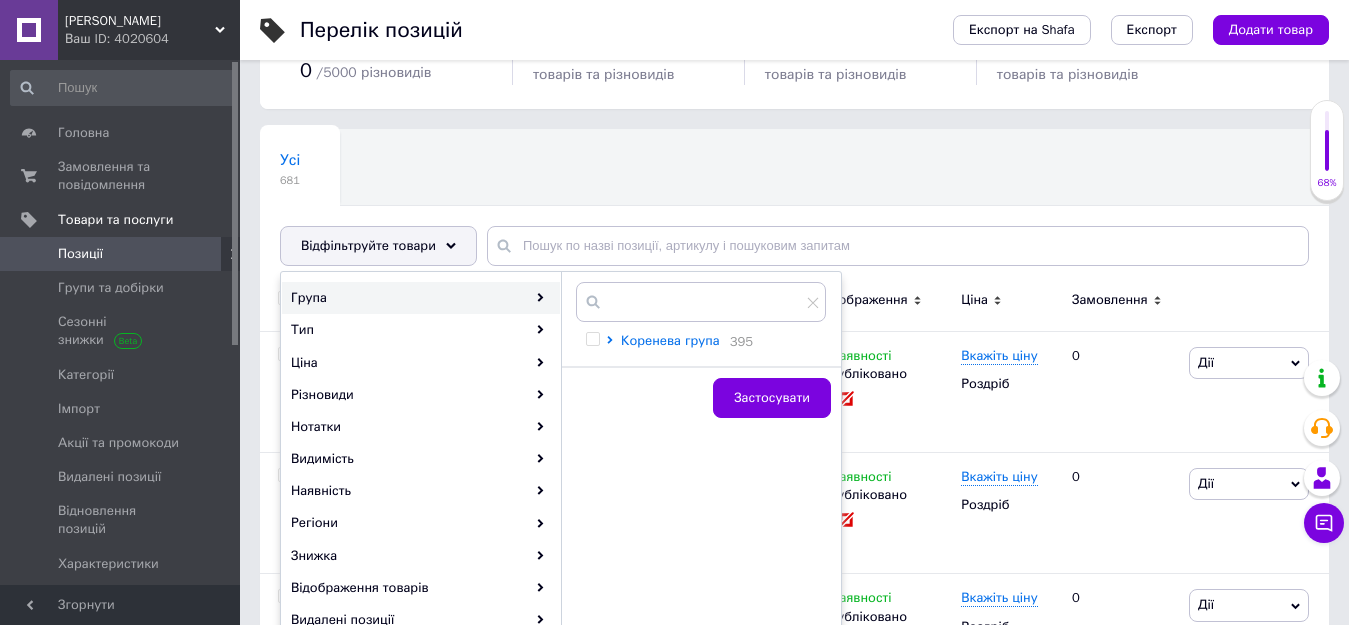 click on "Коренева група" at bounding box center [670, 340] 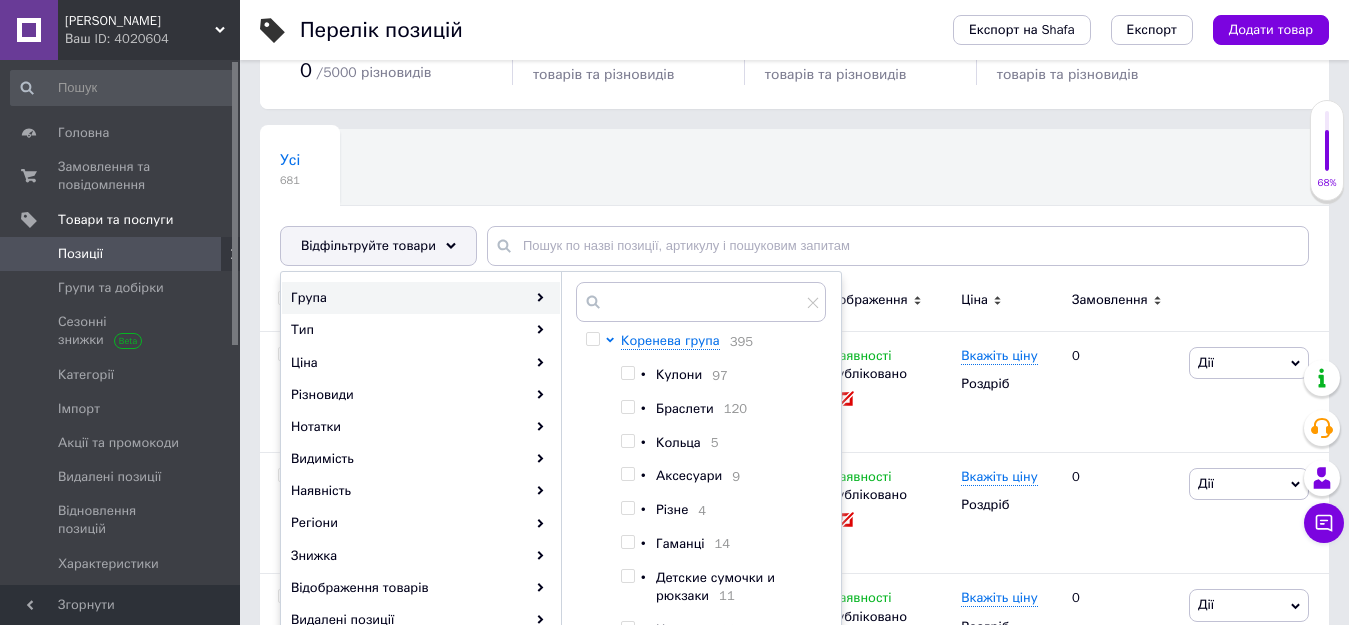 click on "Кулони" at bounding box center (679, 374) 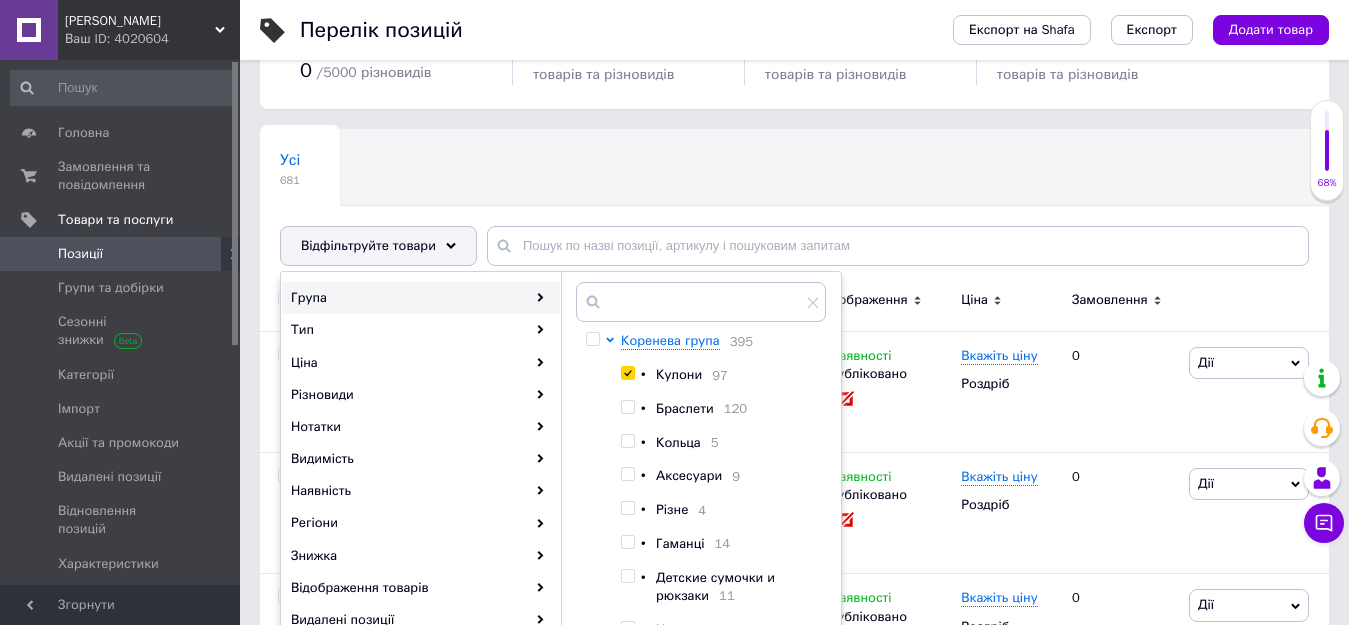 checkbox on "true" 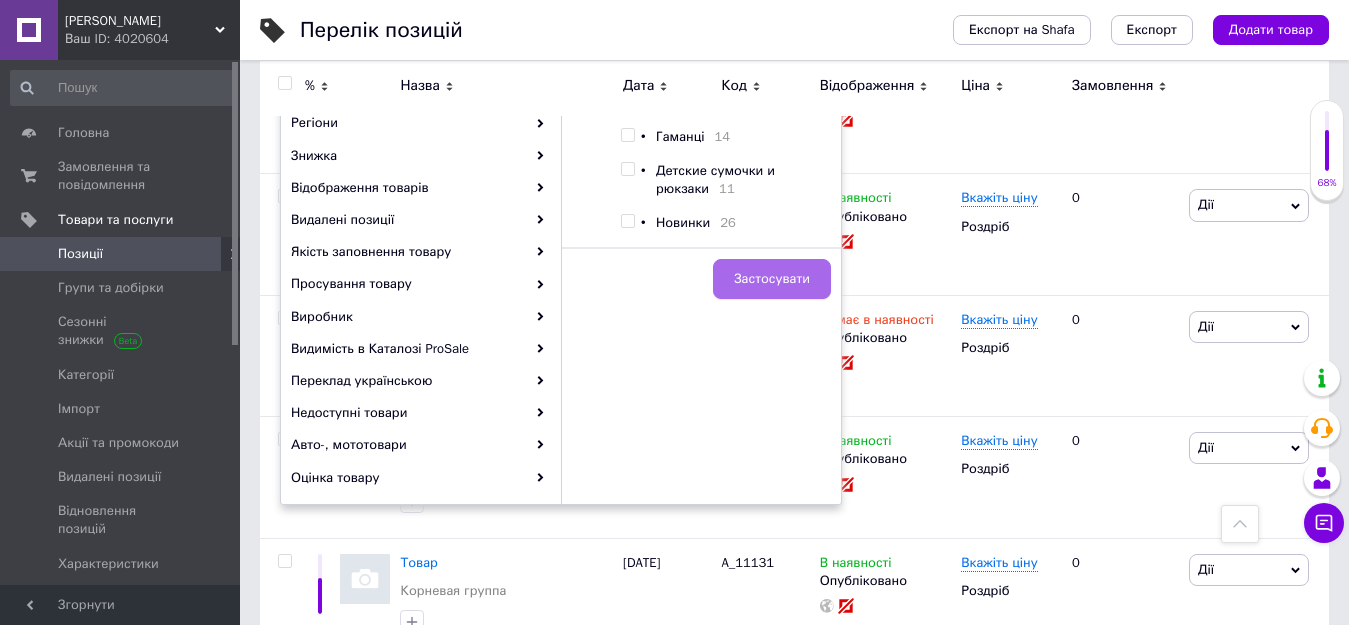 click on "Застосувати" at bounding box center [772, 279] 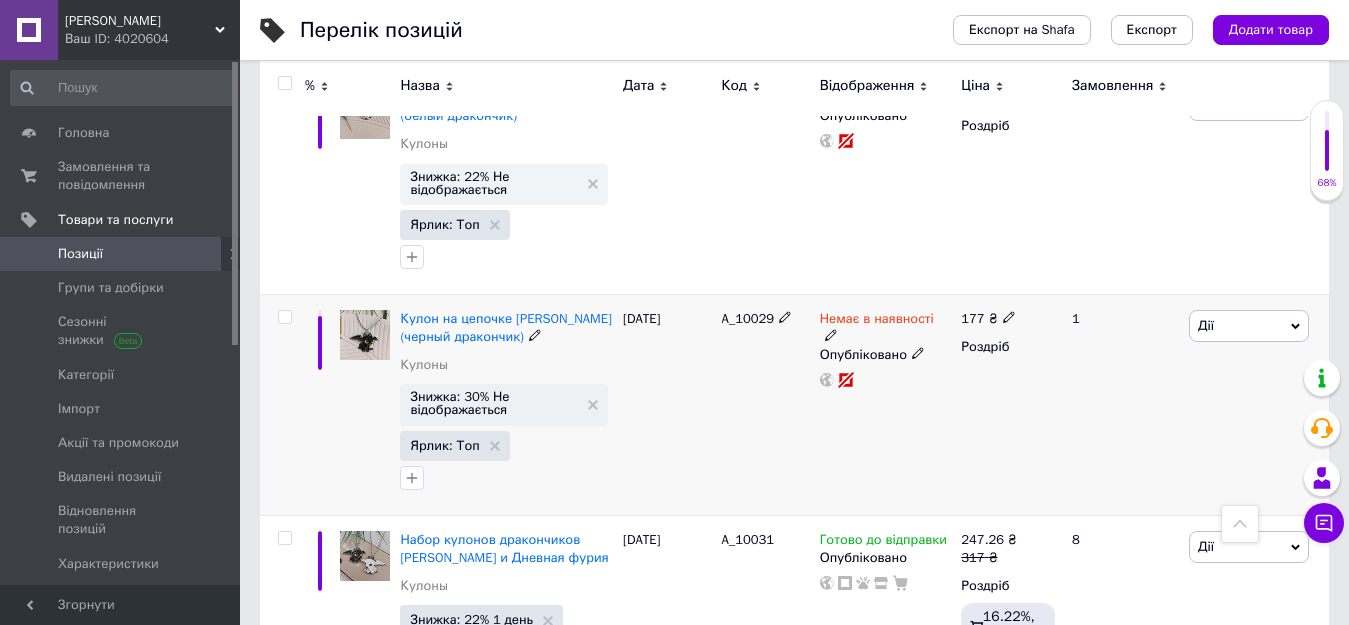 scroll, scrollTop: 735, scrollLeft: 0, axis: vertical 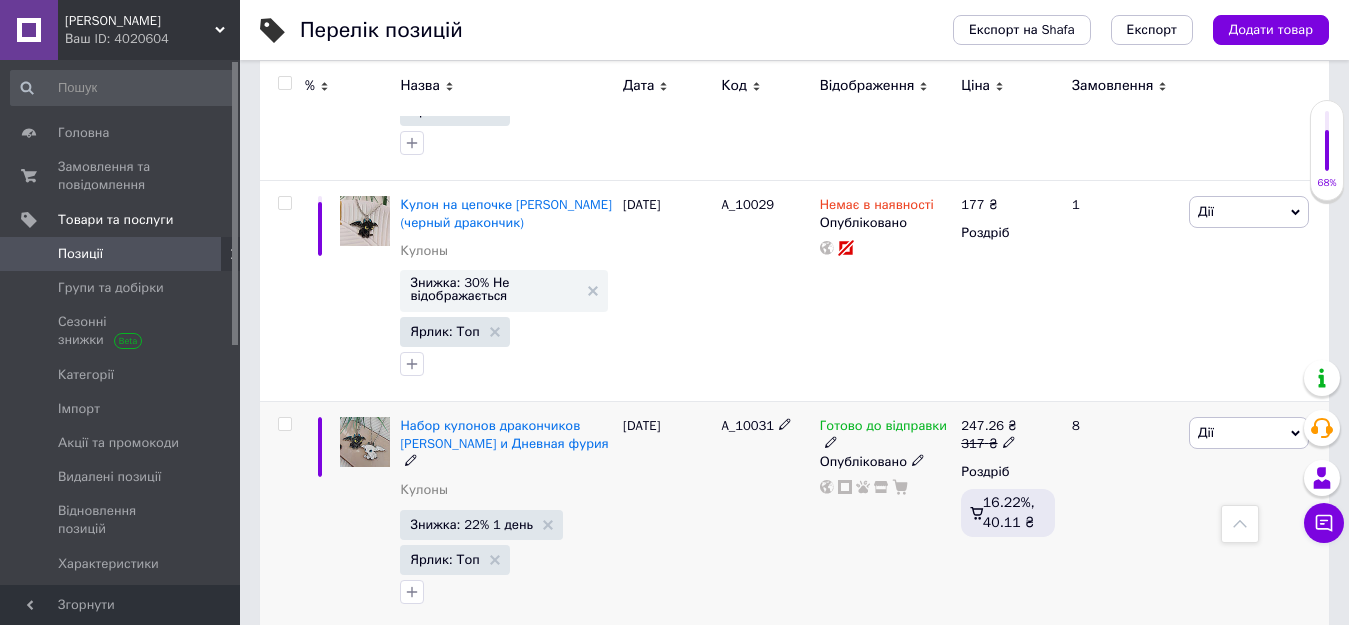 click at bounding box center (284, 424) 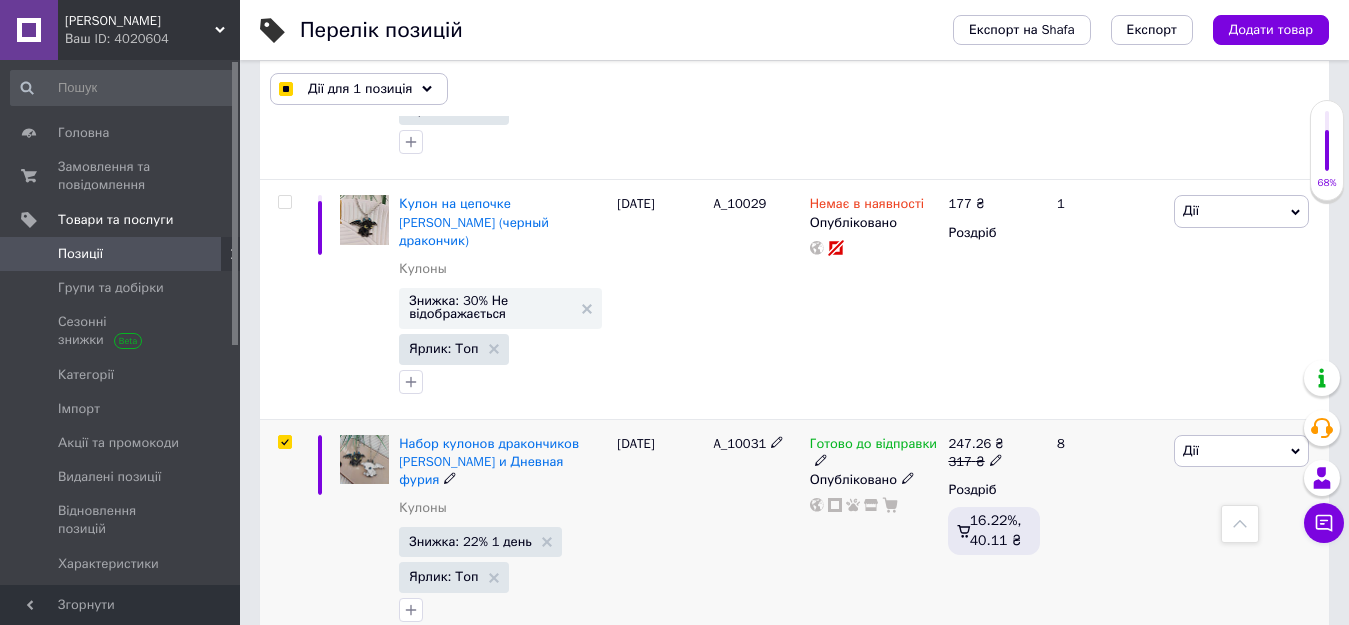 scroll, scrollTop: 753, scrollLeft: 0, axis: vertical 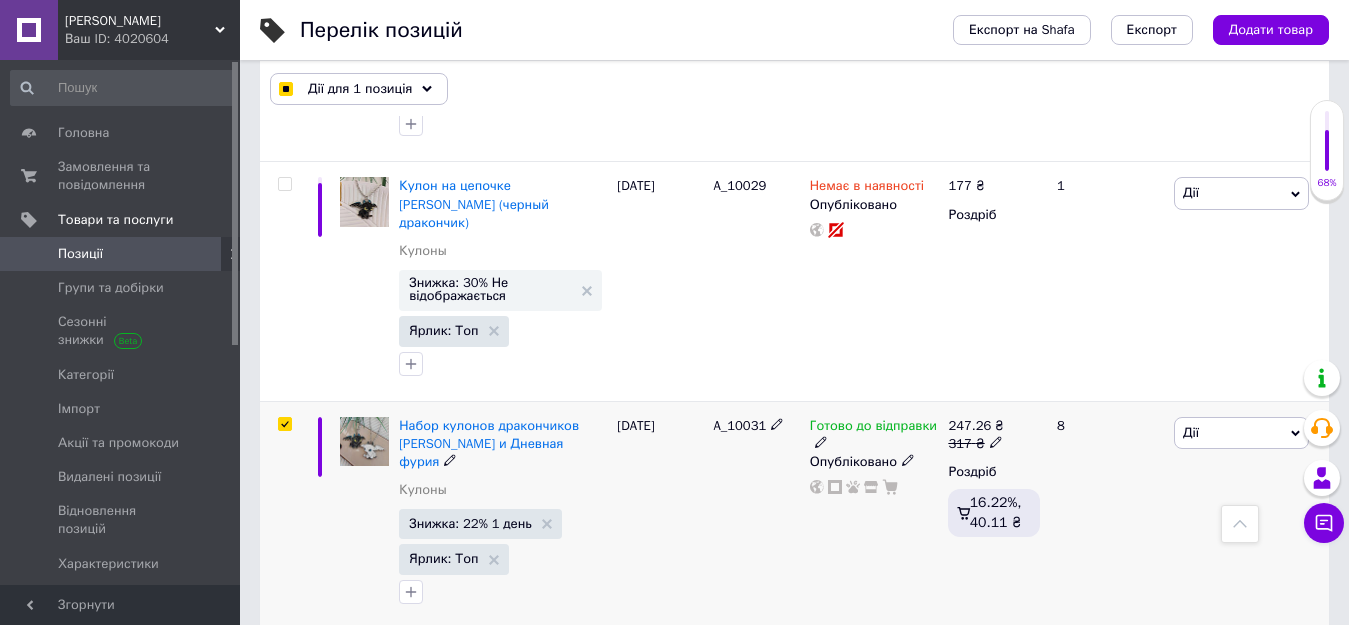 click at bounding box center (284, 424) 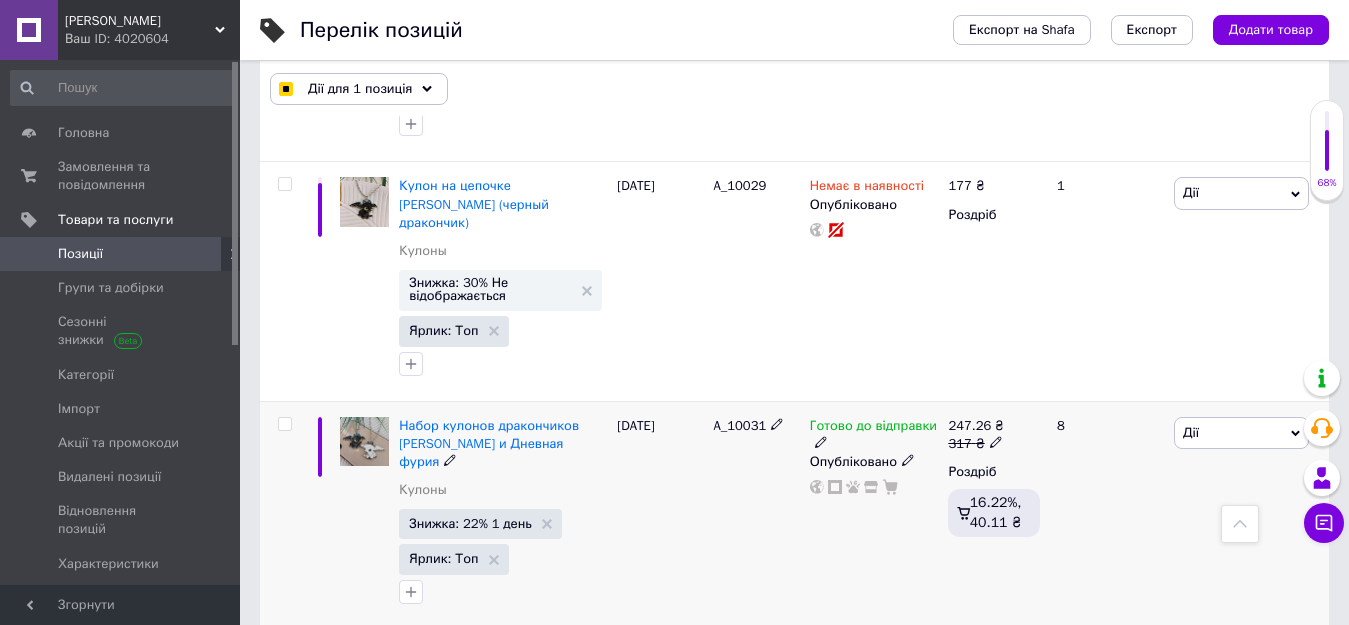 checkbox on "false" 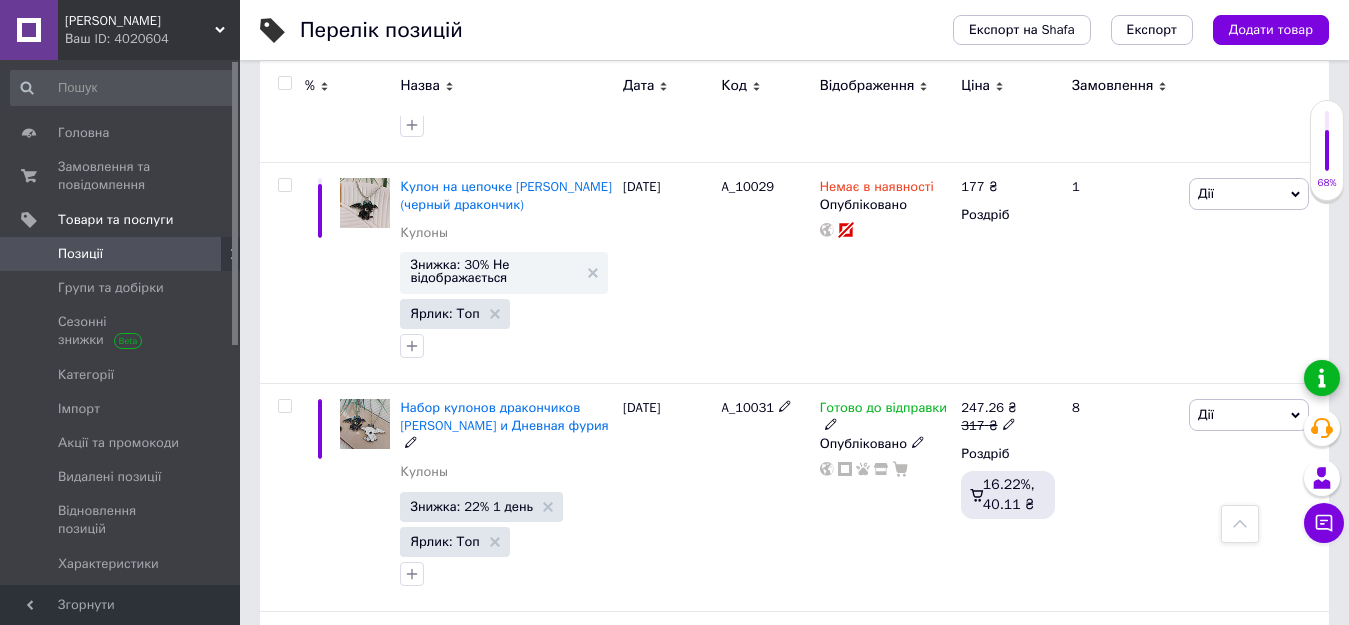scroll, scrollTop: 735, scrollLeft: 0, axis: vertical 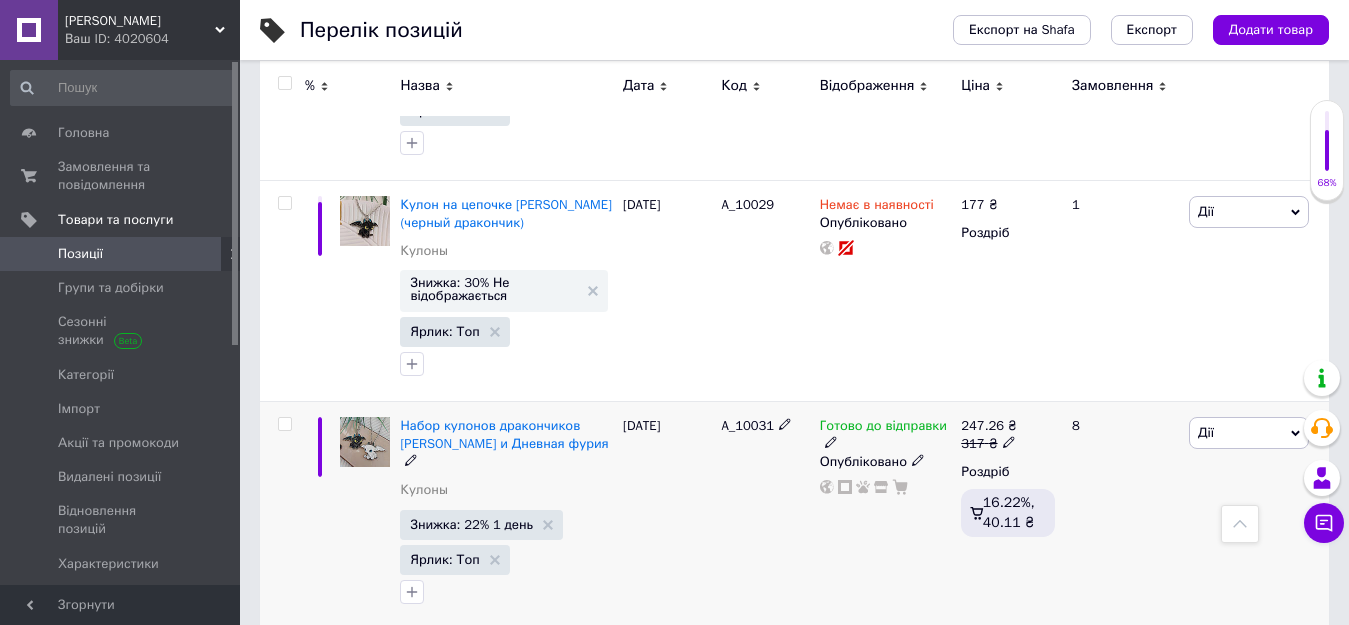 click on "Дії" at bounding box center (1249, 433) 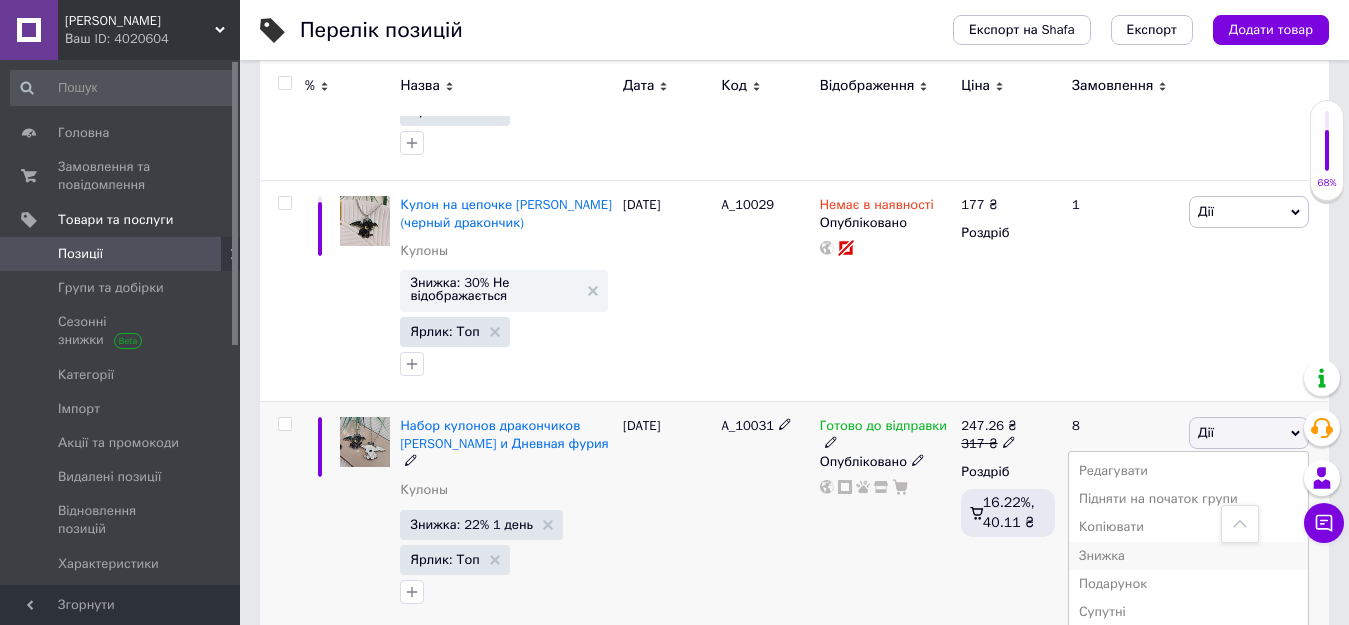 click on "Знижка" at bounding box center (1188, 556) 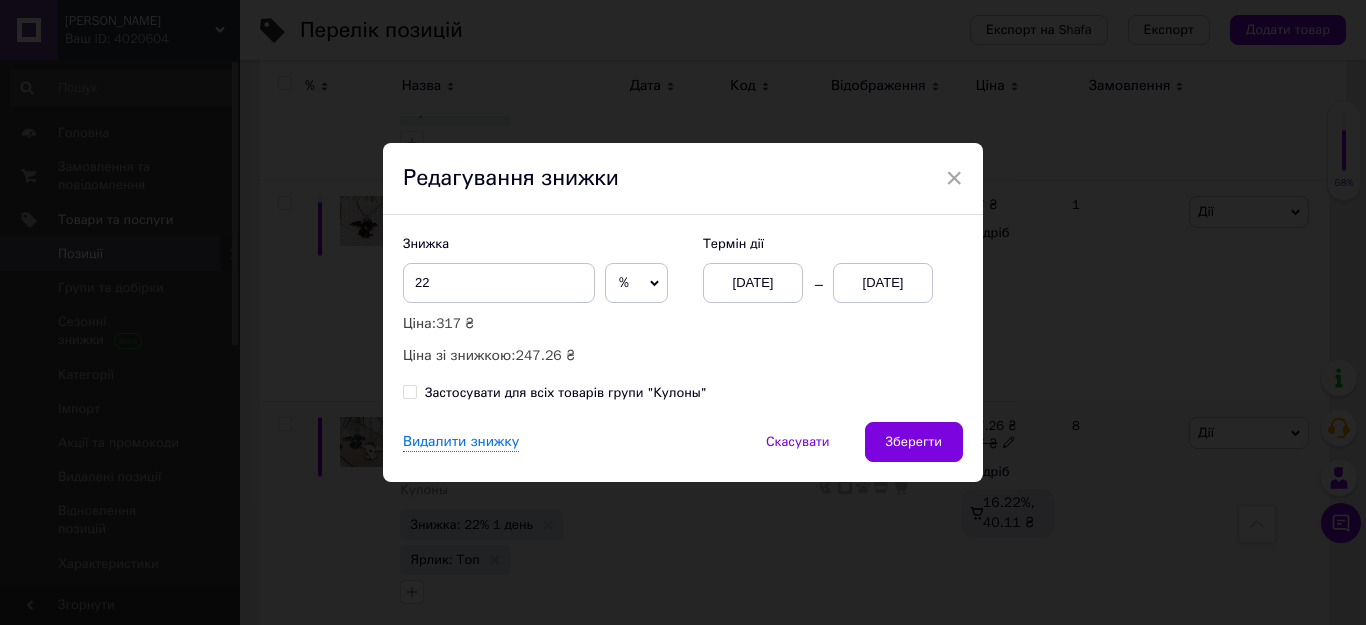 click on "[DATE]" at bounding box center [883, 283] 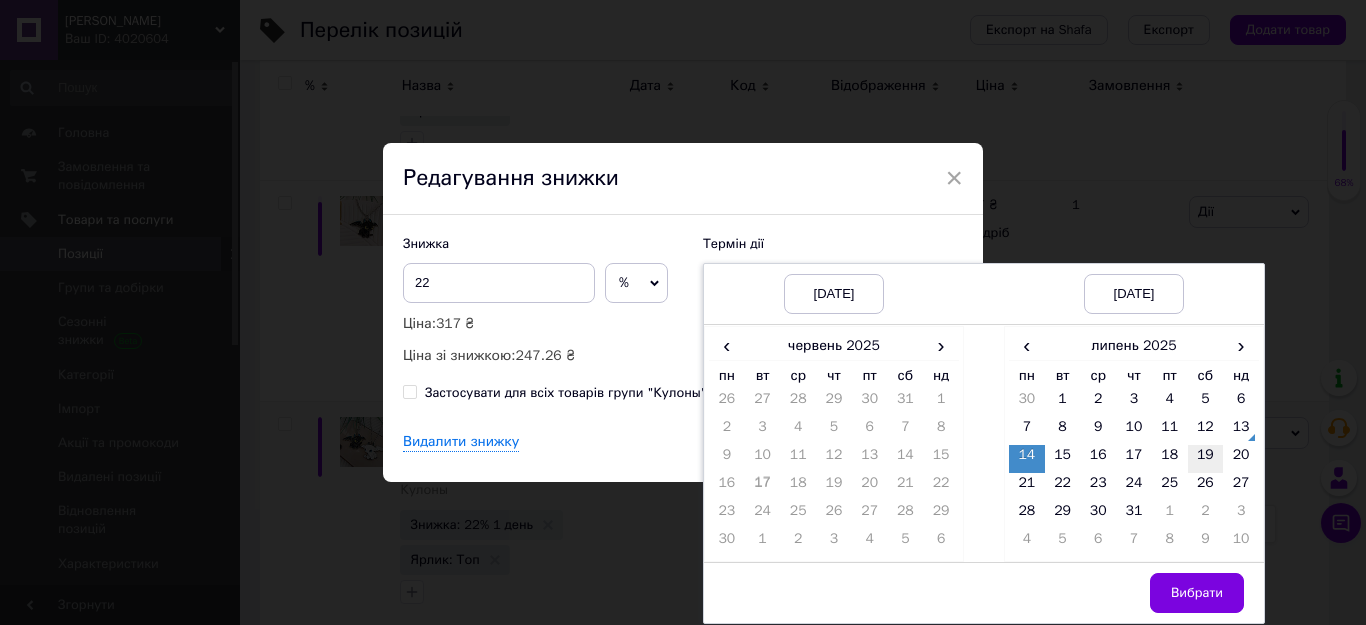 click on "19" at bounding box center [1206, 459] 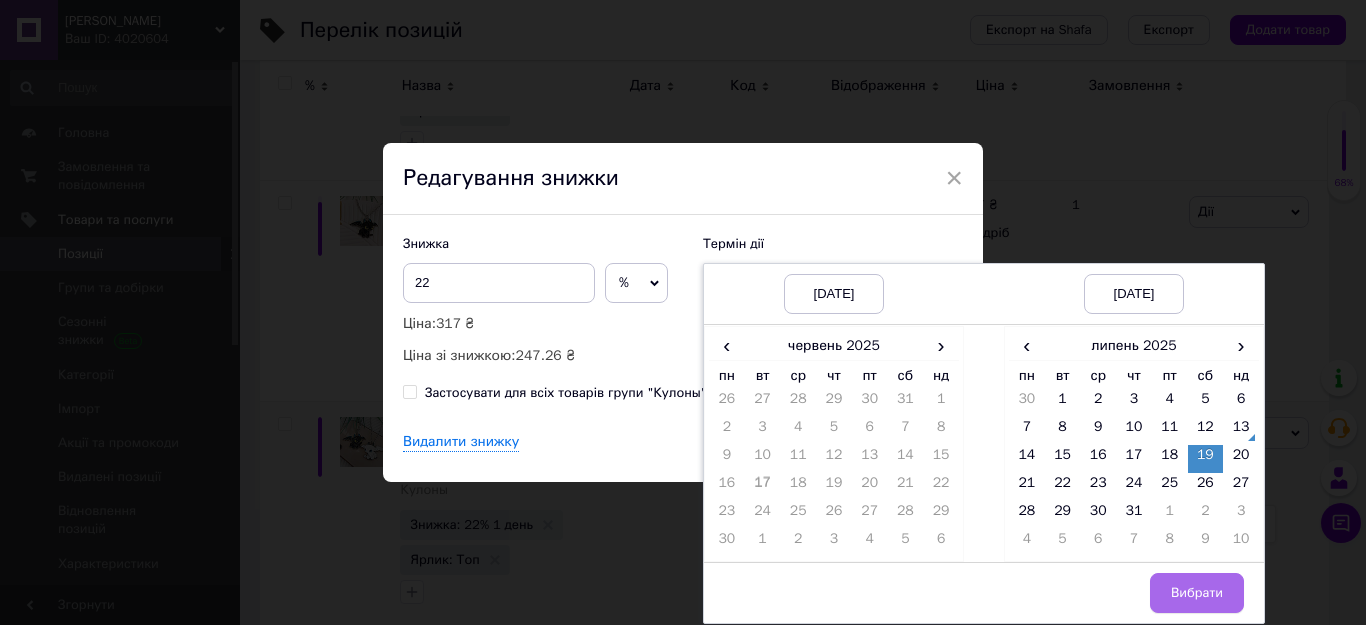 click on "Вибрати" at bounding box center (1197, 593) 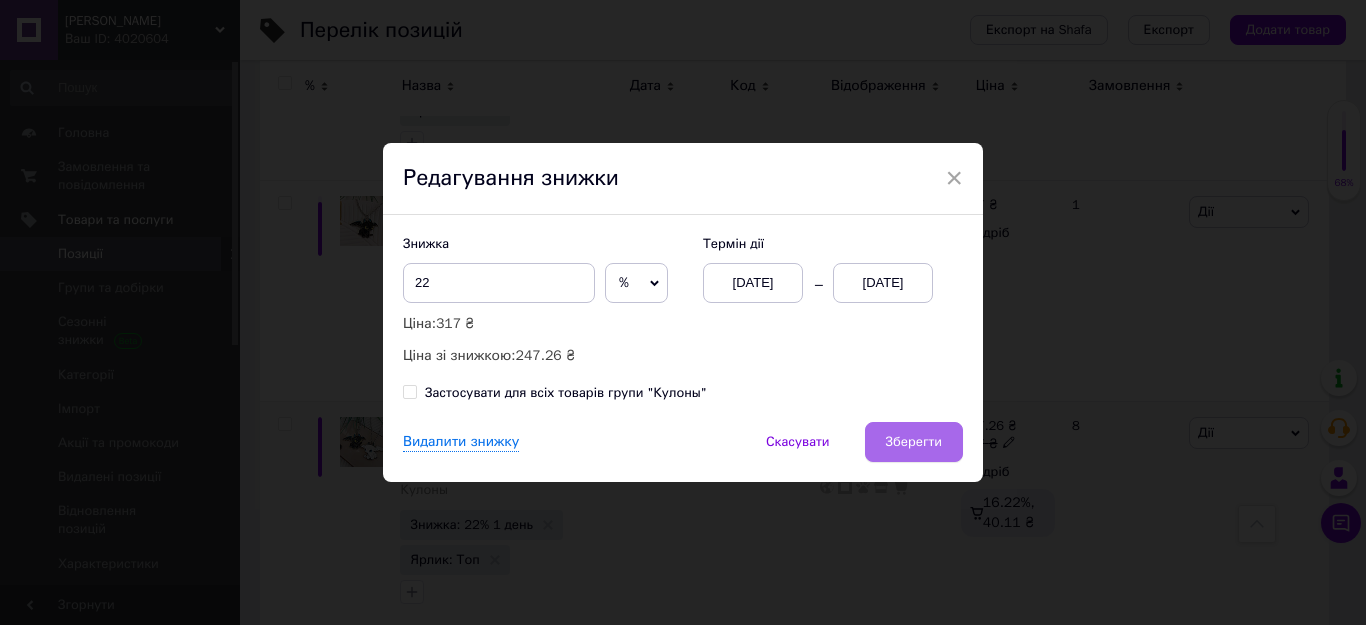 click on "Зберегти" at bounding box center (914, 442) 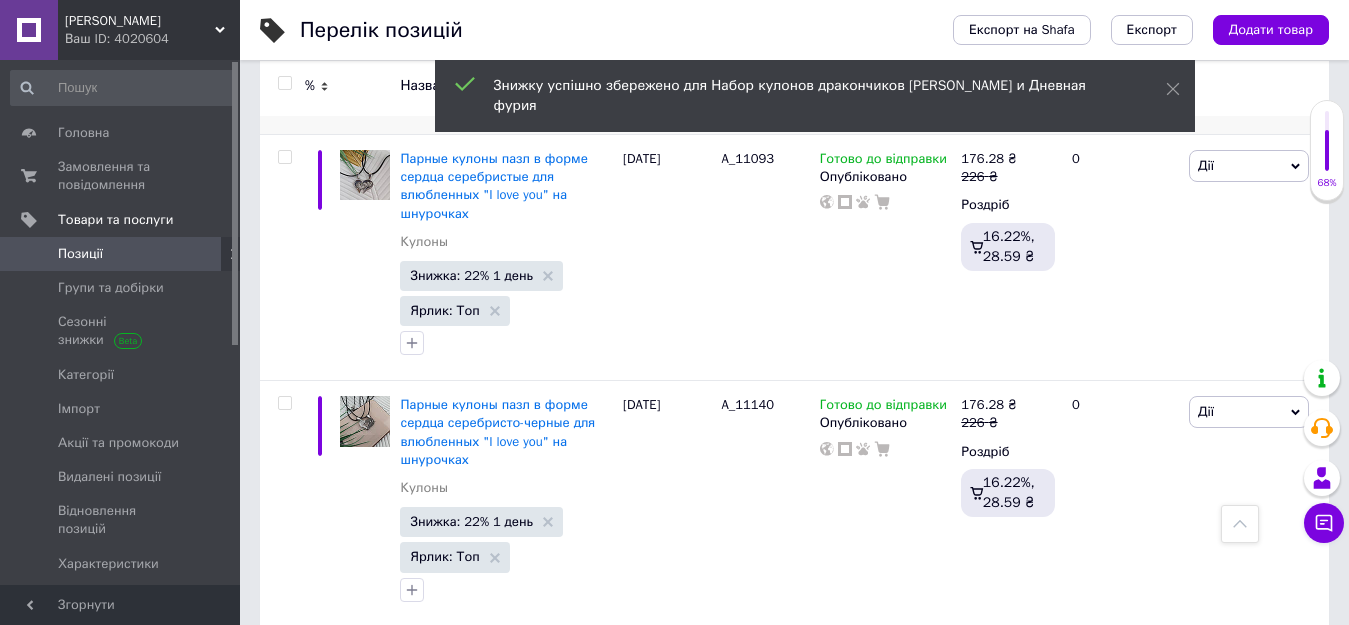 scroll, scrollTop: 1235, scrollLeft: 0, axis: vertical 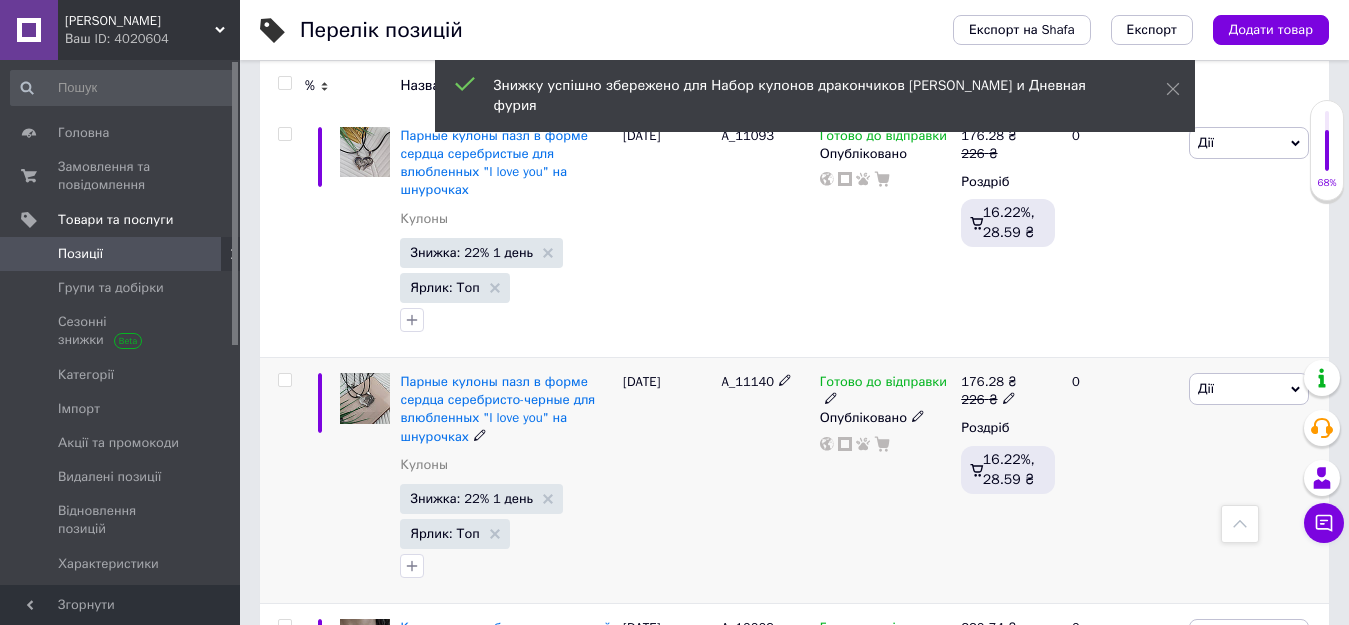 click on "Дії" at bounding box center (1249, 389) 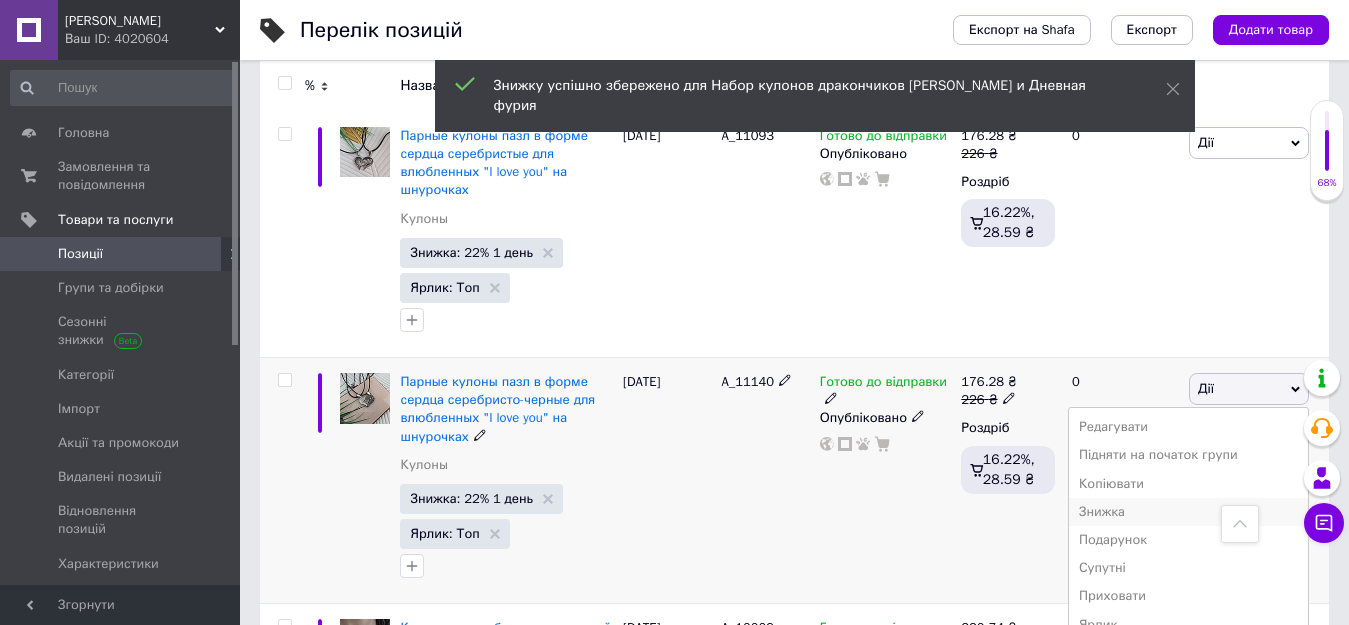 click on "Знижка" at bounding box center [1188, 512] 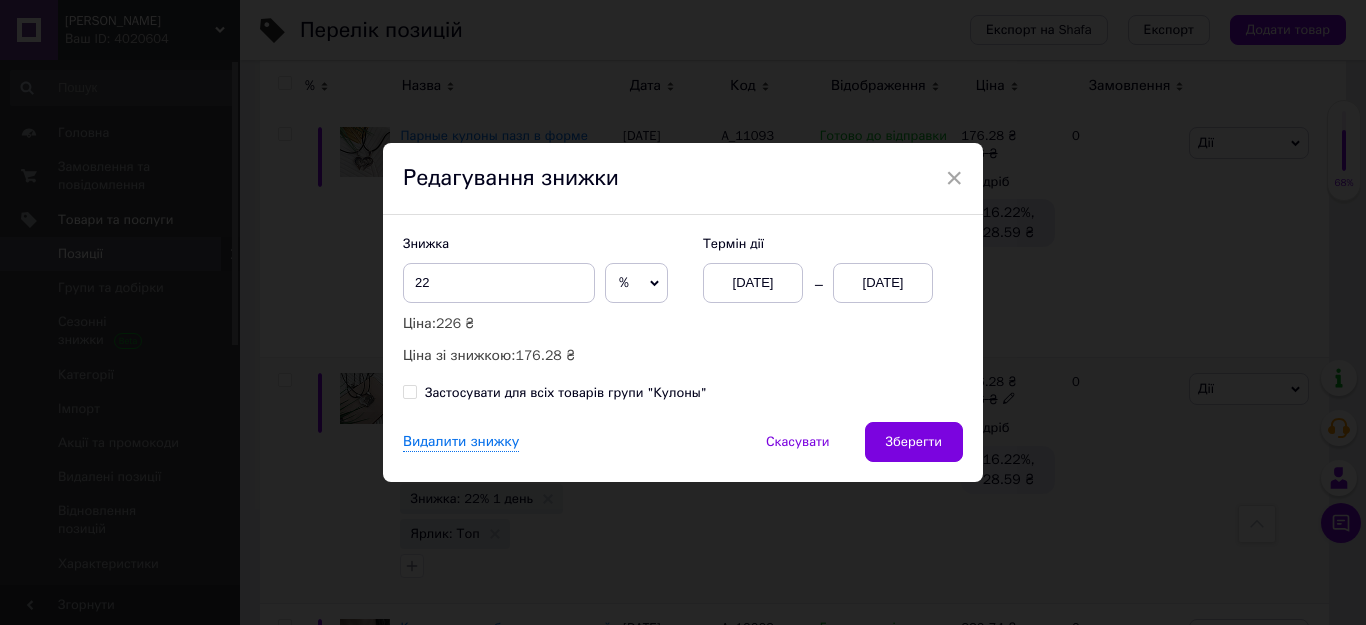click on "Застосувати для всіх товарів групи "Кулоны"" at bounding box center [566, 393] 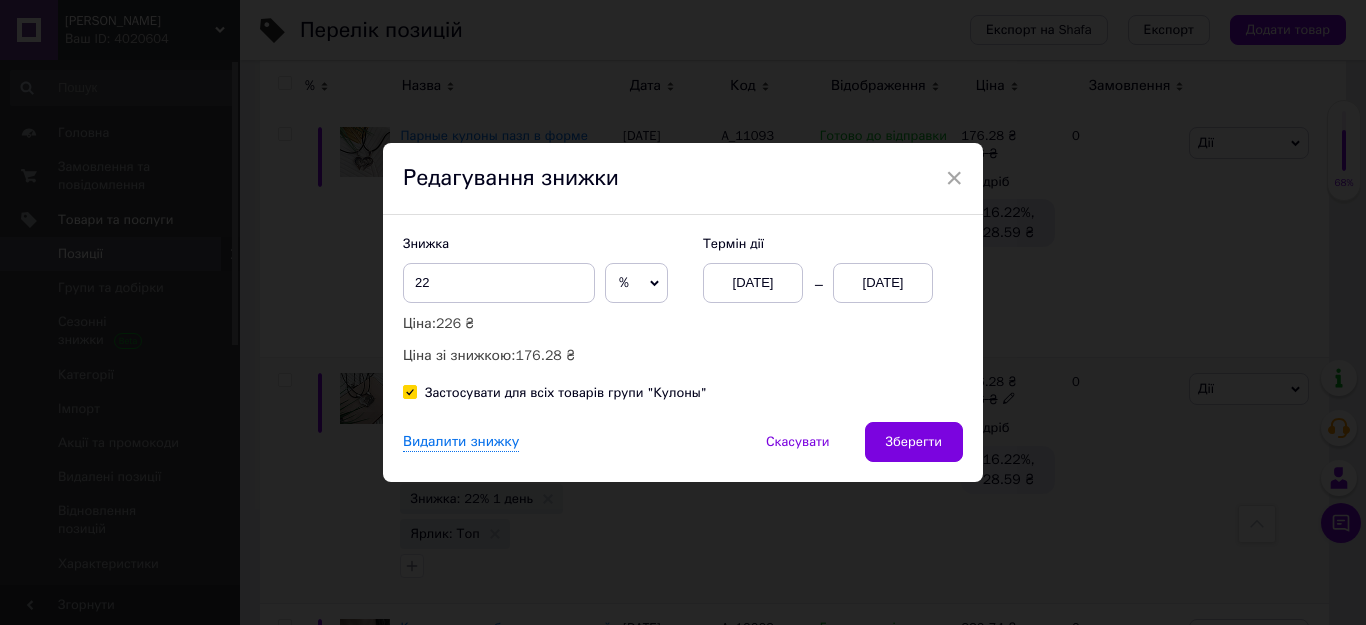 checkbox on "true" 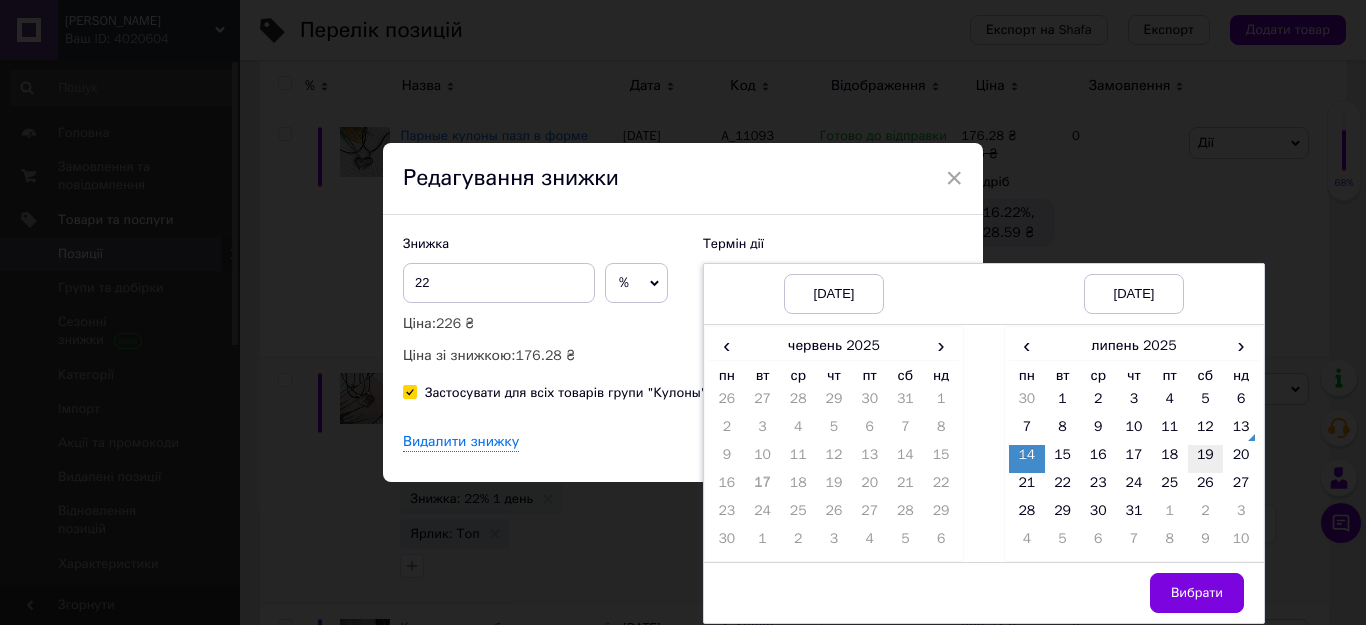 click on "19" at bounding box center (1206, 459) 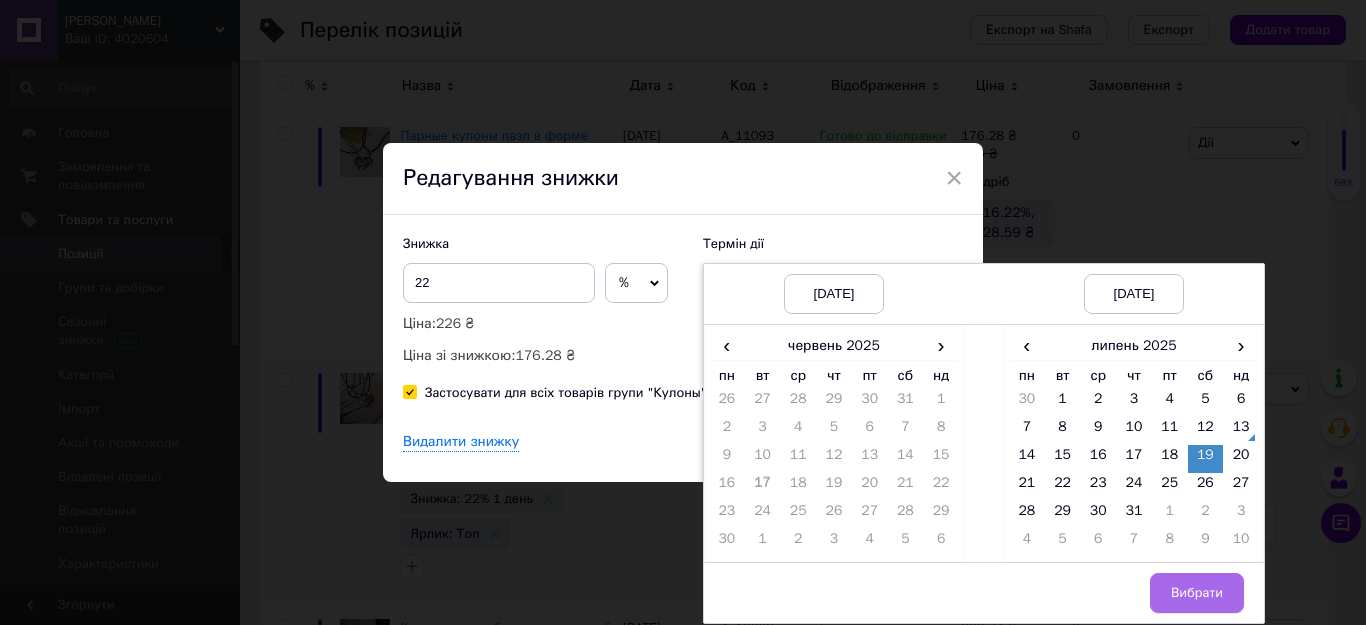 click on "Вибрати" at bounding box center (1197, 593) 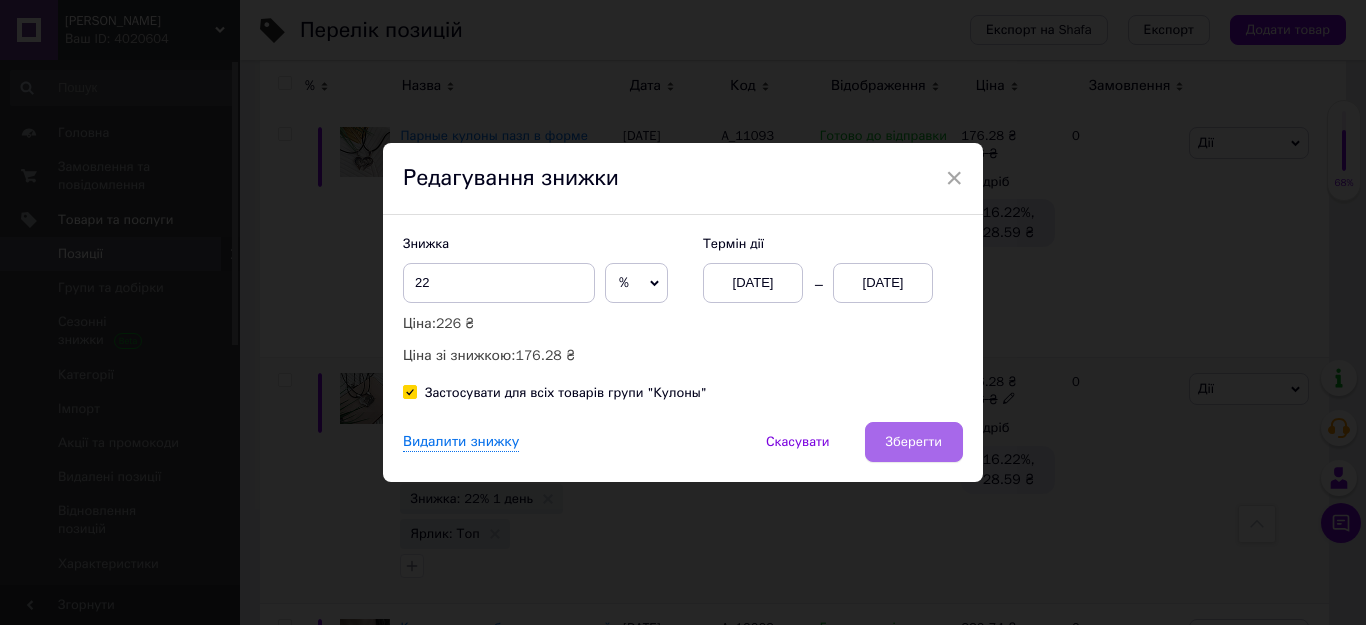 click on "Зберегти" at bounding box center [914, 442] 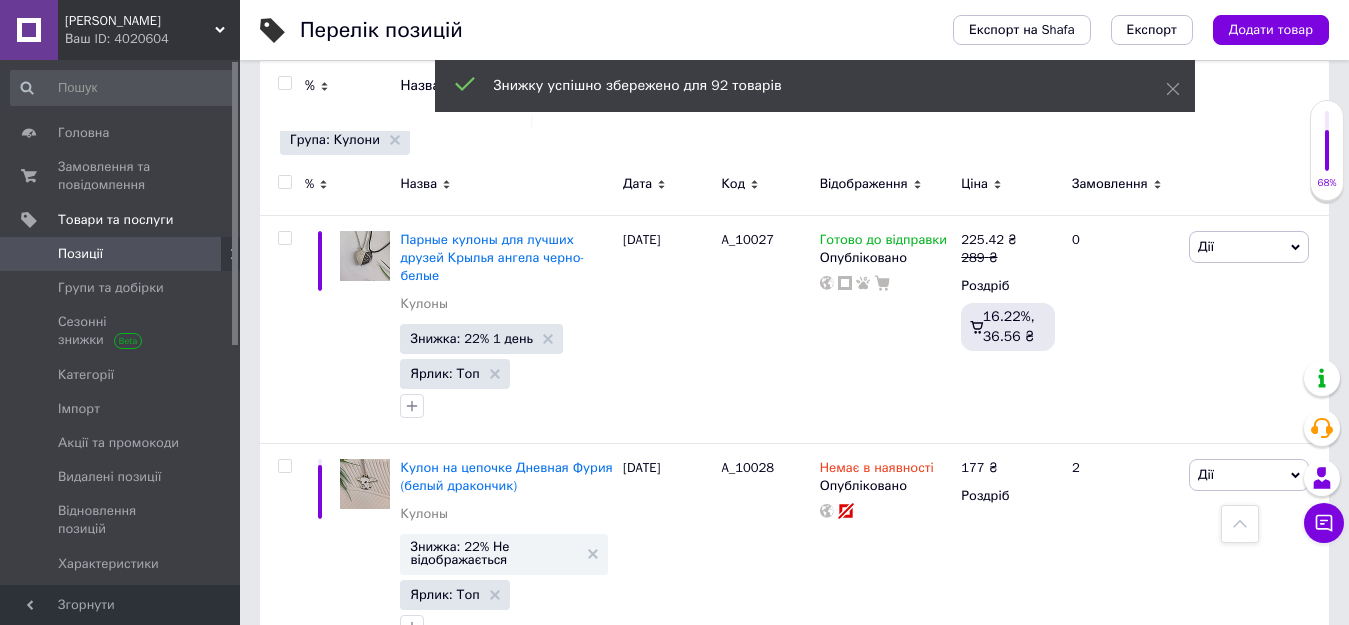 scroll, scrollTop: 0, scrollLeft: 0, axis: both 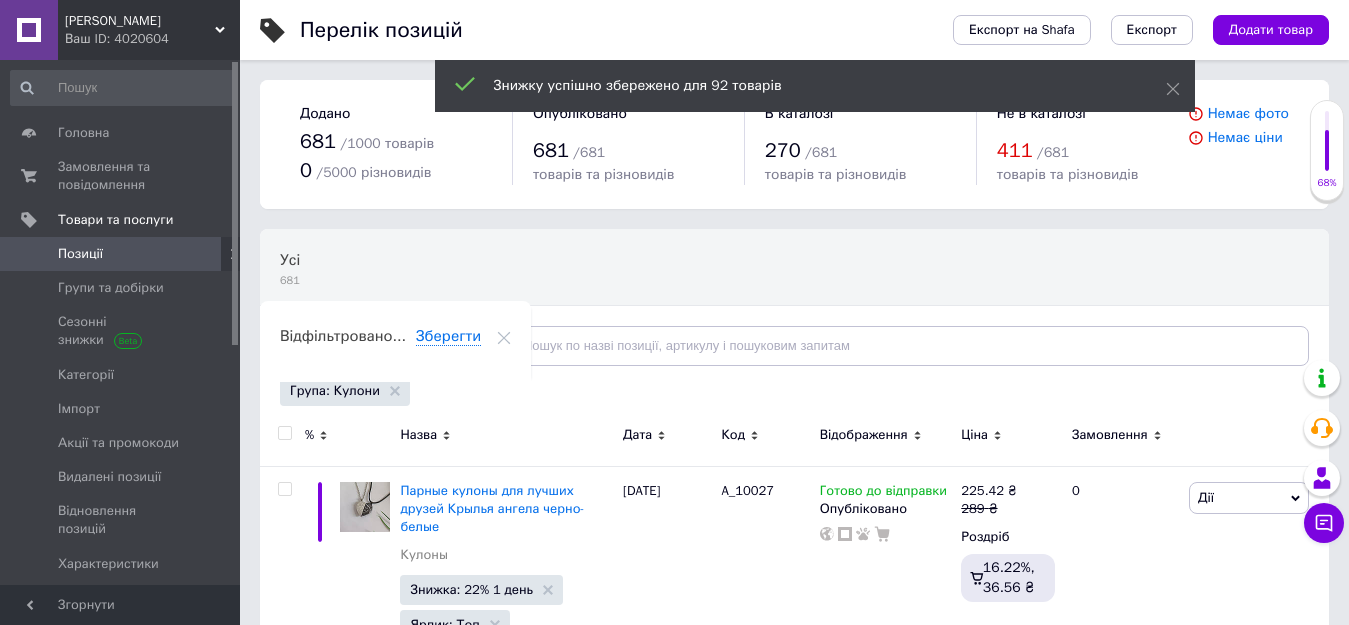 click on "Відфільтруйте товари" at bounding box center [368, 345] 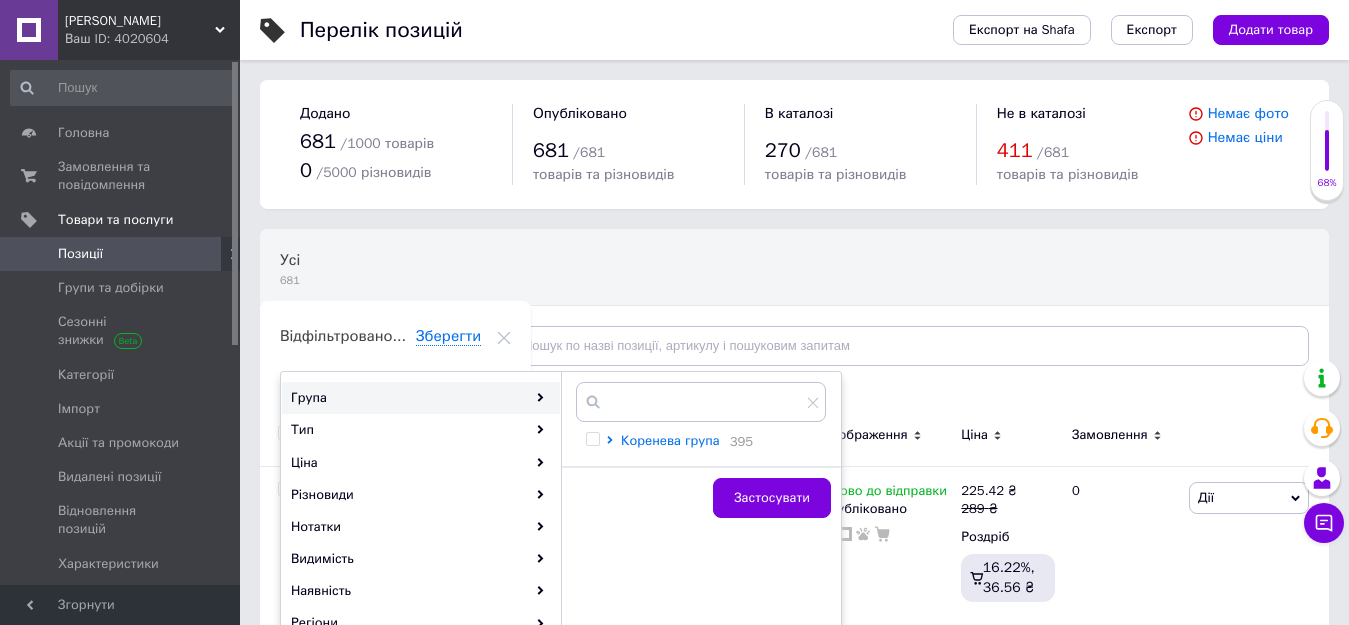 click on "Коренева група" at bounding box center [670, 440] 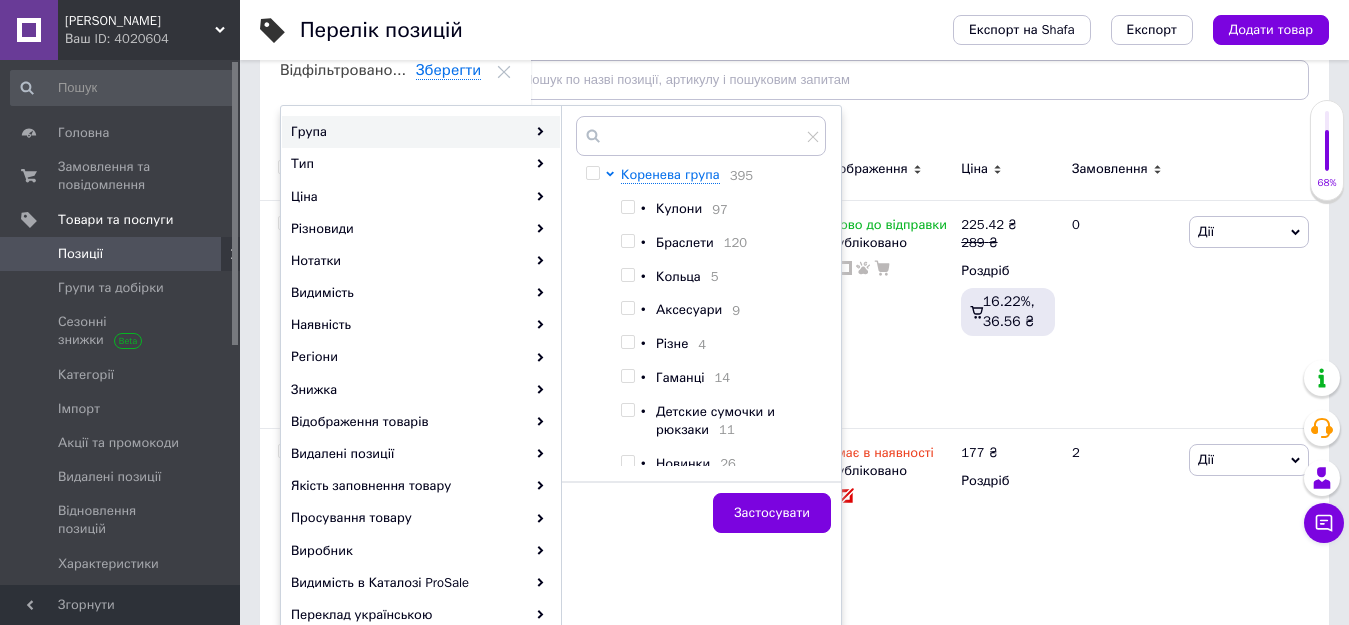 scroll, scrollTop: 300, scrollLeft: 0, axis: vertical 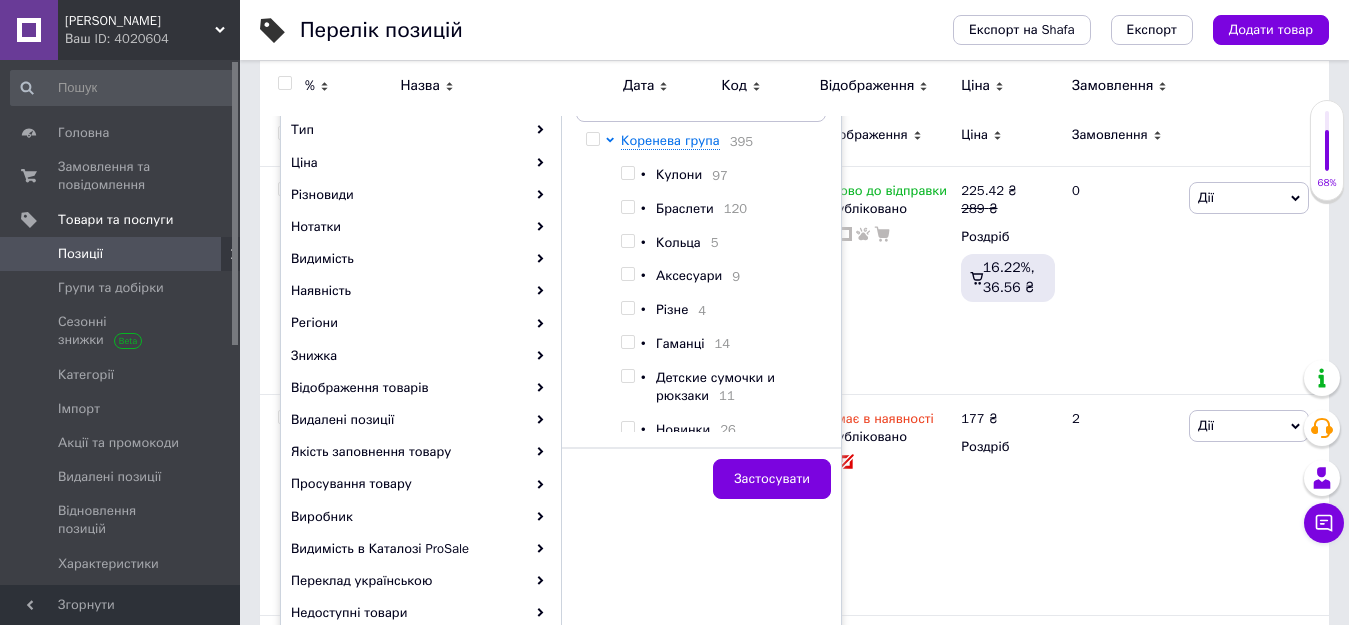 click at bounding box center (627, 207) 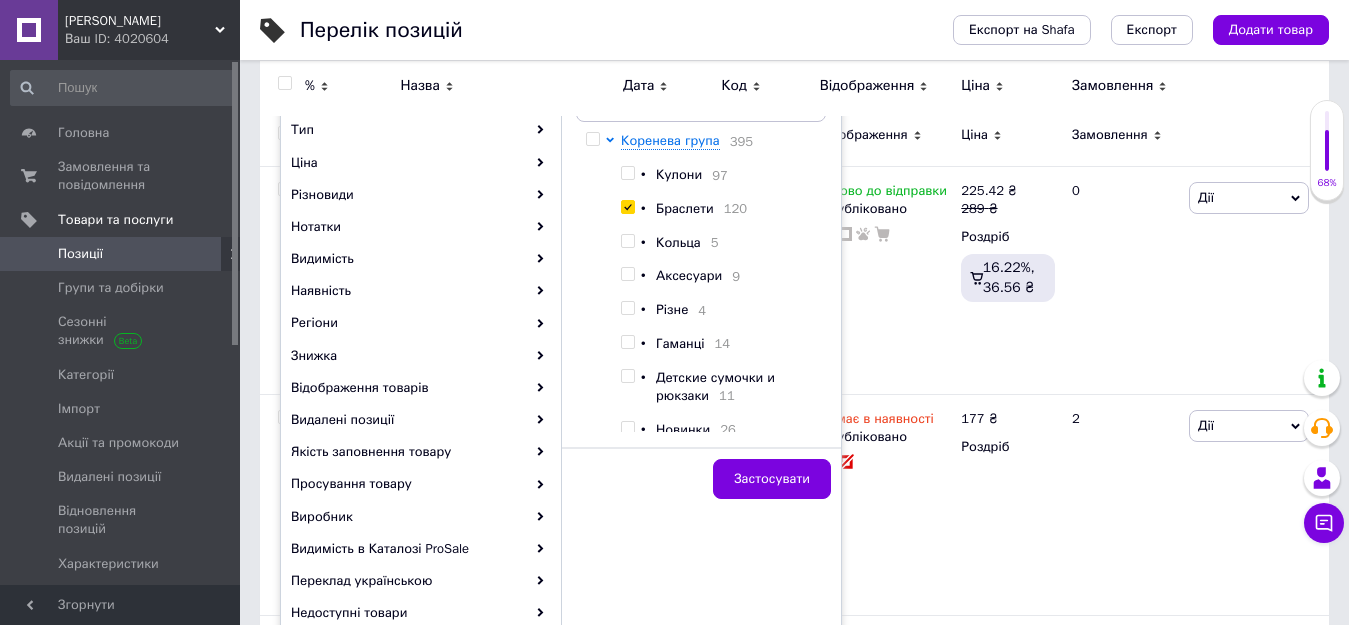 checkbox on "true" 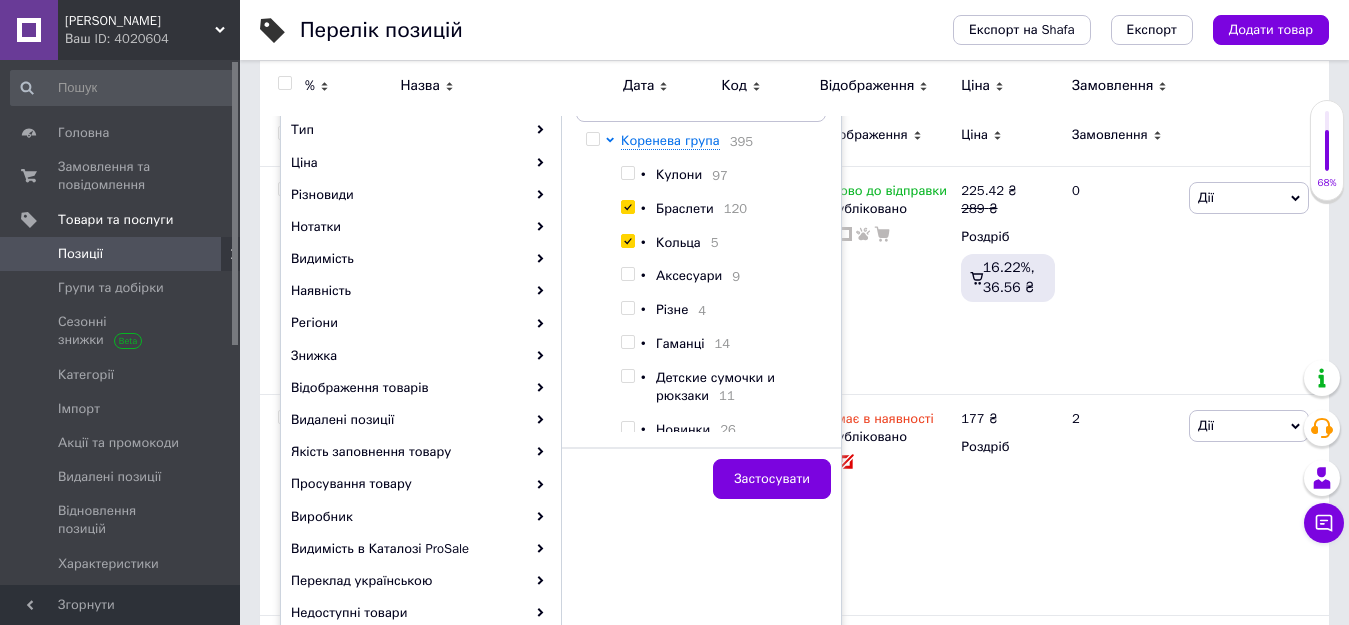 checkbox on "true" 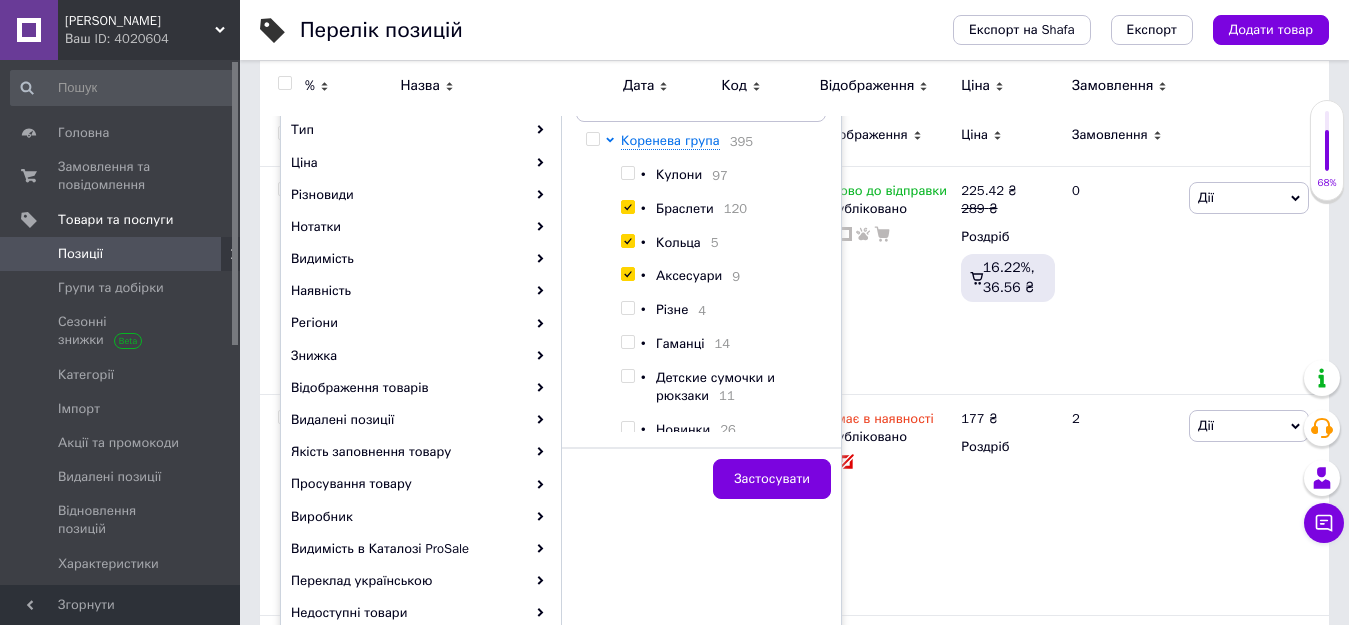 checkbox on "true" 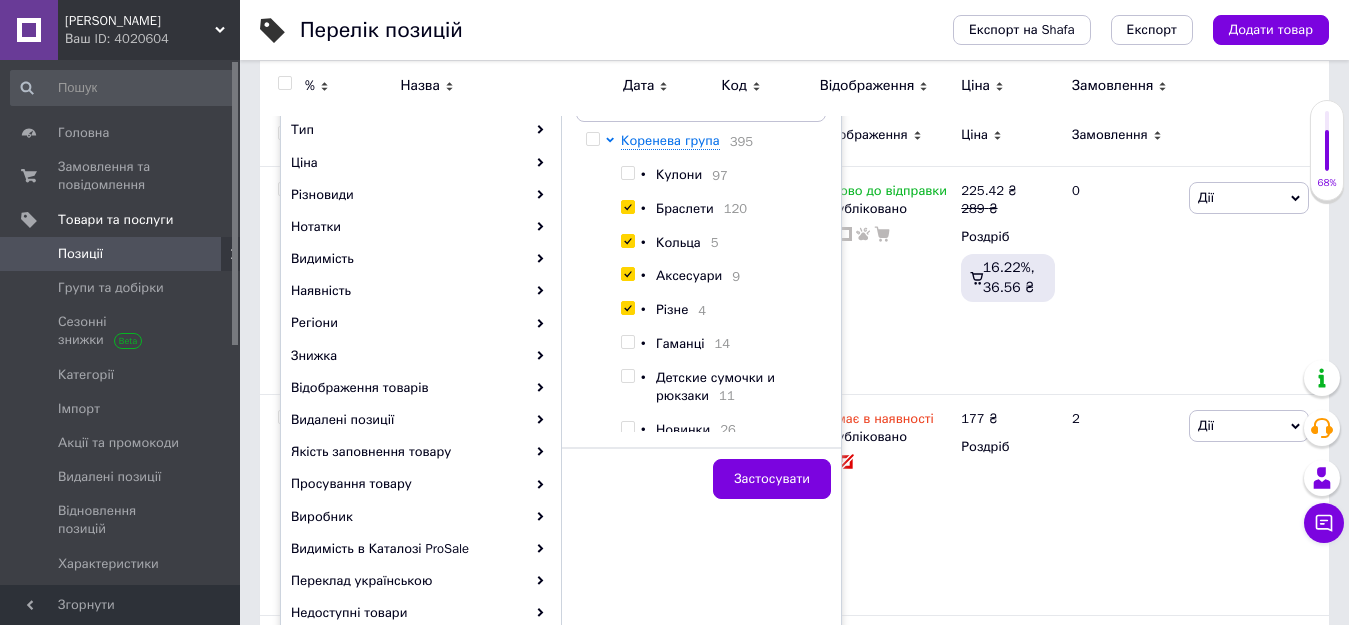 checkbox on "true" 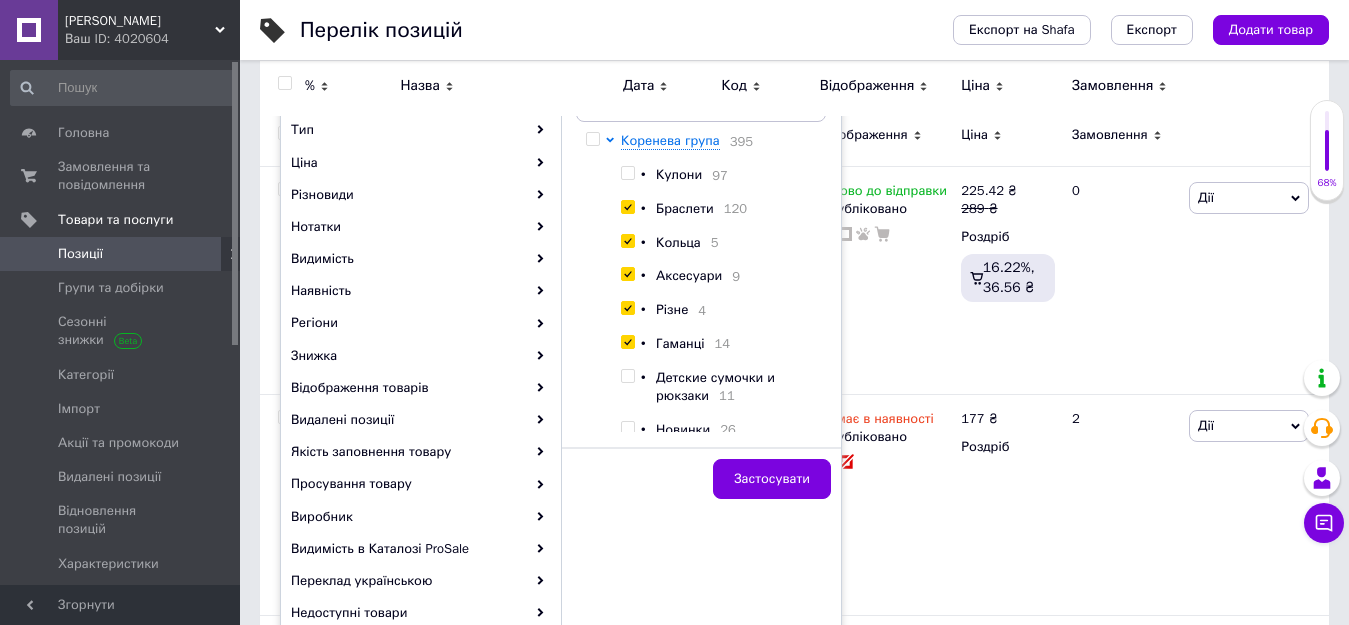 checkbox on "true" 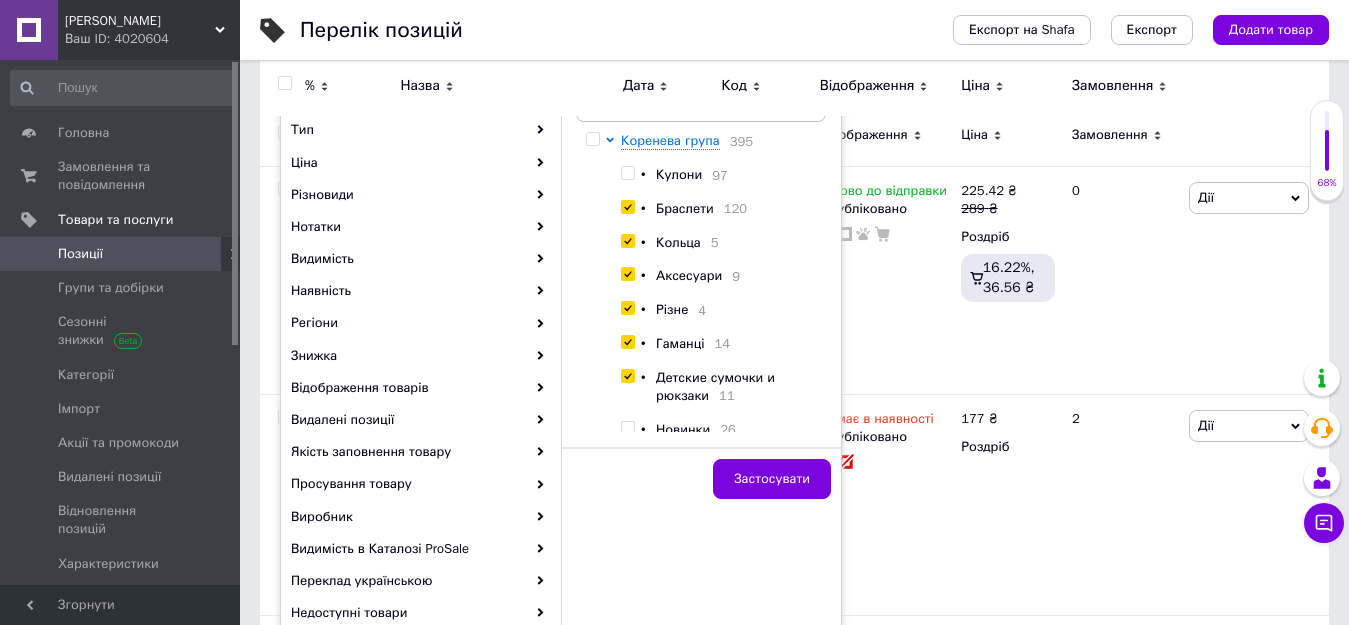 checkbox on "true" 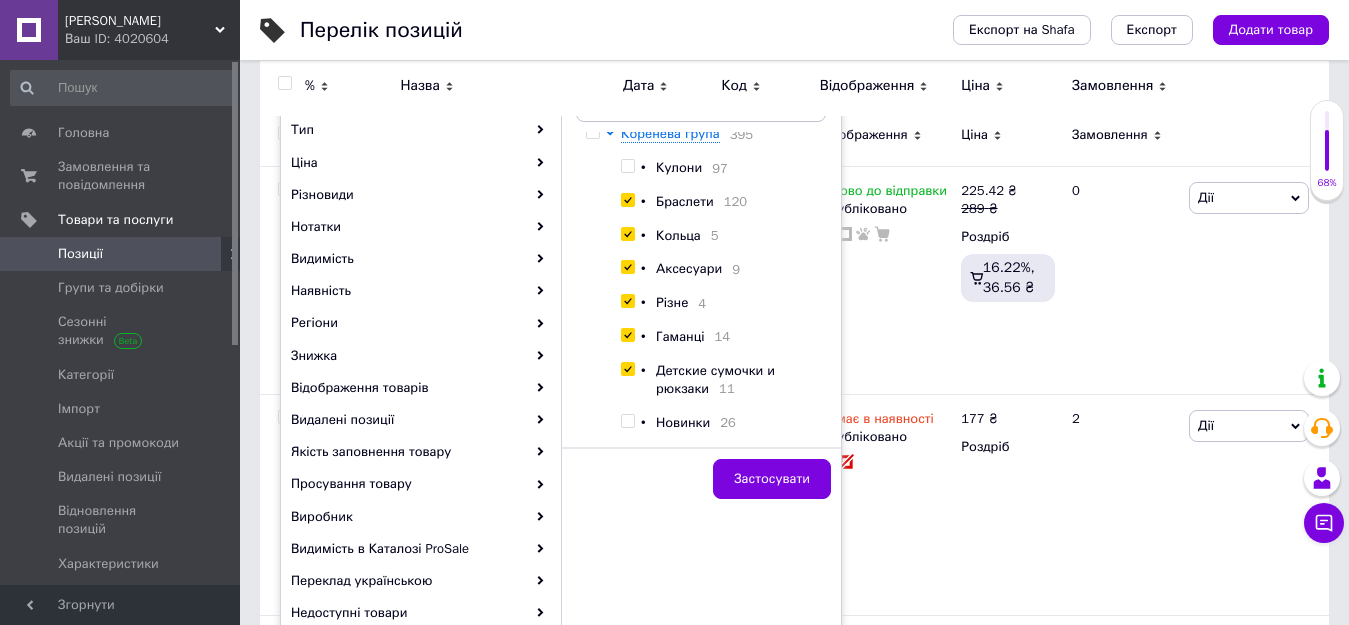 scroll, scrollTop: 17, scrollLeft: 0, axis: vertical 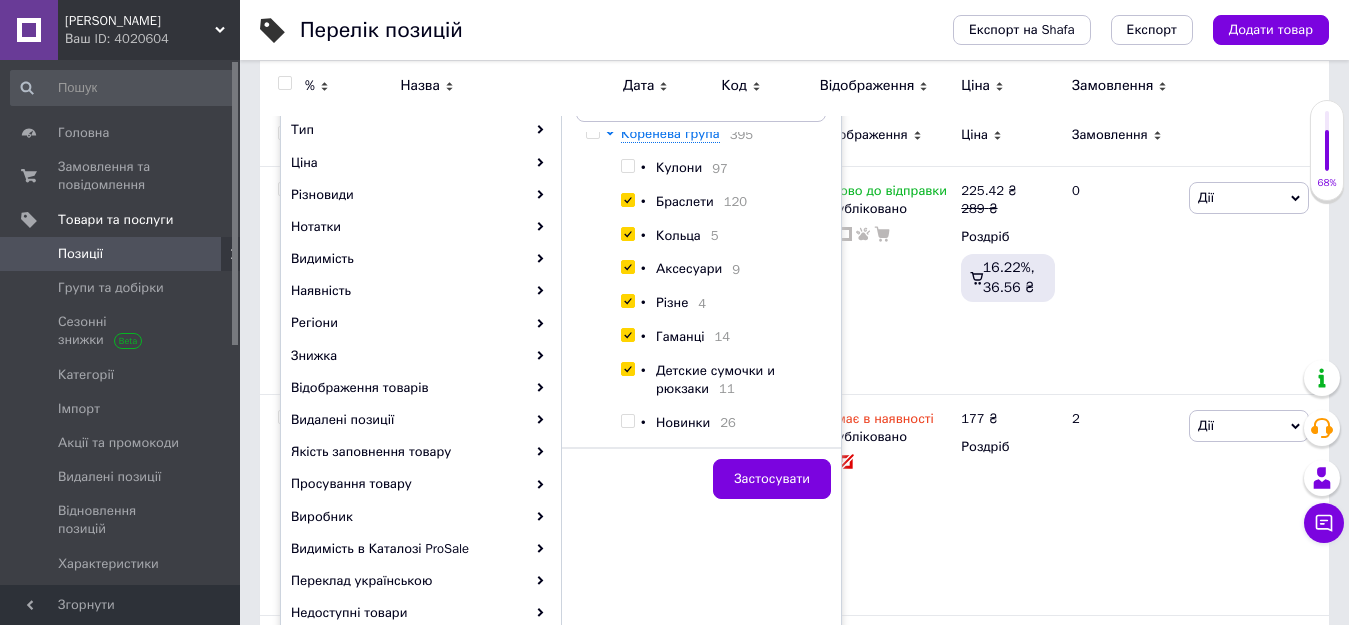 click on "Новинки" at bounding box center [683, 422] 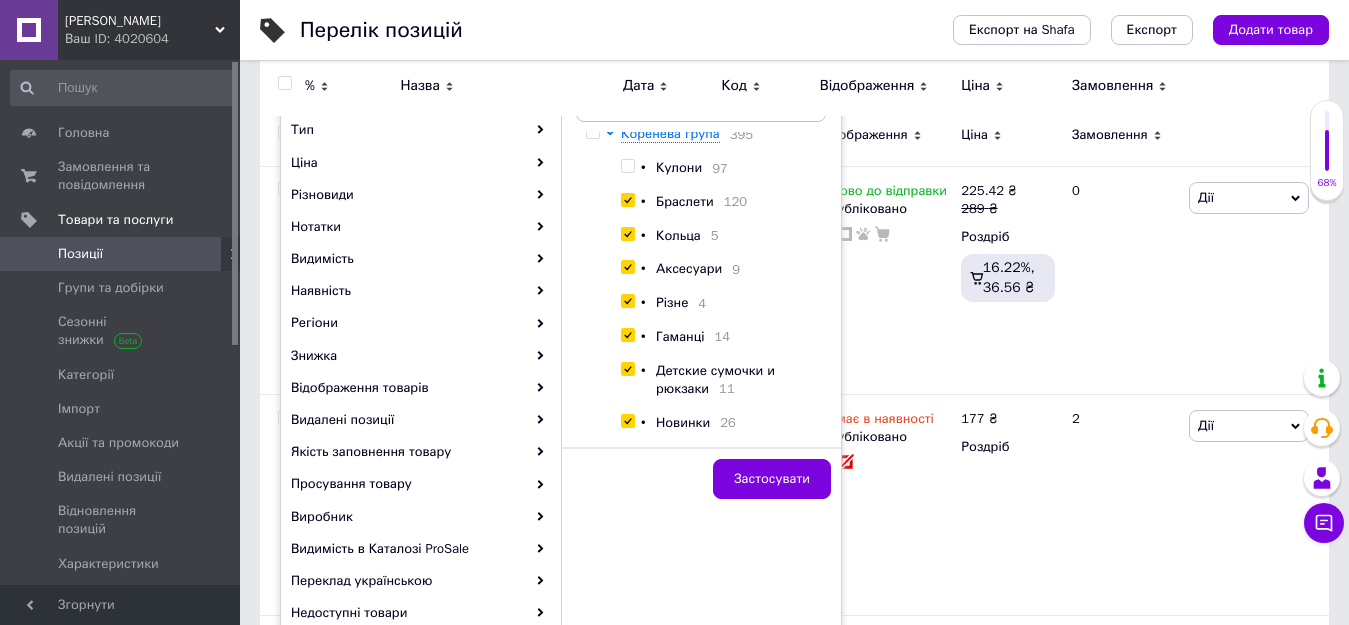 checkbox on "true" 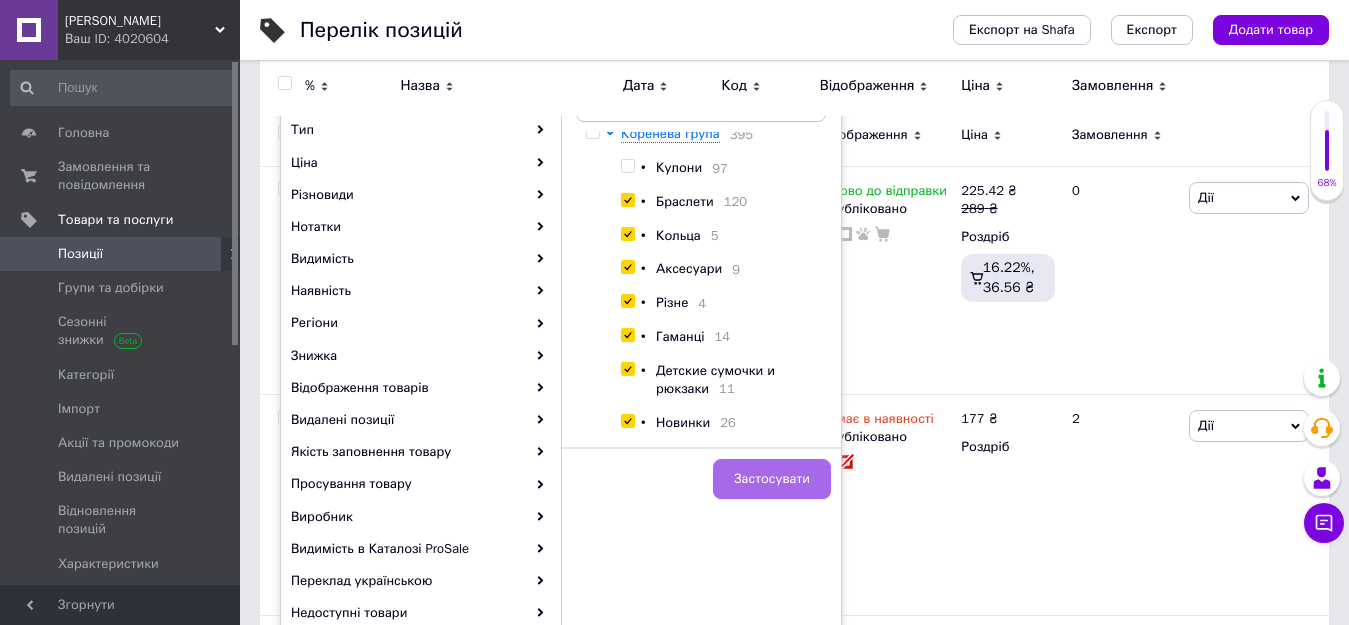 click on "Застосувати" at bounding box center [772, 479] 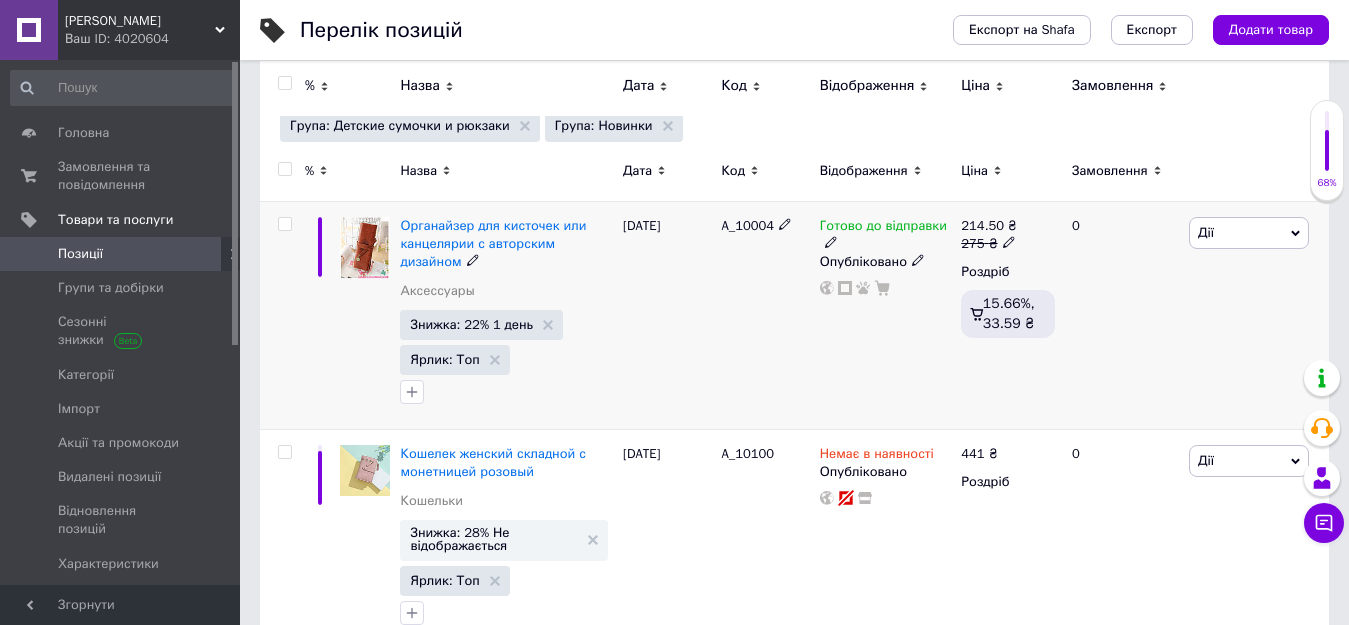 click on "Дії" at bounding box center (1249, 233) 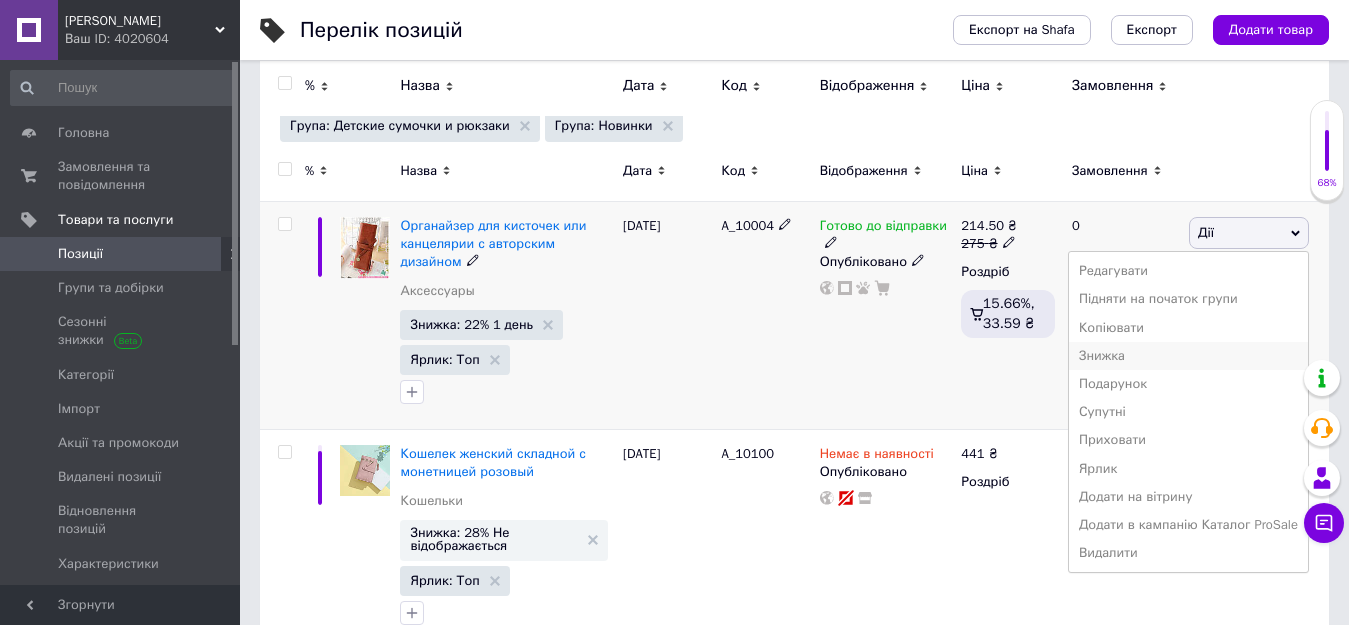 click on "Знижка" at bounding box center [1188, 356] 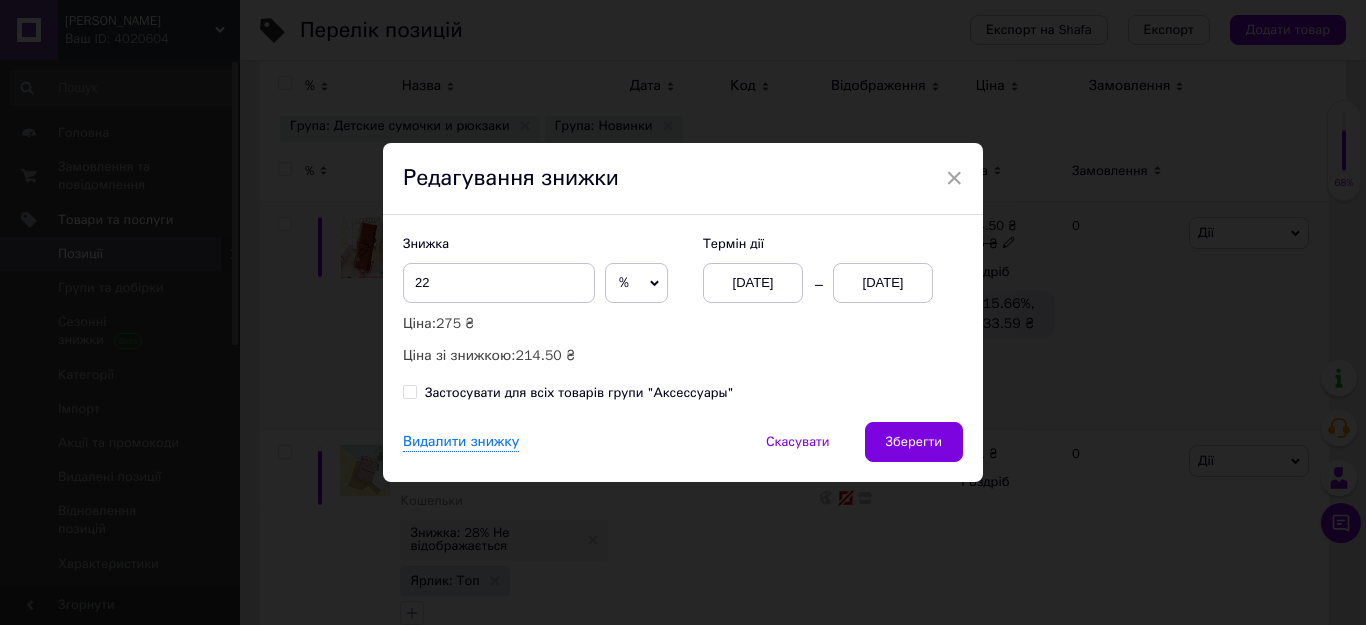 click on "[DATE]" at bounding box center (883, 283) 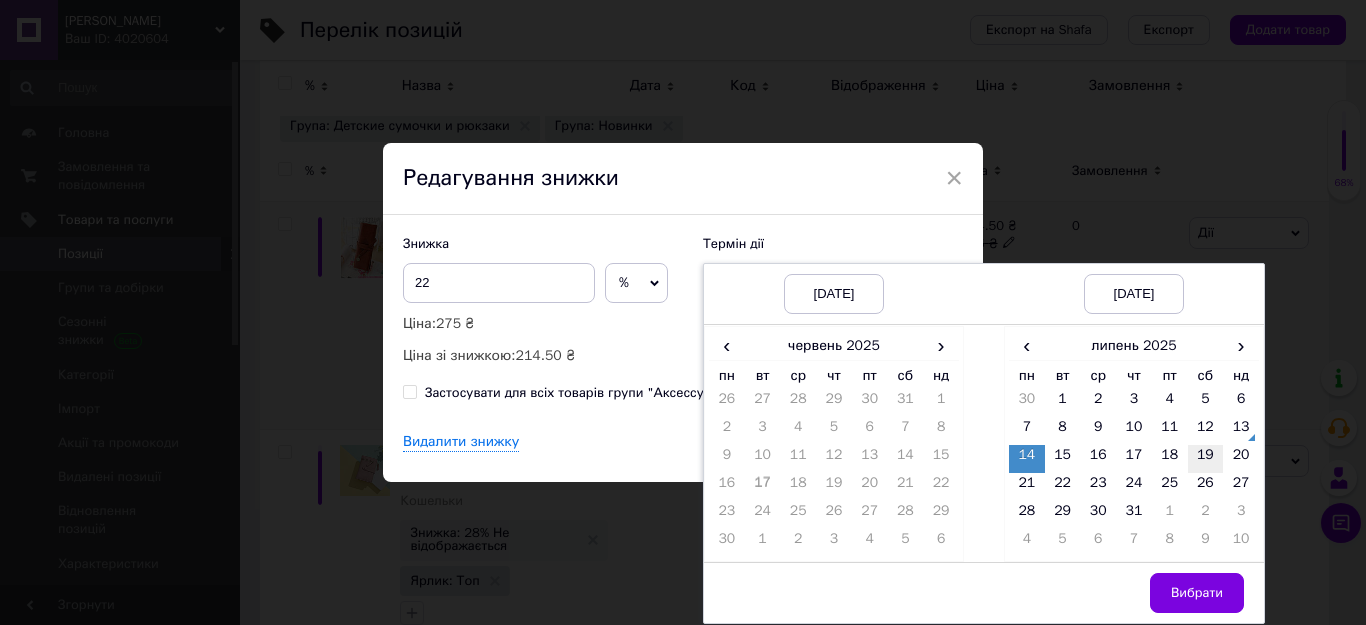 click on "19" at bounding box center (1206, 459) 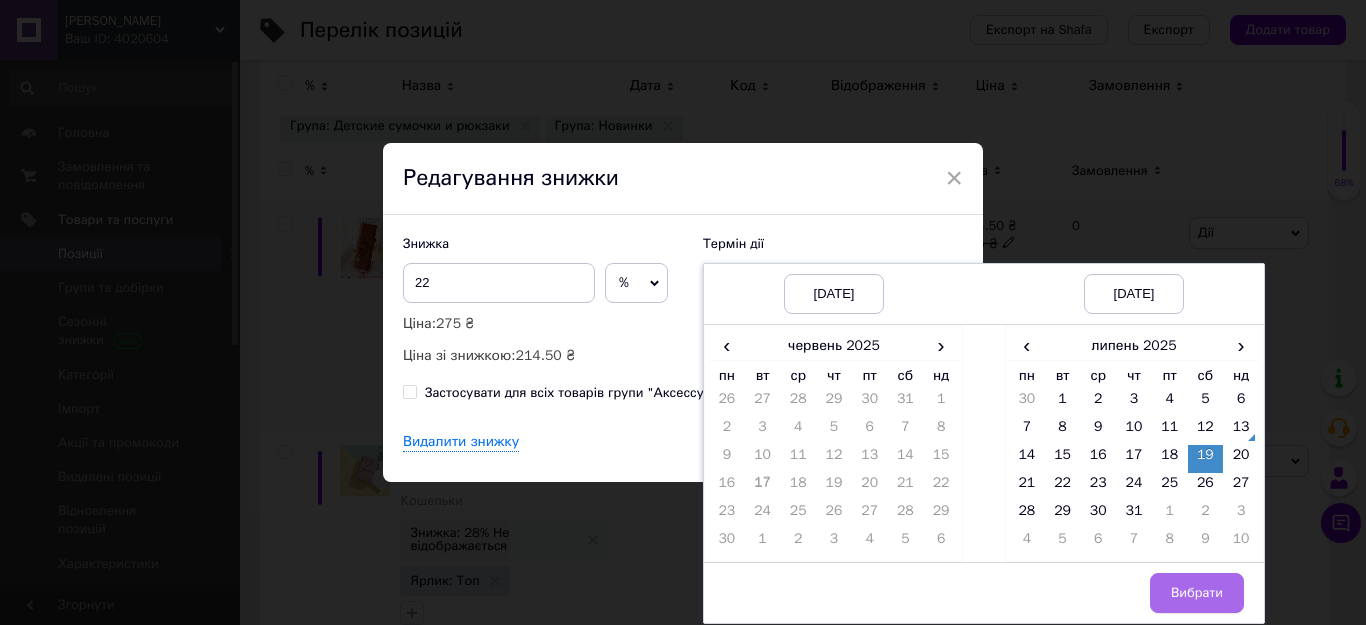 click on "Вибрати" at bounding box center [1197, 593] 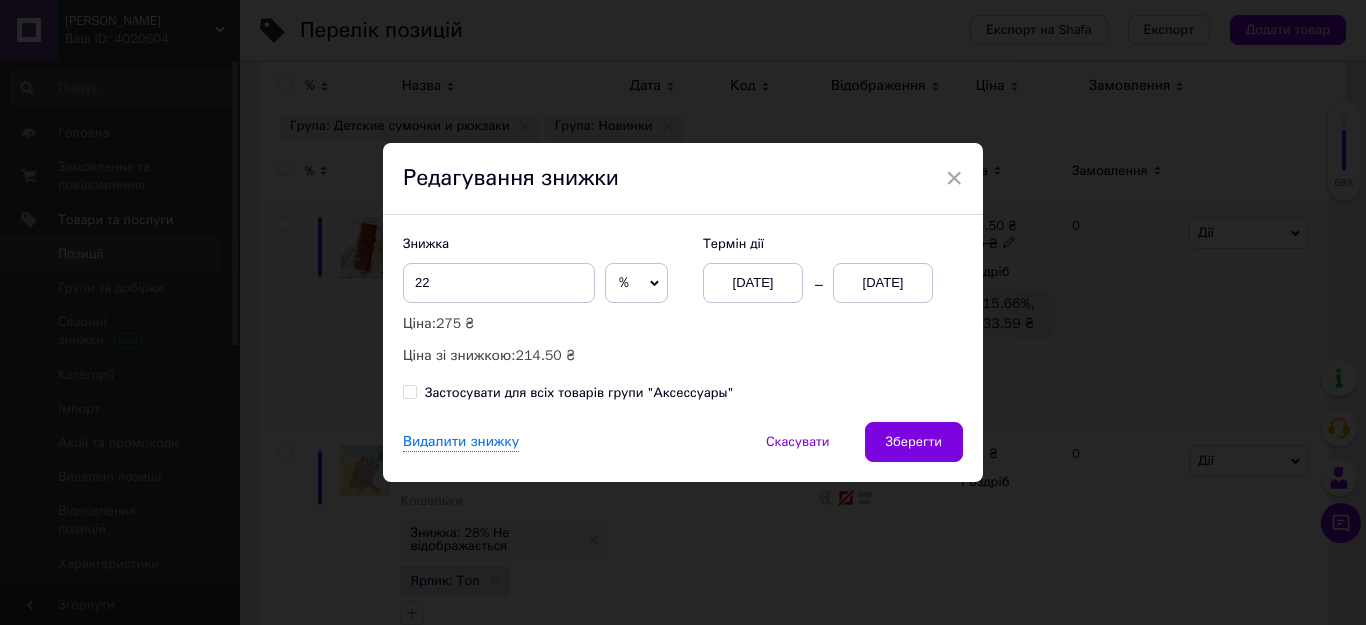 click on "Застосувати для всіх товарів групи "Аксессуары"" at bounding box center [579, 393] 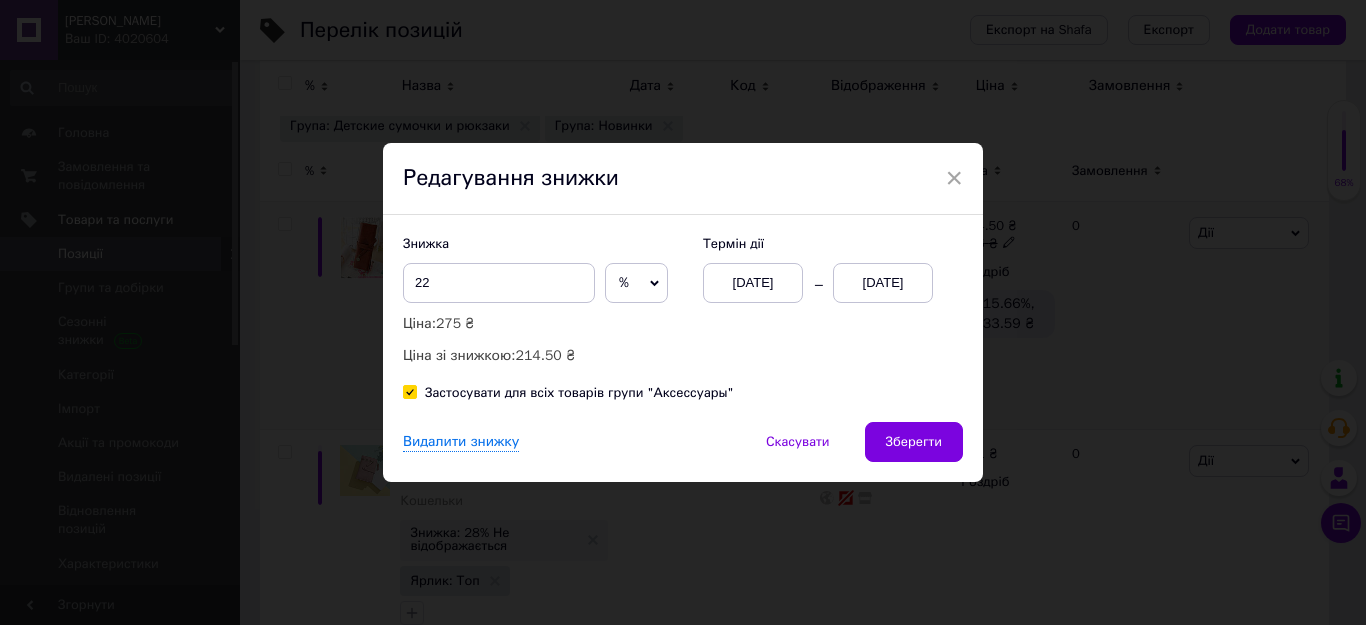 checkbox on "true" 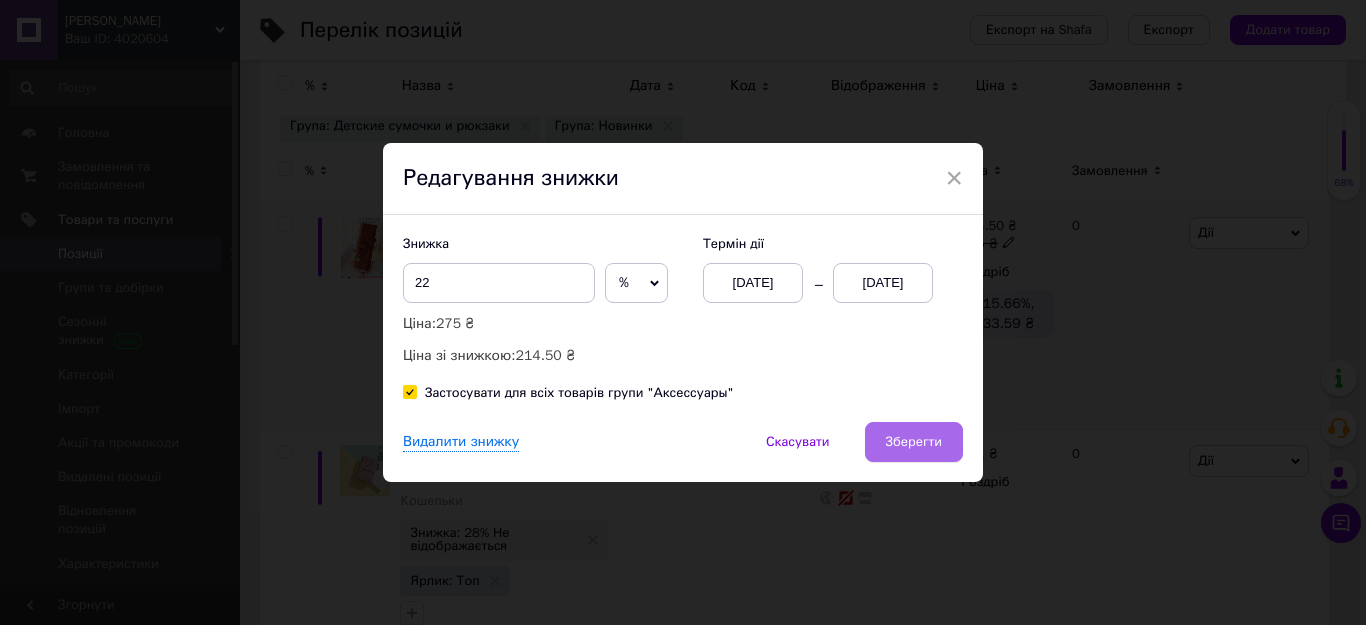 click on "Зберегти" at bounding box center [914, 442] 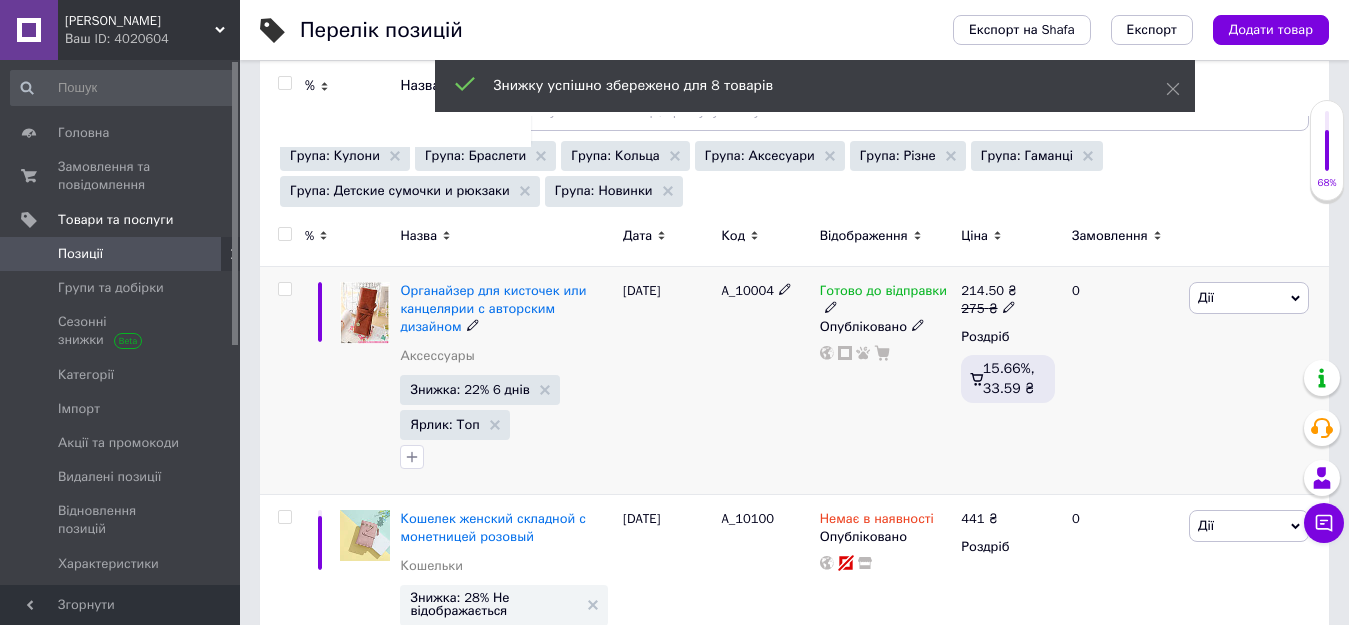 scroll, scrollTop: 200, scrollLeft: 0, axis: vertical 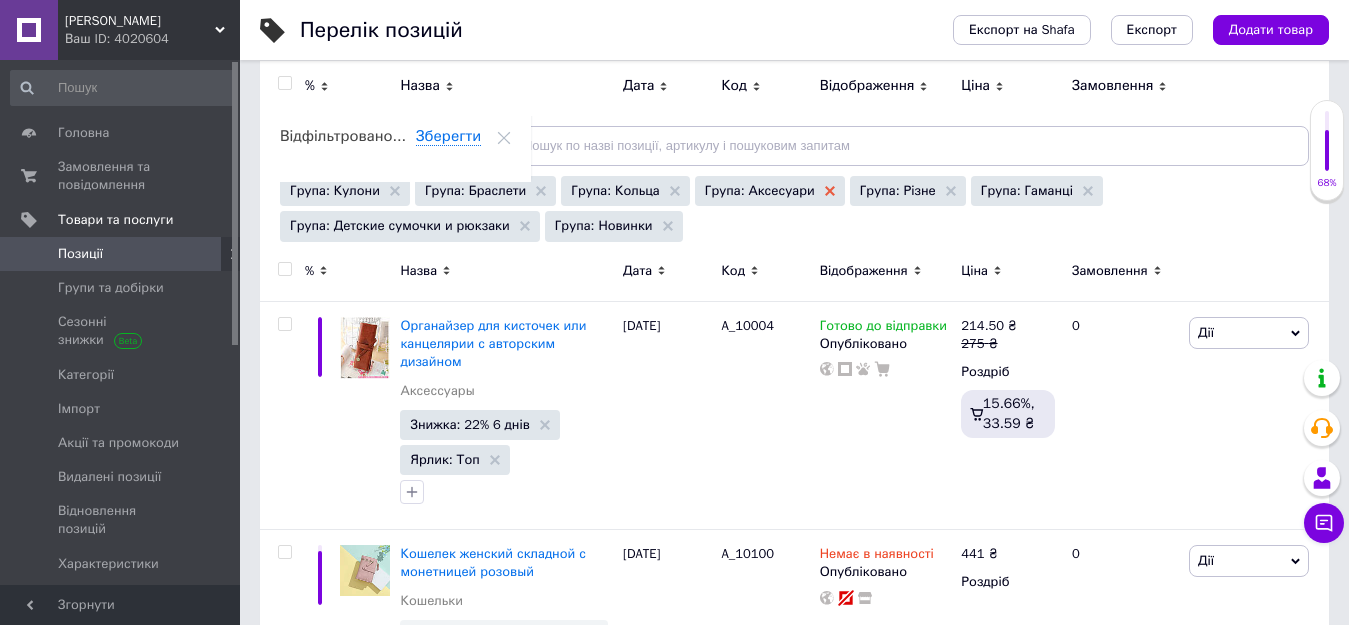 click 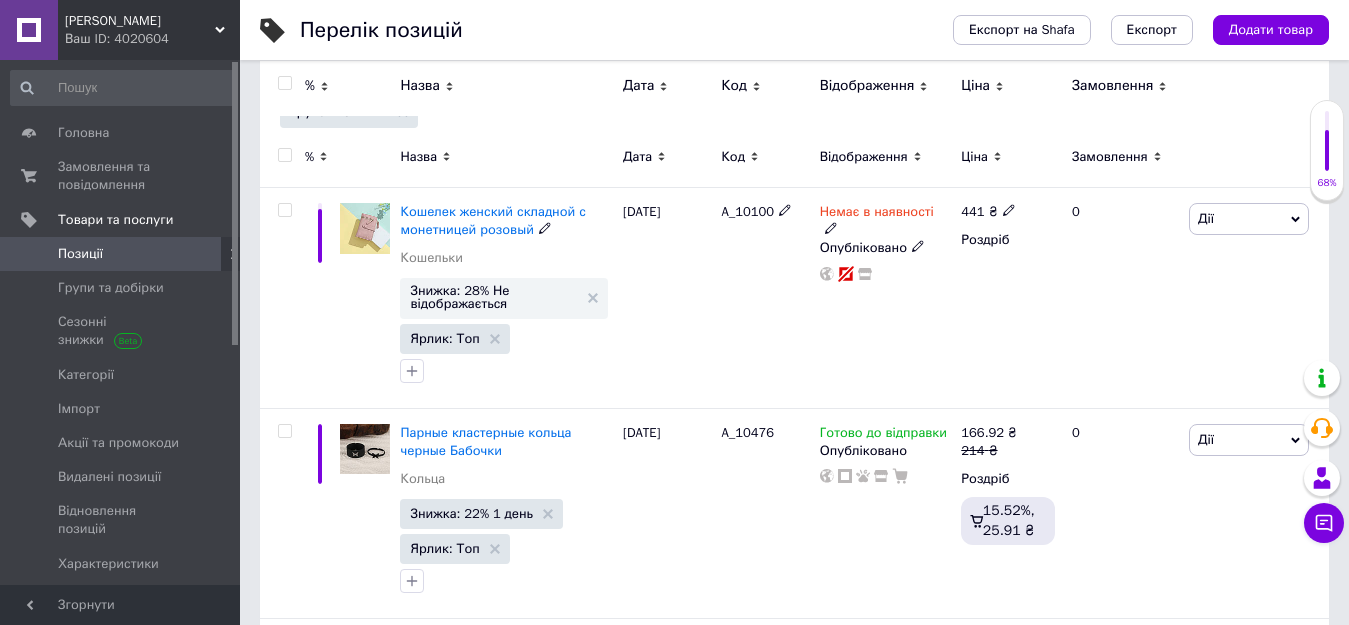 scroll, scrollTop: 600, scrollLeft: 0, axis: vertical 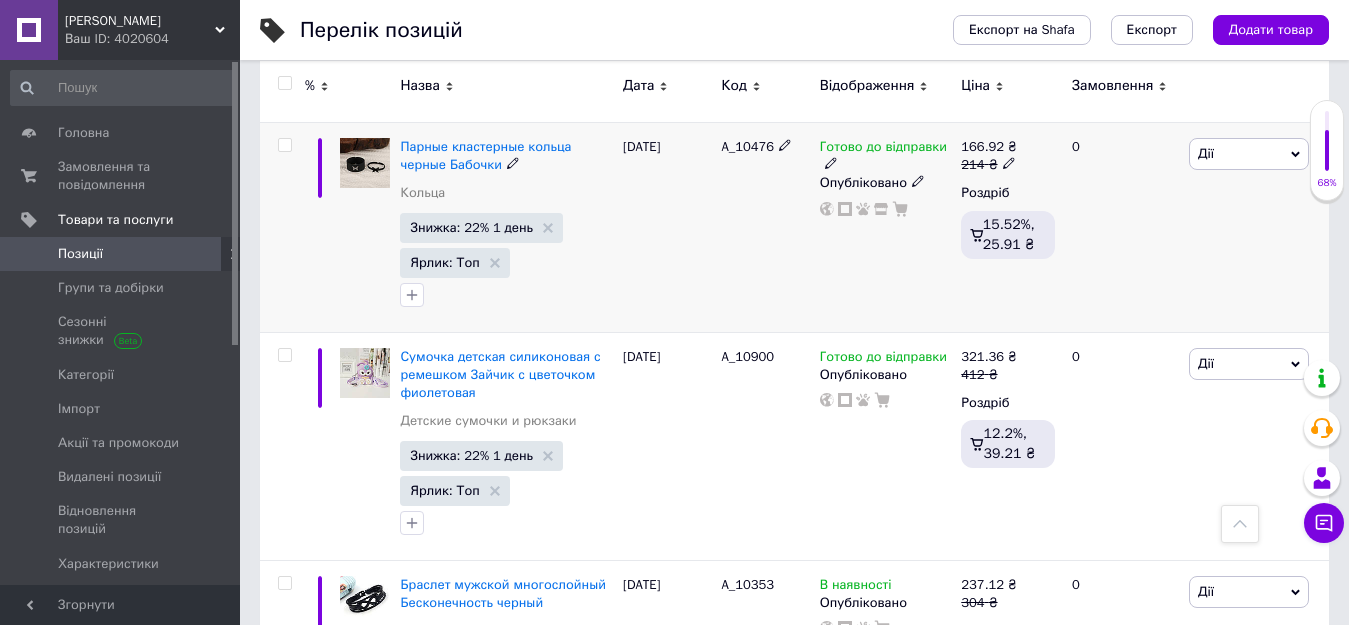 click on "Дії" at bounding box center (1249, 154) 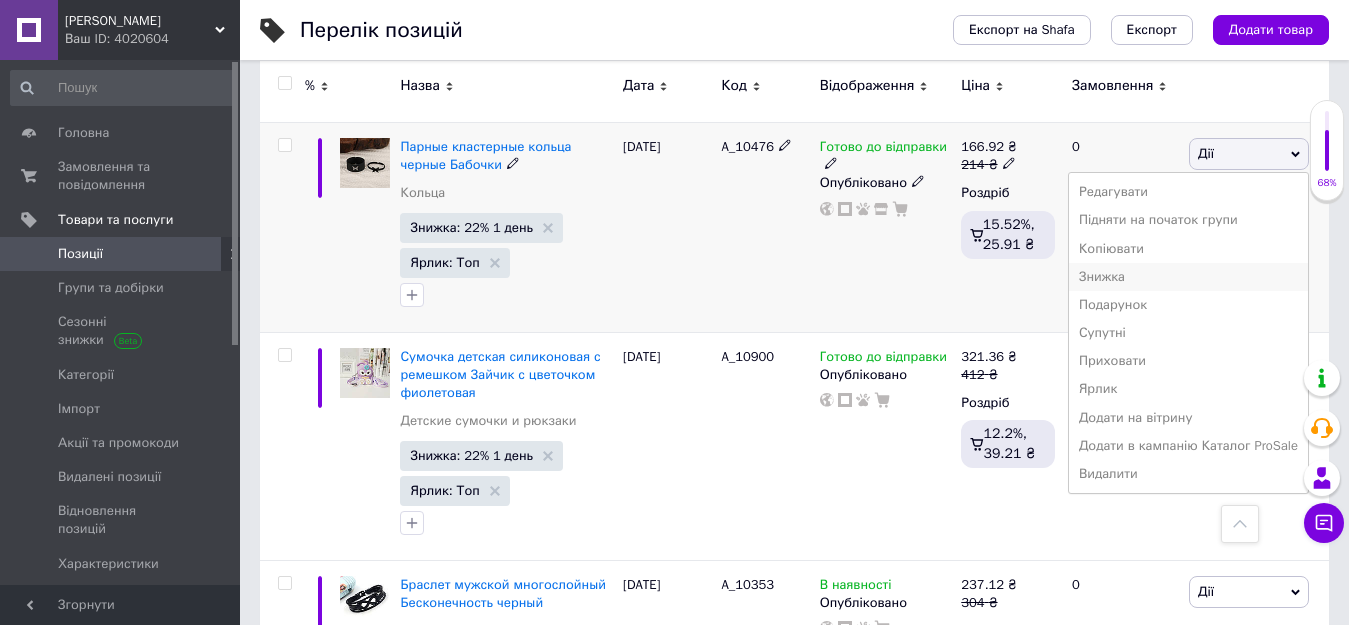 click on "Знижка" at bounding box center [1188, 277] 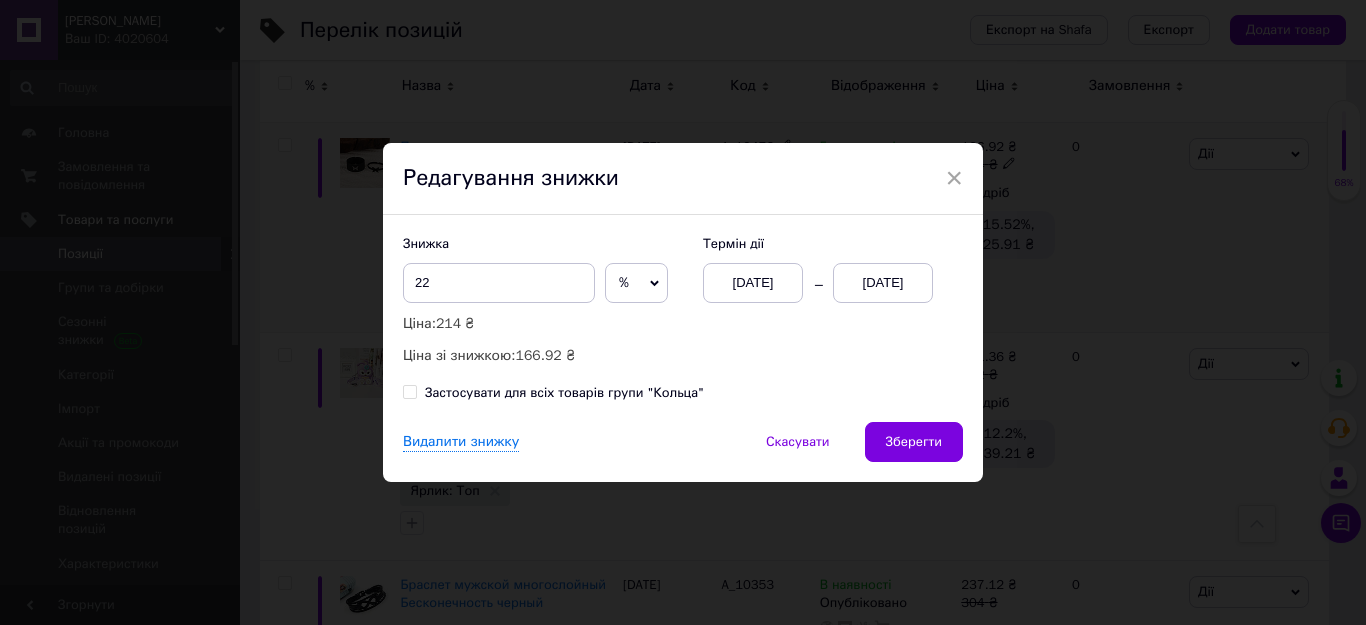 click on "[DATE]" at bounding box center [883, 283] 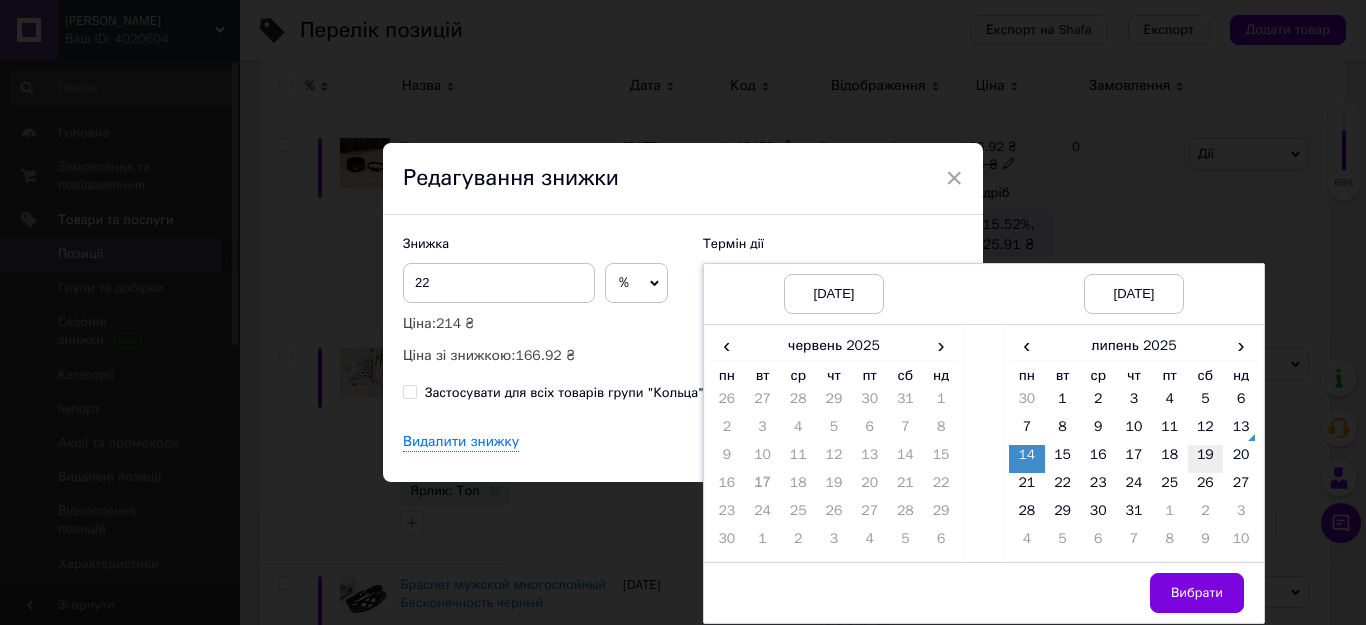 click on "19" at bounding box center (1206, 459) 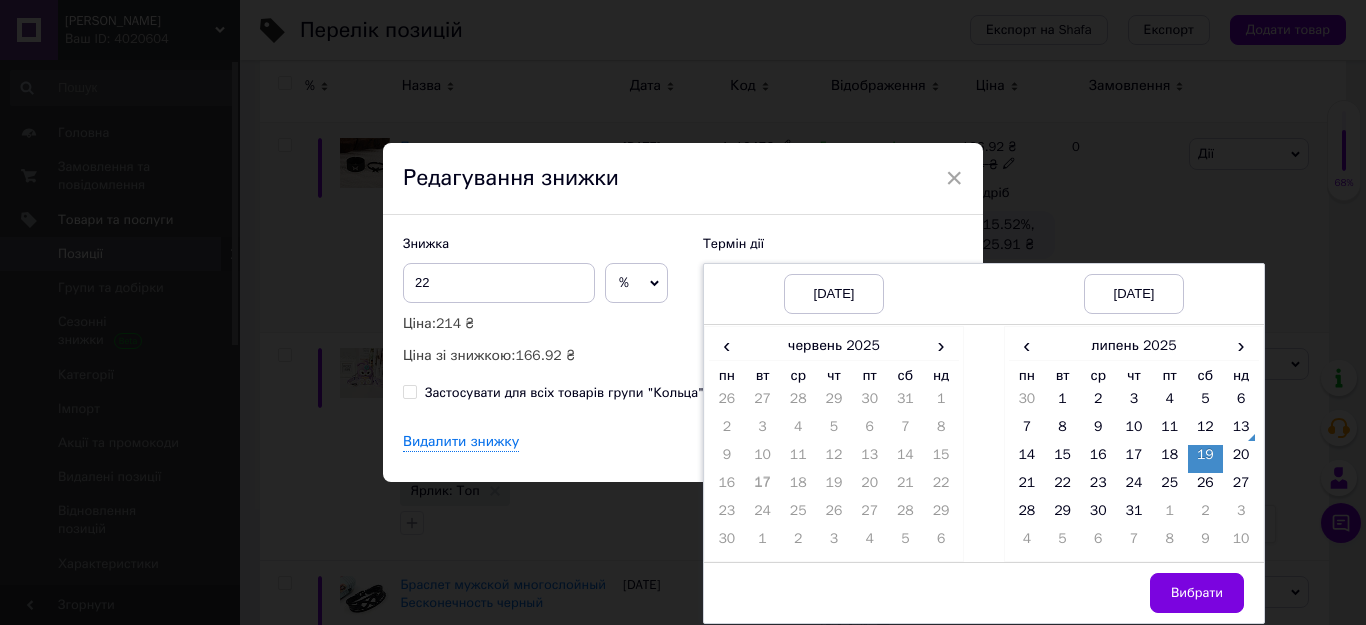 click on "Вибрати" at bounding box center (1197, 593) 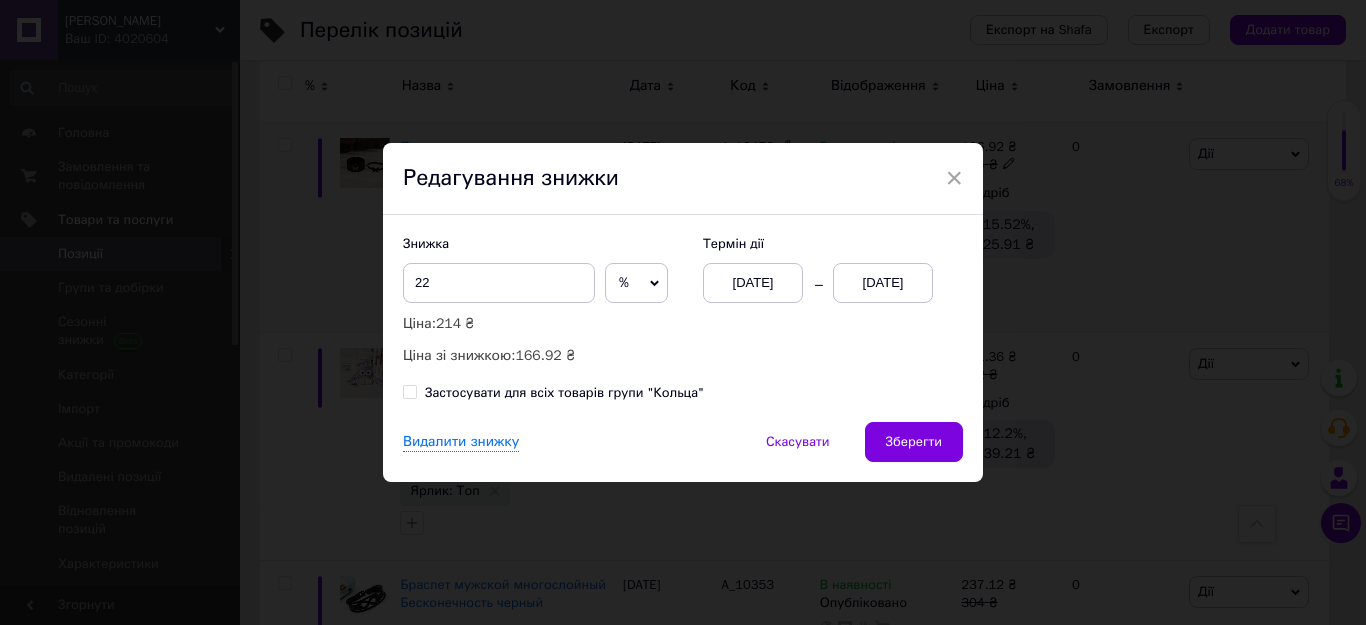click on "Застосувати для всіх товарів групи "Кольца"" at bounding box center [564, 393] 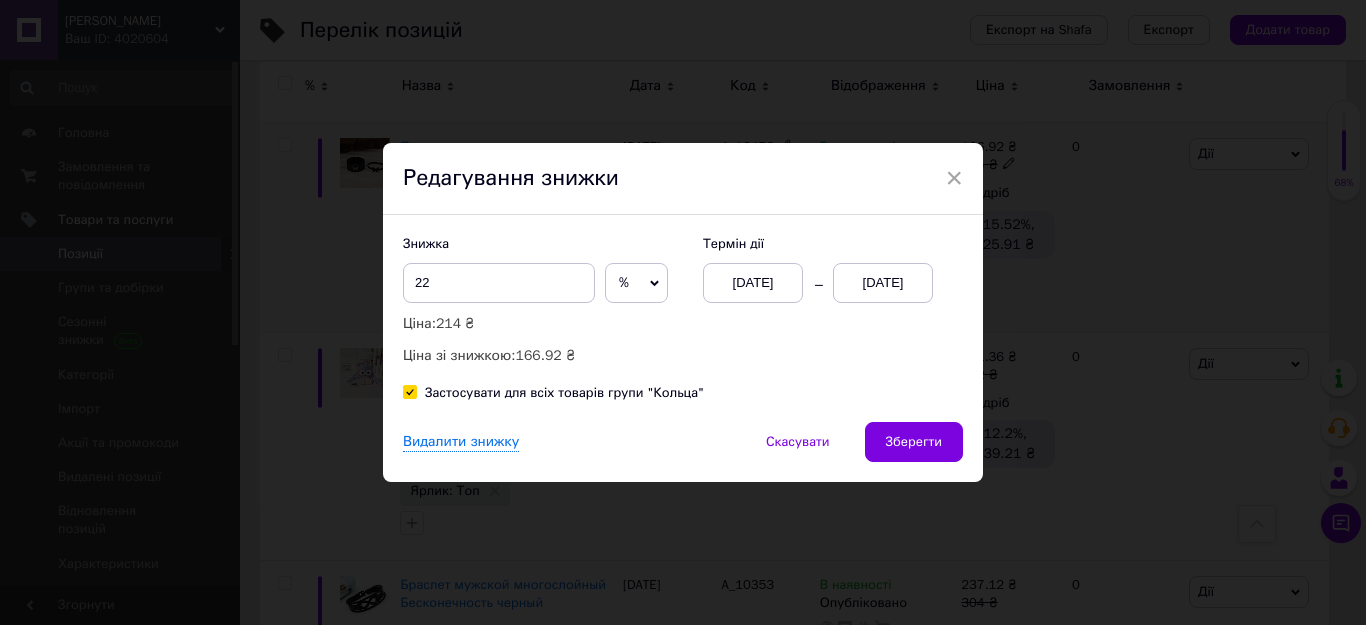 checkbox on "true" 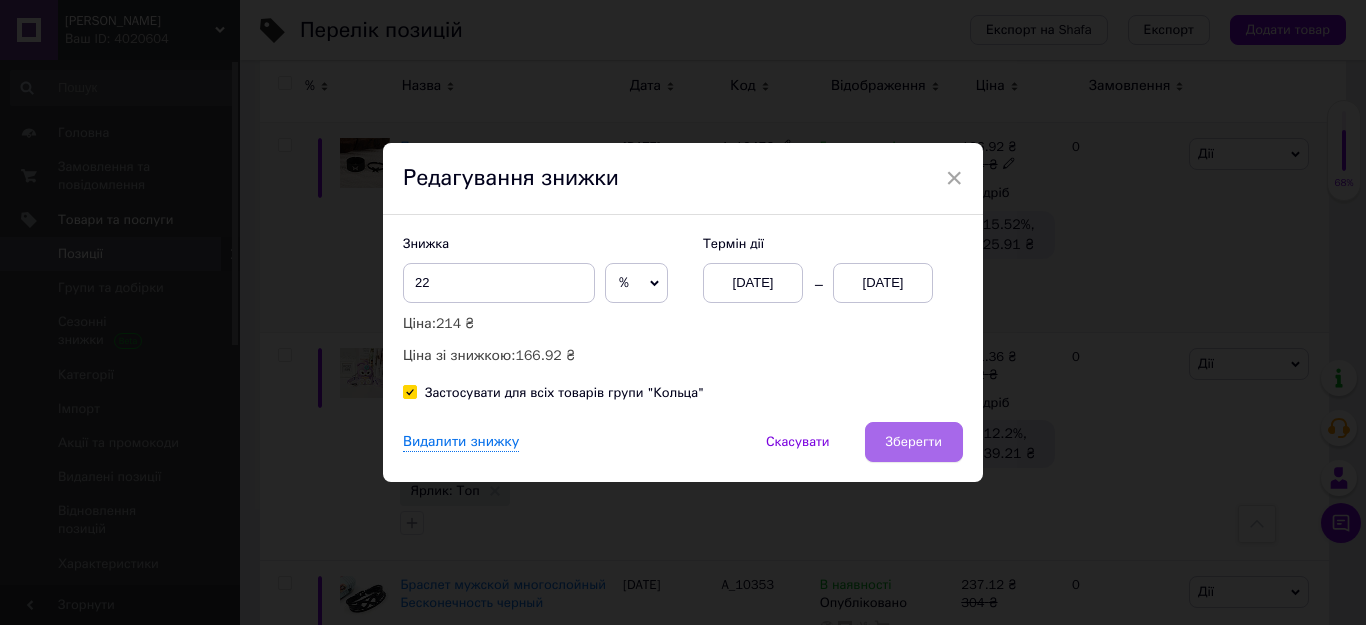 click on "Зберегти" at bounding box center [914, 442] 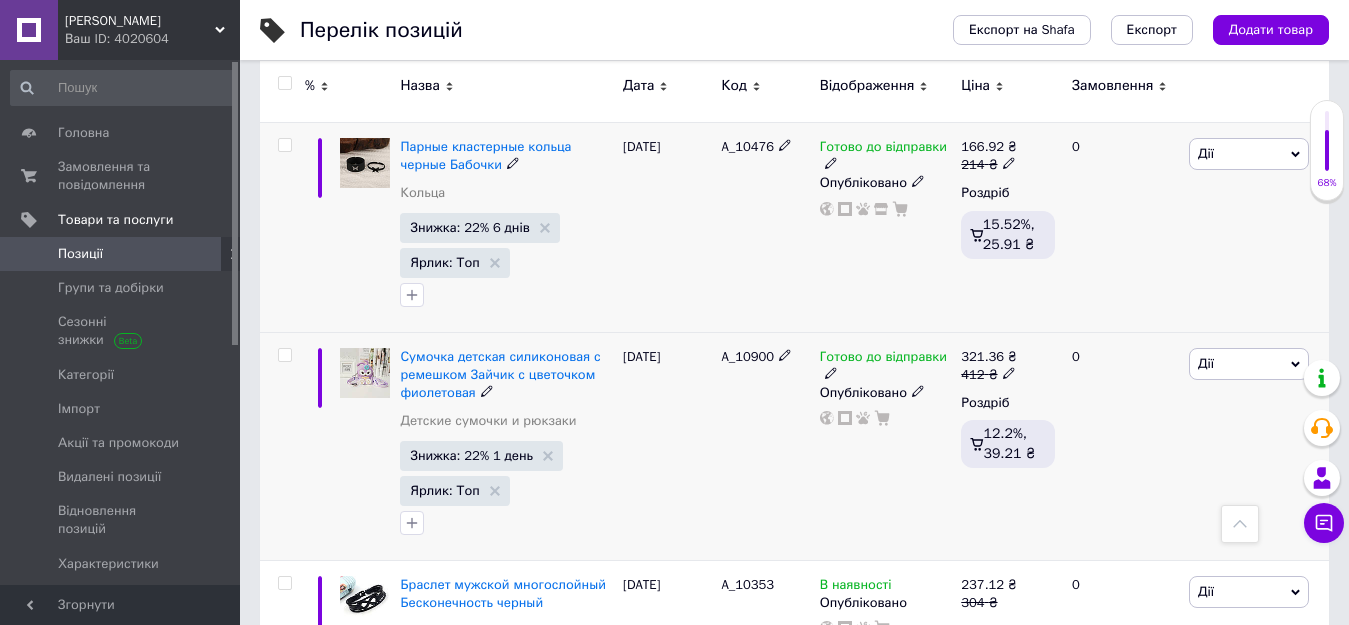 click on "Дії" at bounding box center (1249, 364) 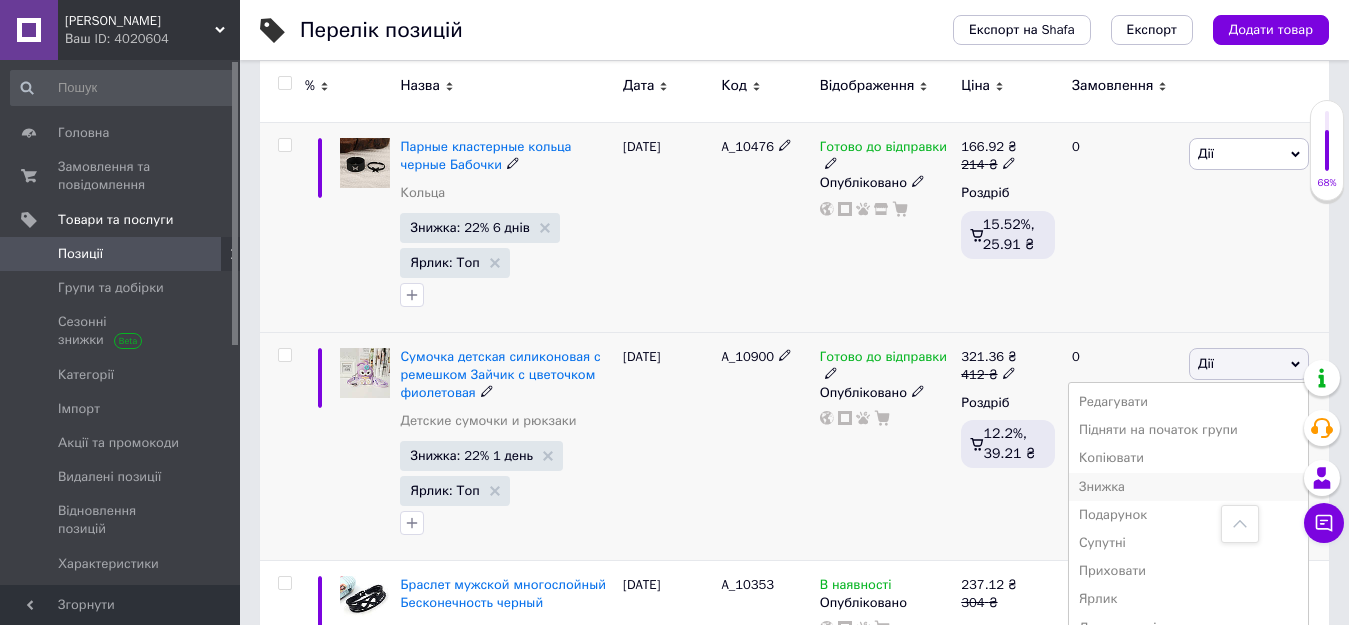 click on "Знижка" at bounding box center (1188, 487) 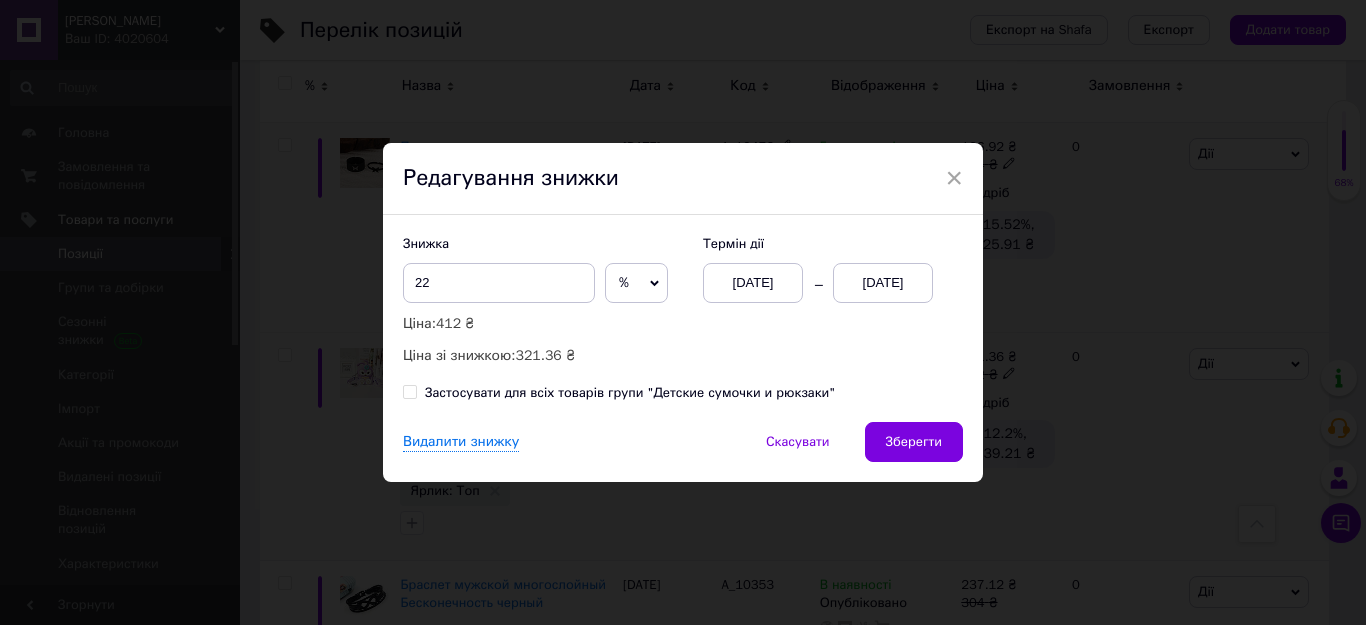 click on "[DATE]" at bounding box center (883, 283) 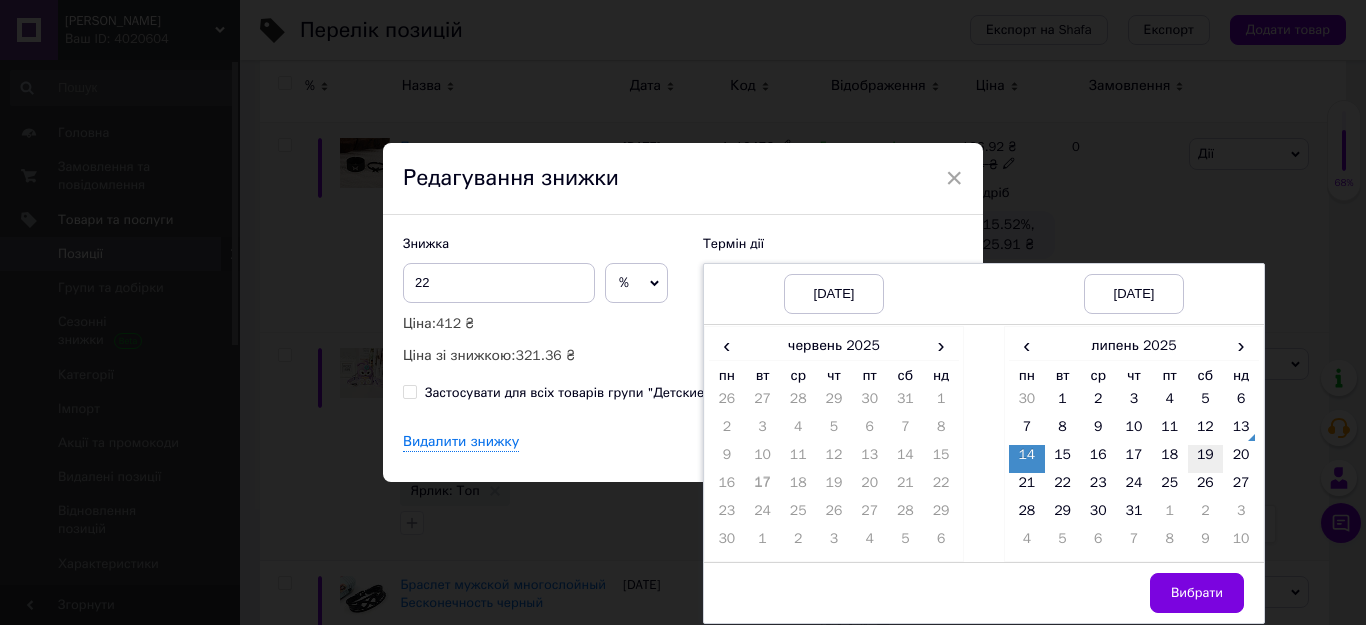 click on "19" at bounding box center [1206, 459] 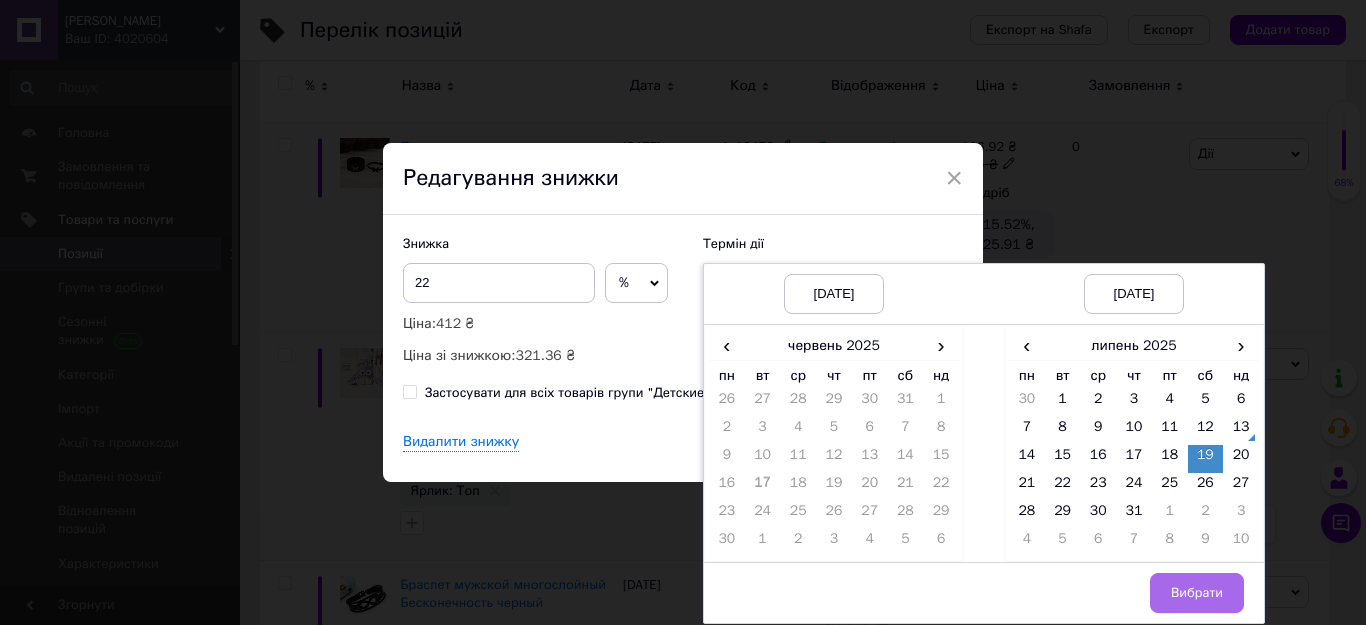 click on "Вибрати" at bounding box center (1197, 593) 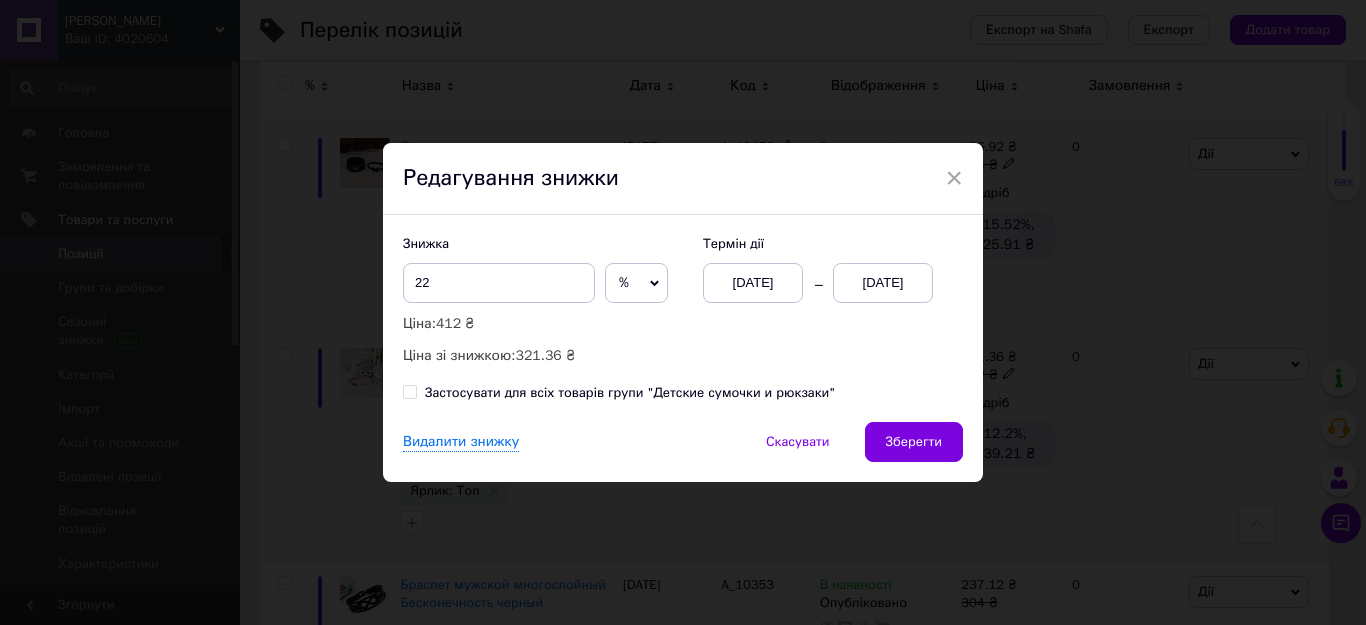 click on "Знижка 22 % ₴ Ціна:  412   ₴ Ціна зі знижкою:  321.36   ₴ Термін дії [DATE] [DATE] Застосувати для всіх товарів групи "Детские сумочки и рюкзаки"" at bounding box center (683, 318) 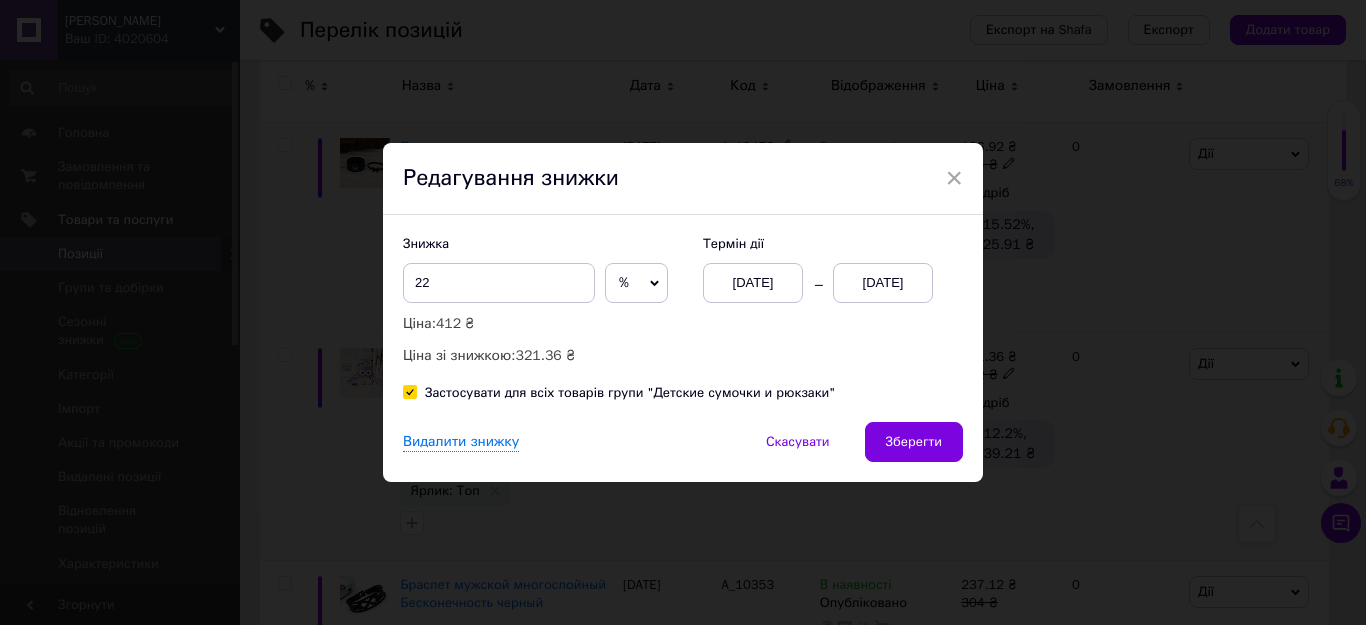 checkbox on "true" 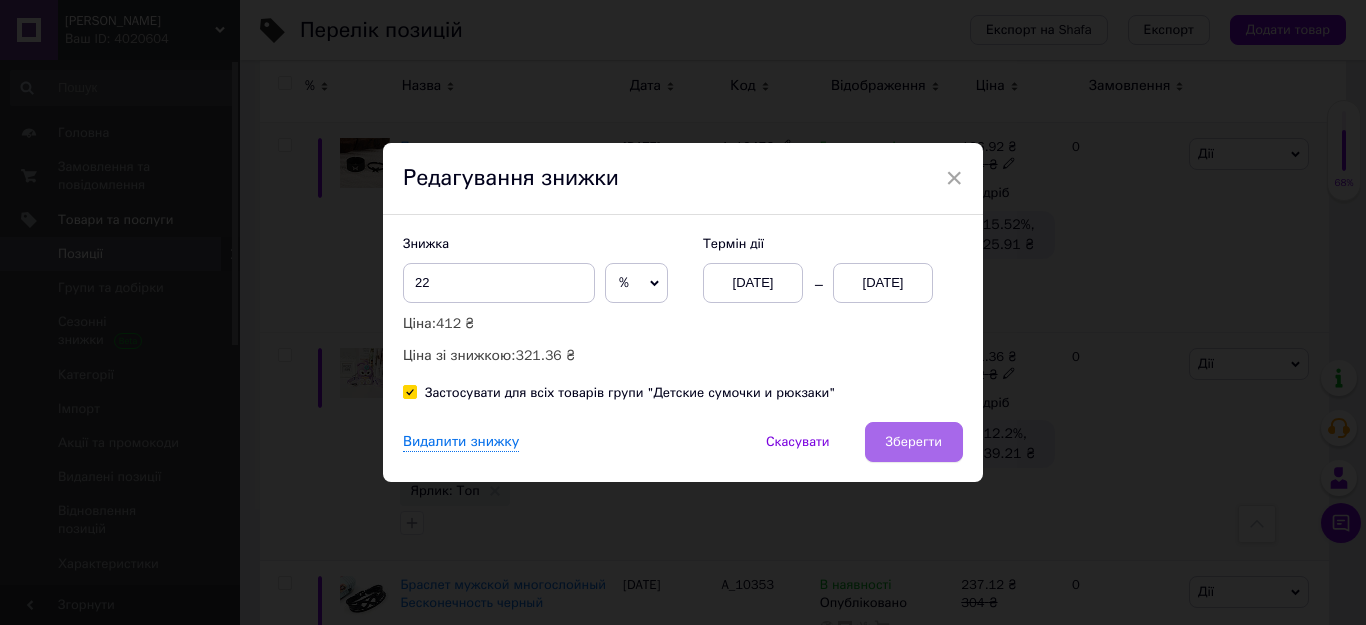 click on "Зберегти" at bounding box center [914, 442] 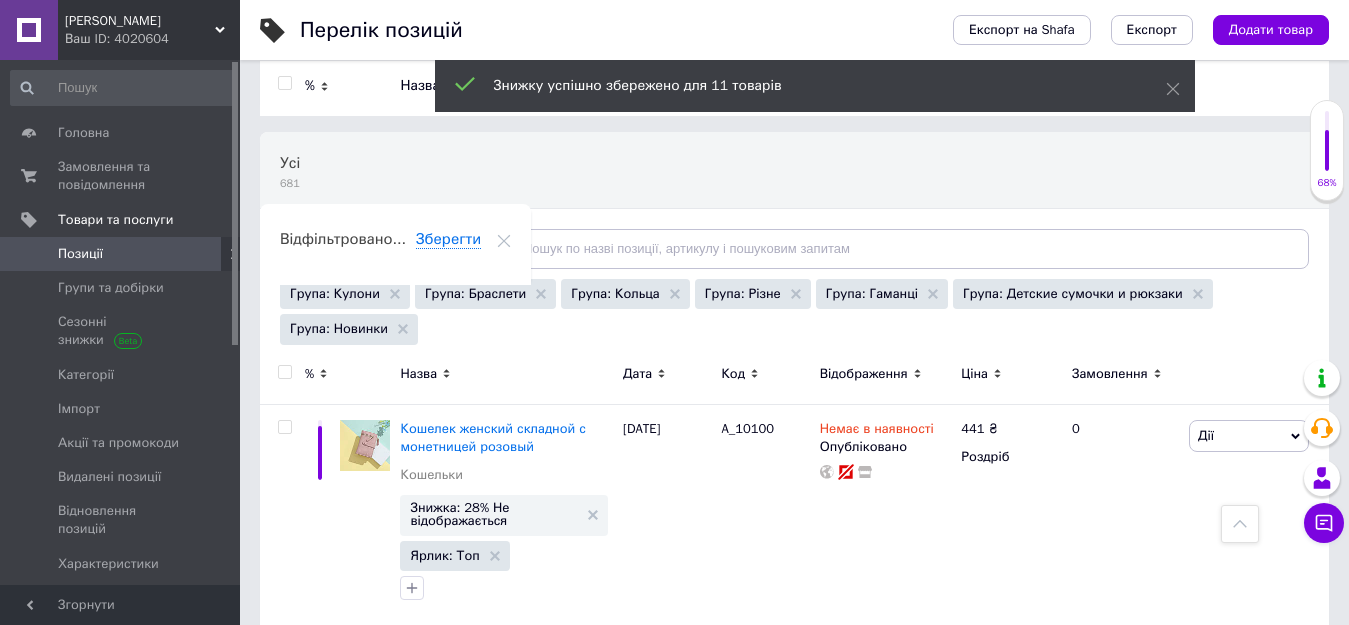 scroll, scrollTop: 0, scrollLeft: 0, axis: both 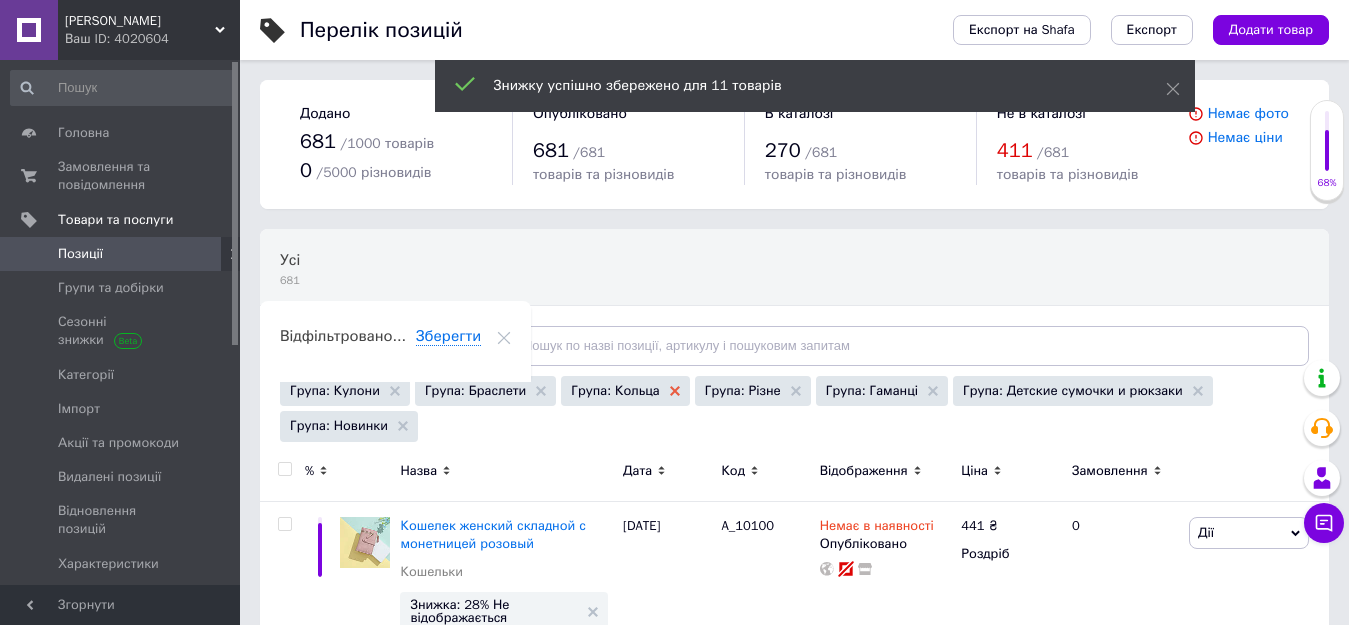 click 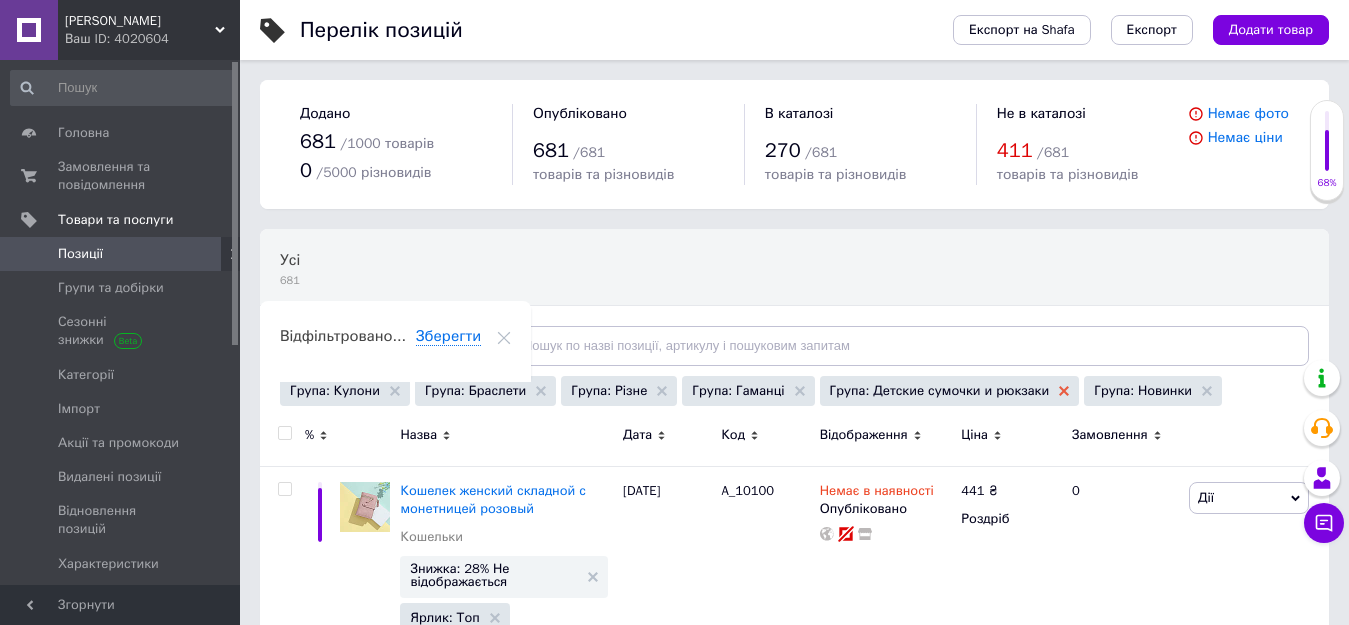 click 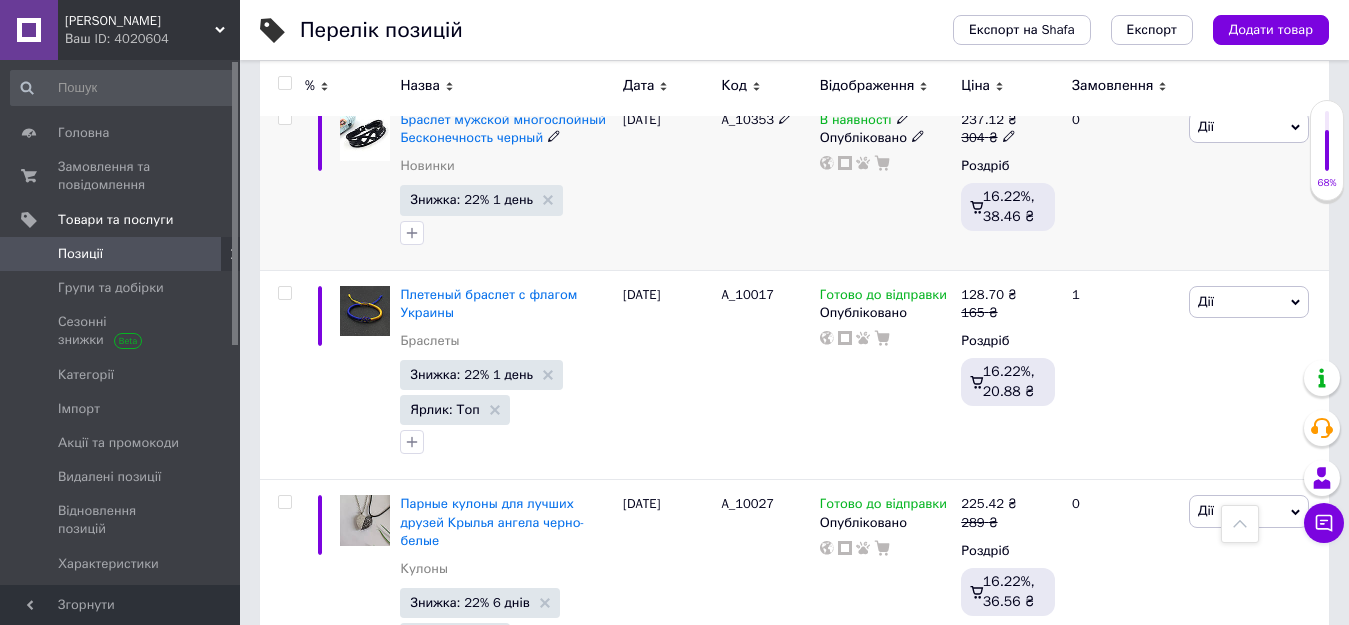 scroll, scrollTop: 600, scrollLeft: 0, axis: vertical 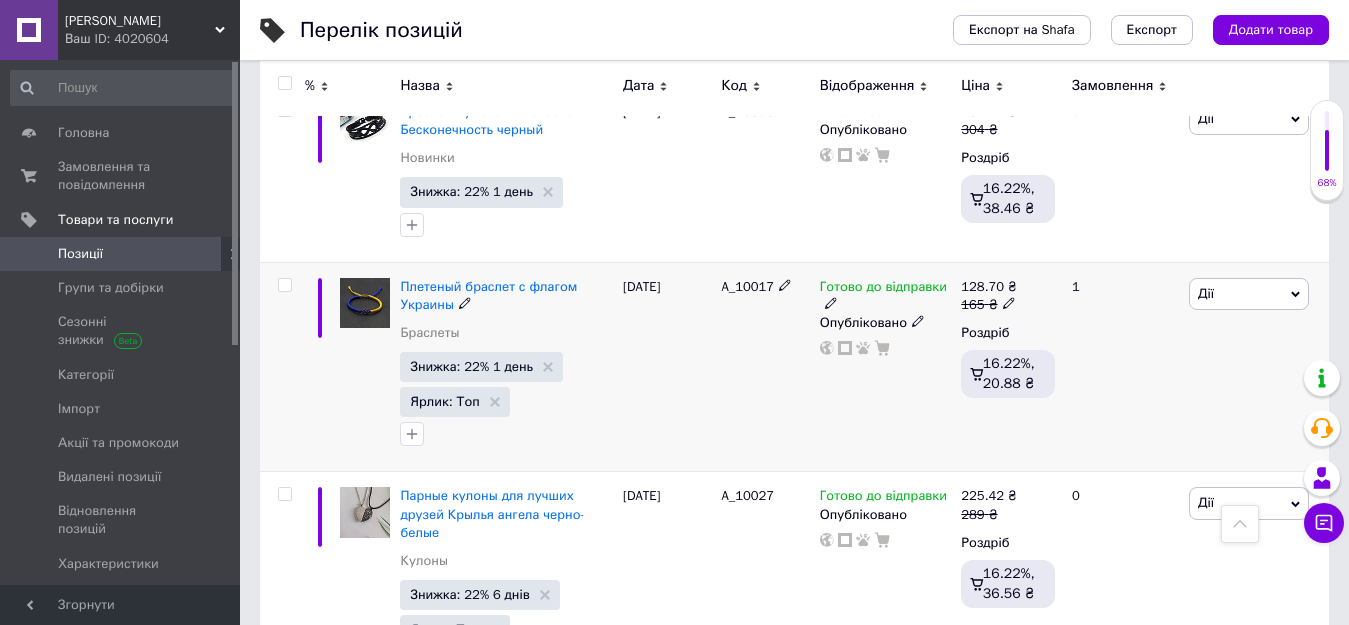 click on "Дії" at bounding box center [1249, 294] 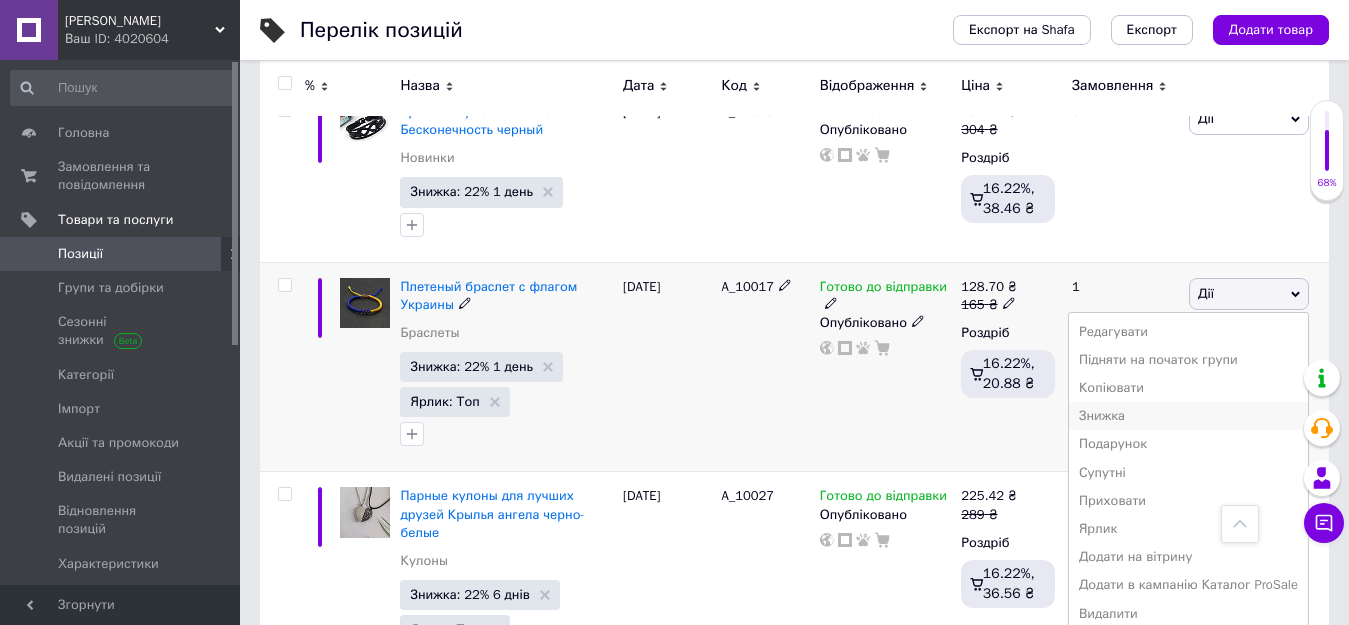 click on "Знижка" at bounding box center [1188, 416] 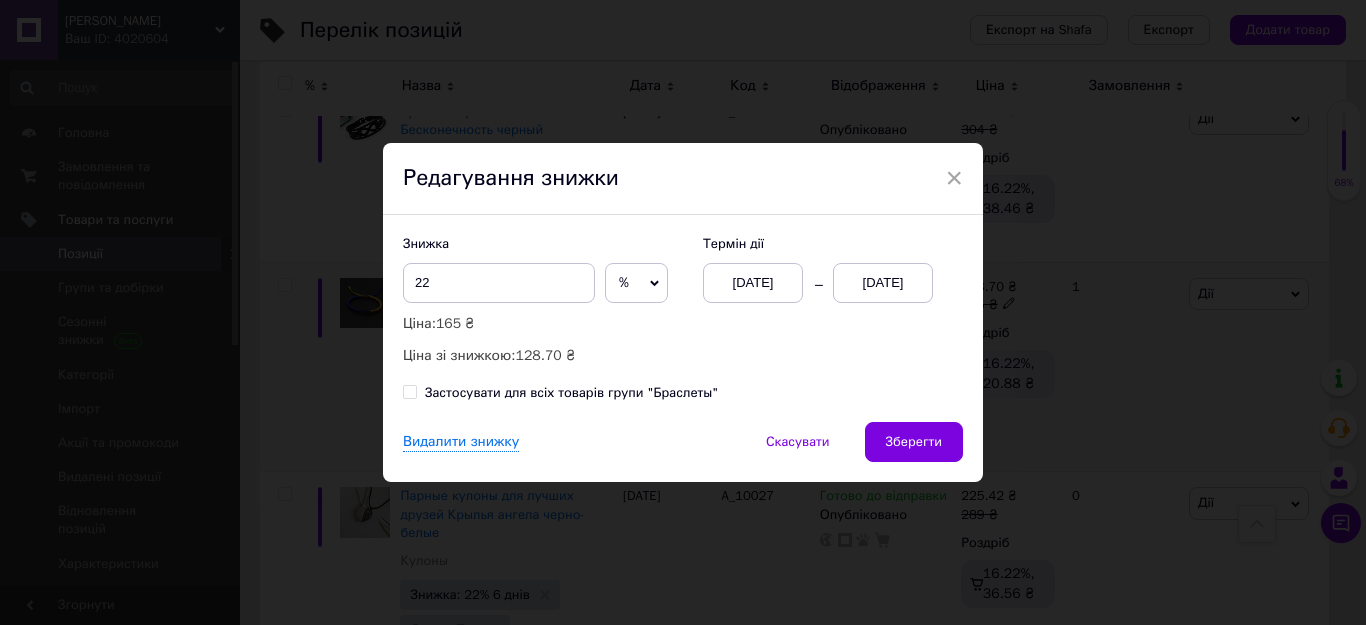 click on "Застосувати для всіх товарів групи "Браслеты"" at bounding box center (571, 393) 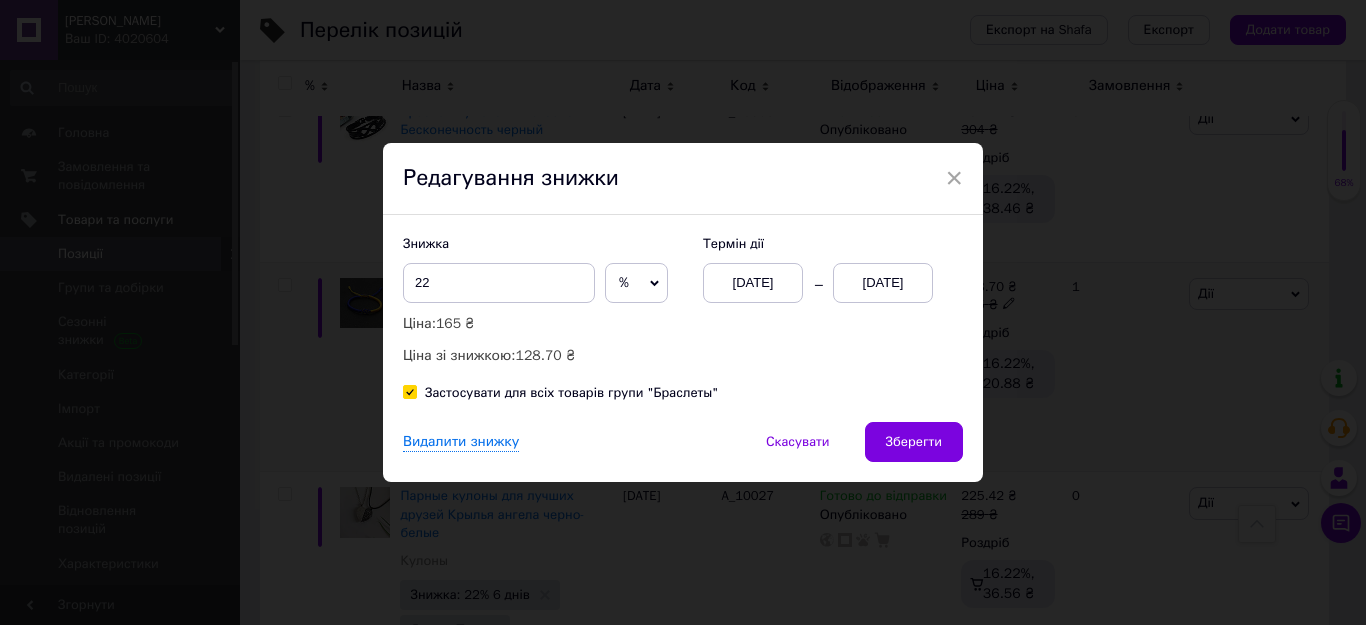 checkbox on "true" 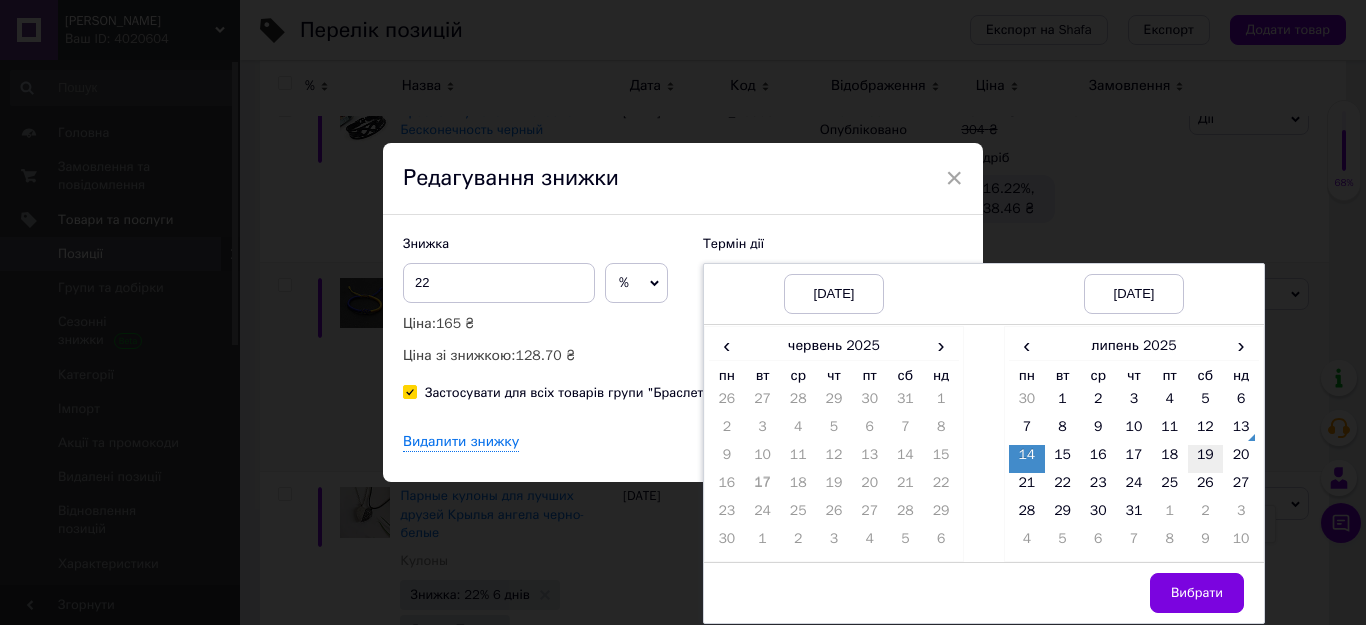 click on "19" at bounding box center [1206, 459] 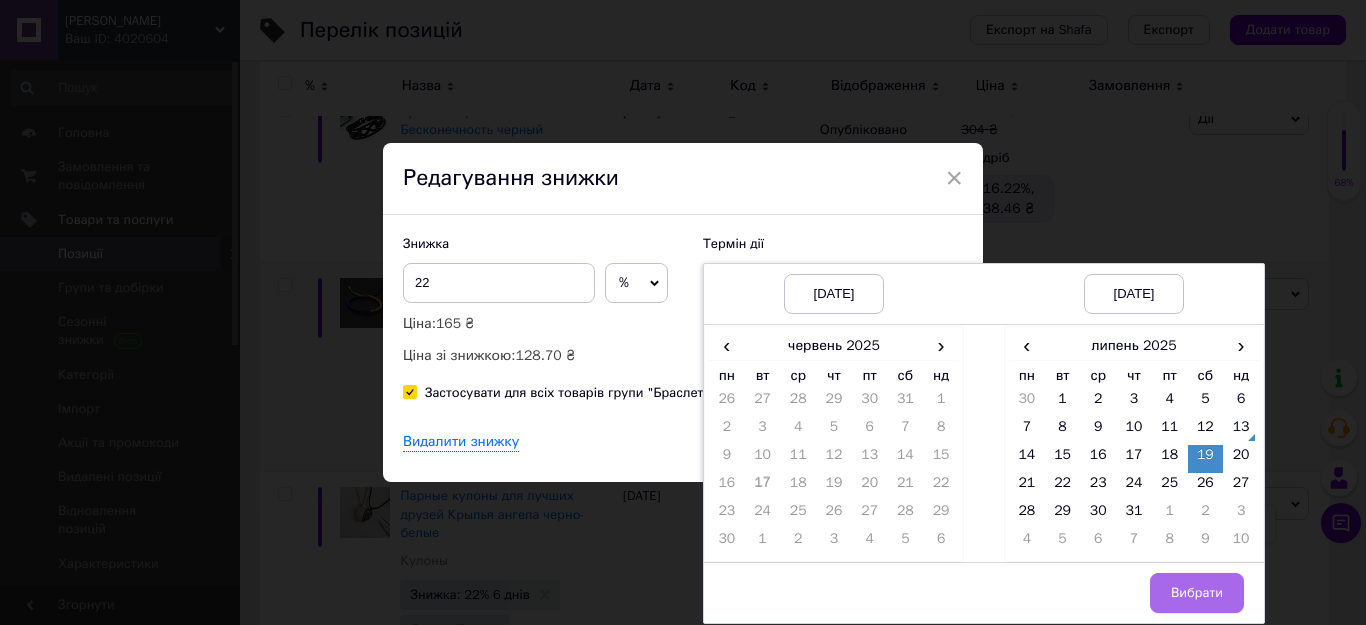 click on "Вибрати" at bounding box center (1197, 593) 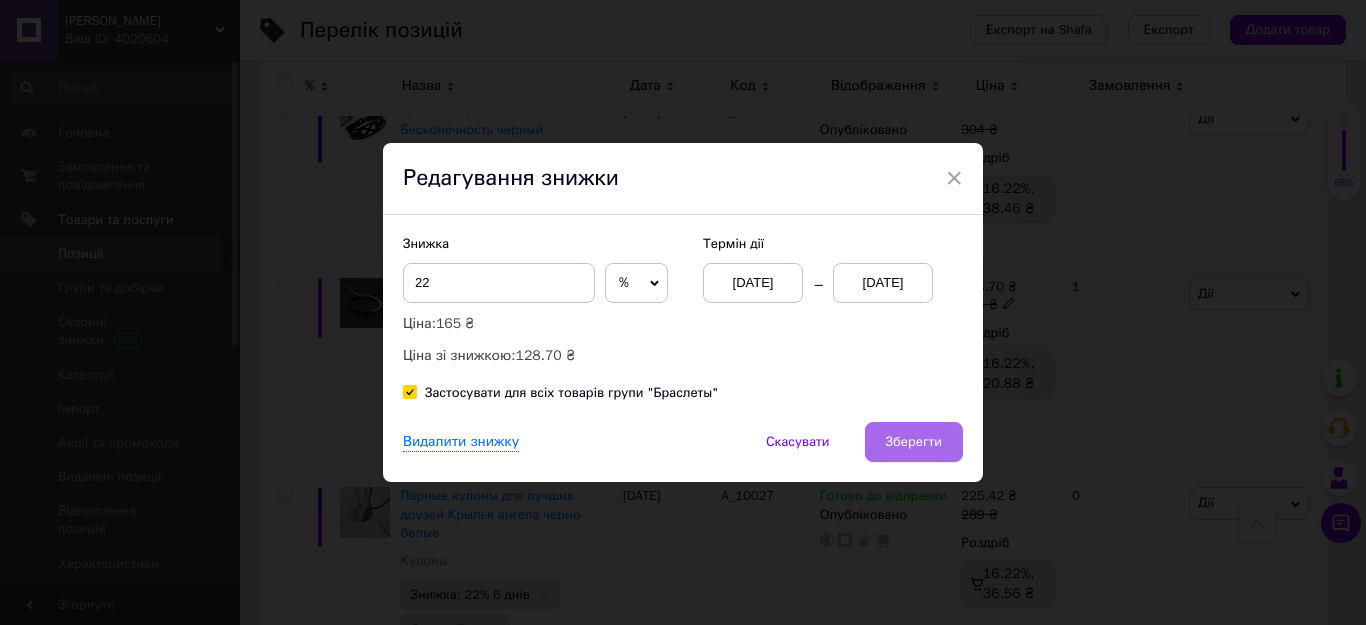 click on "Зберегти" at bounding box center [914, 442] 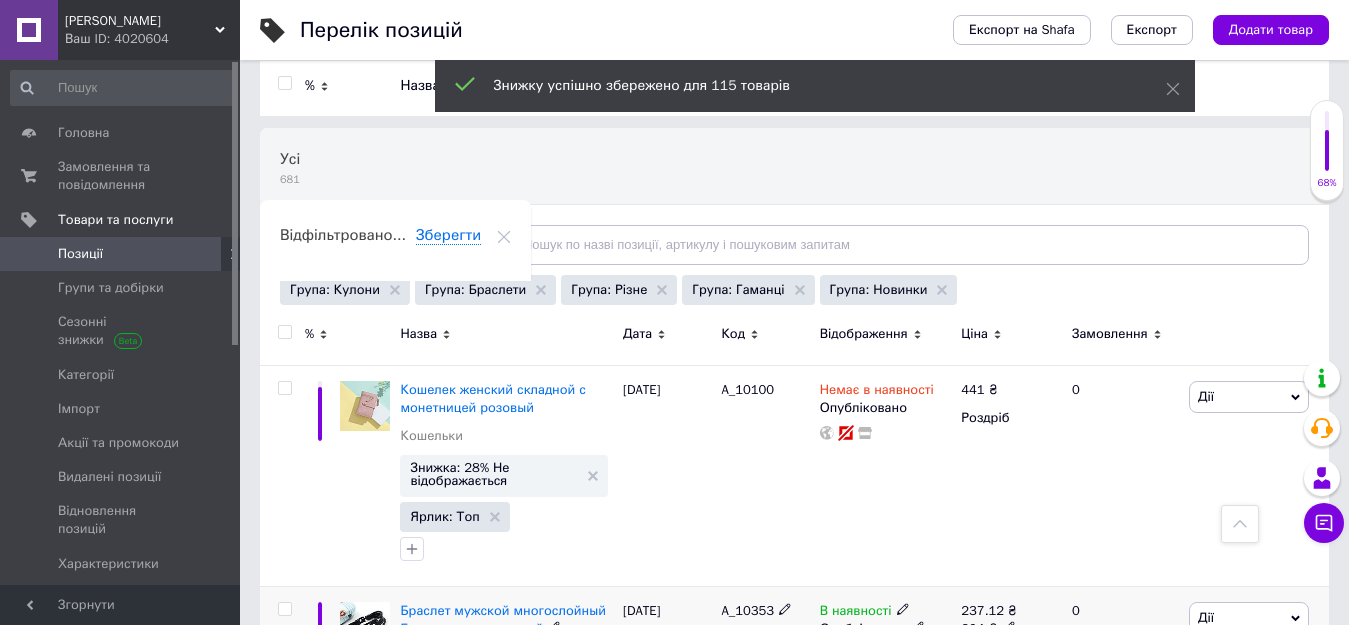 scroll, scrollTop: 100, scrollLeft: 0, axis: vertical 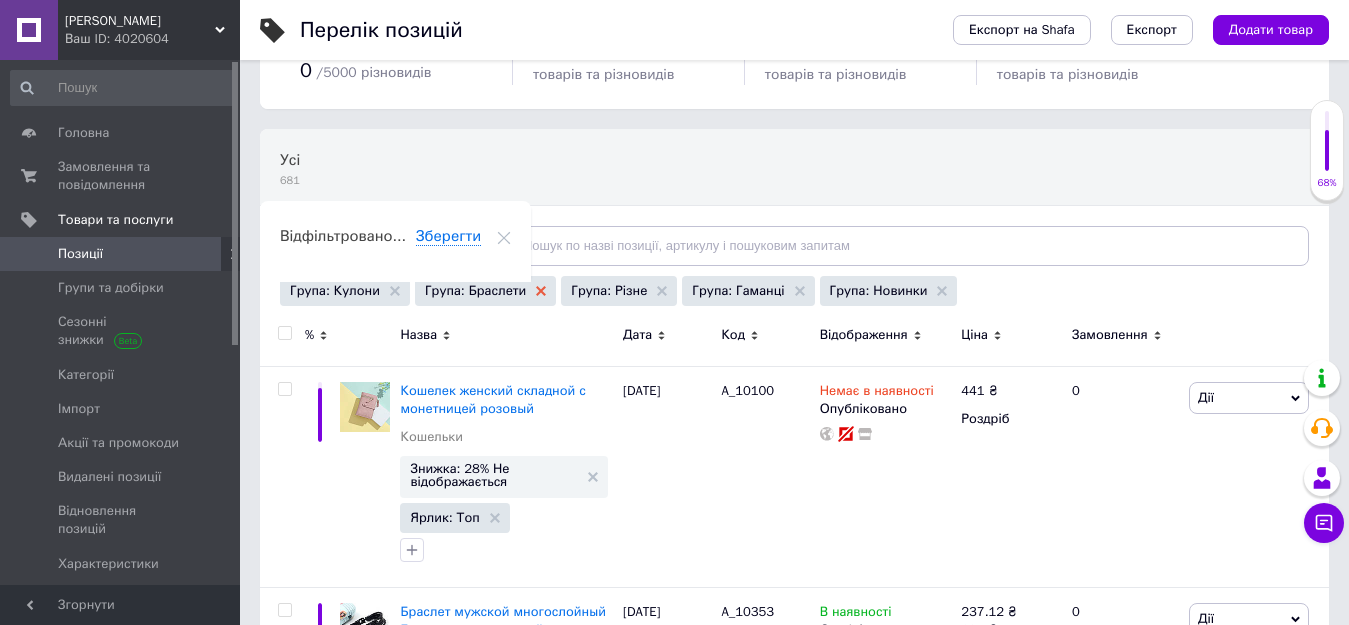 click 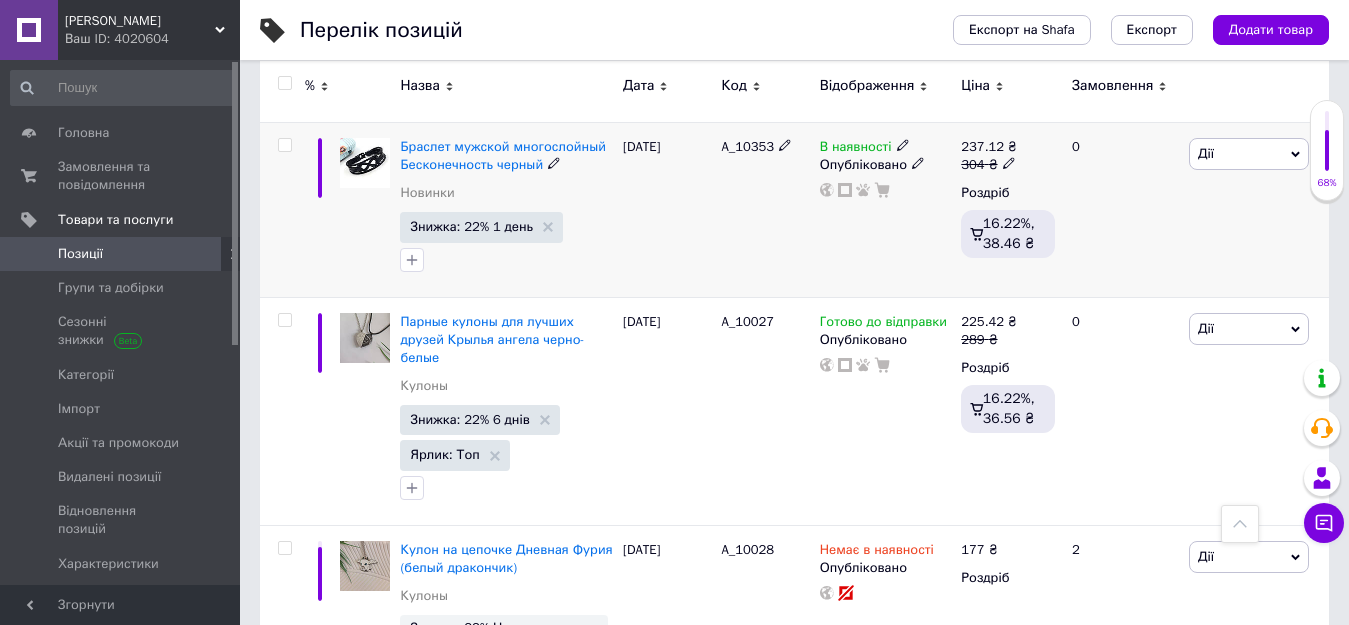 scroll, scrollTop: 600, scrollLeft: 0, axis: vertical 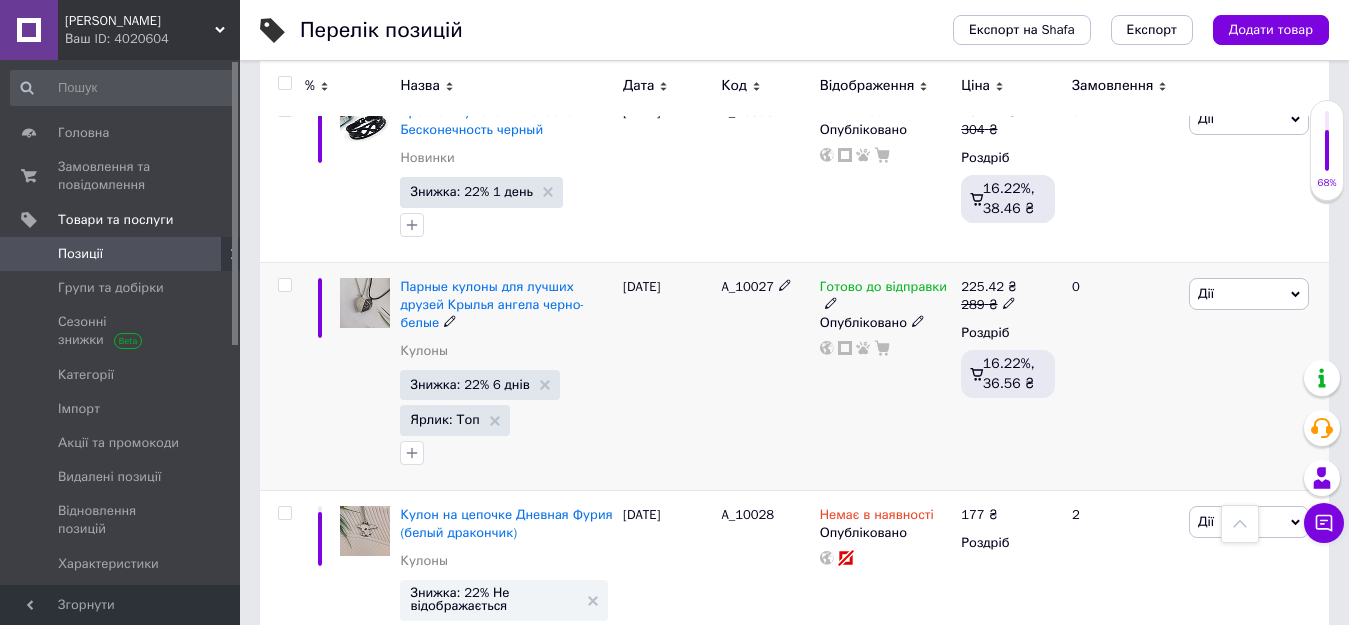 click on "Дії" at bounding box center (1206, 293) 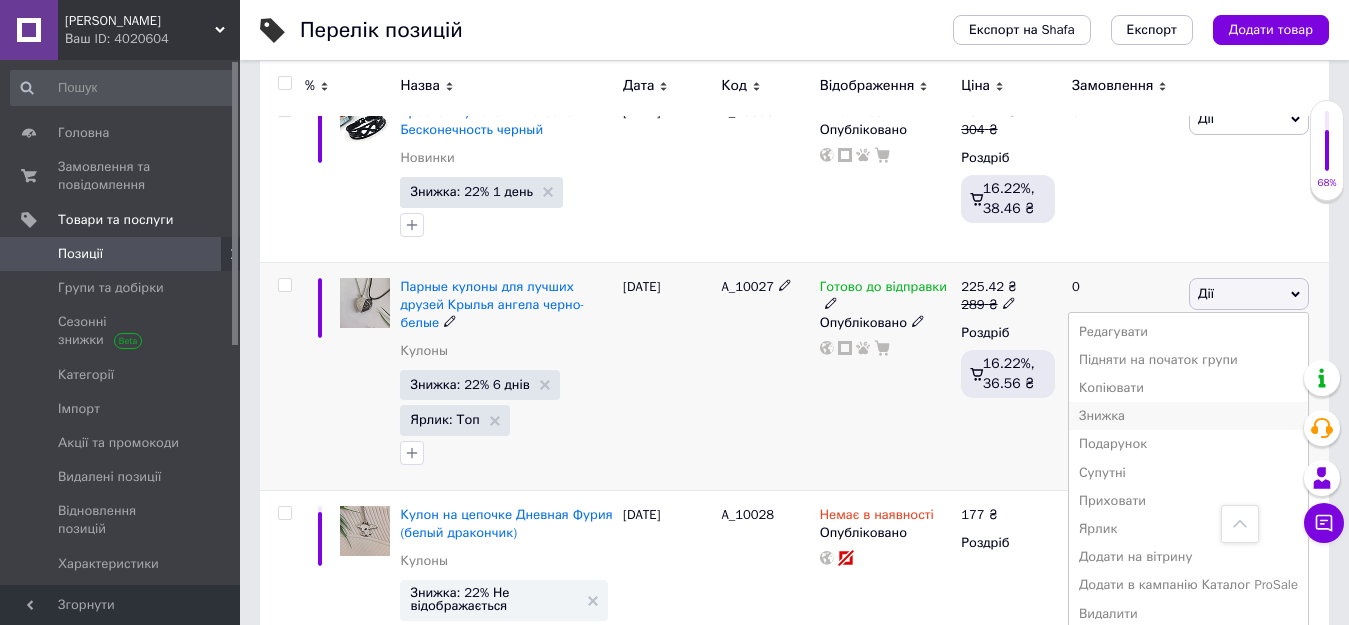 click on "Знижка" at bounding box center [1188, 416] 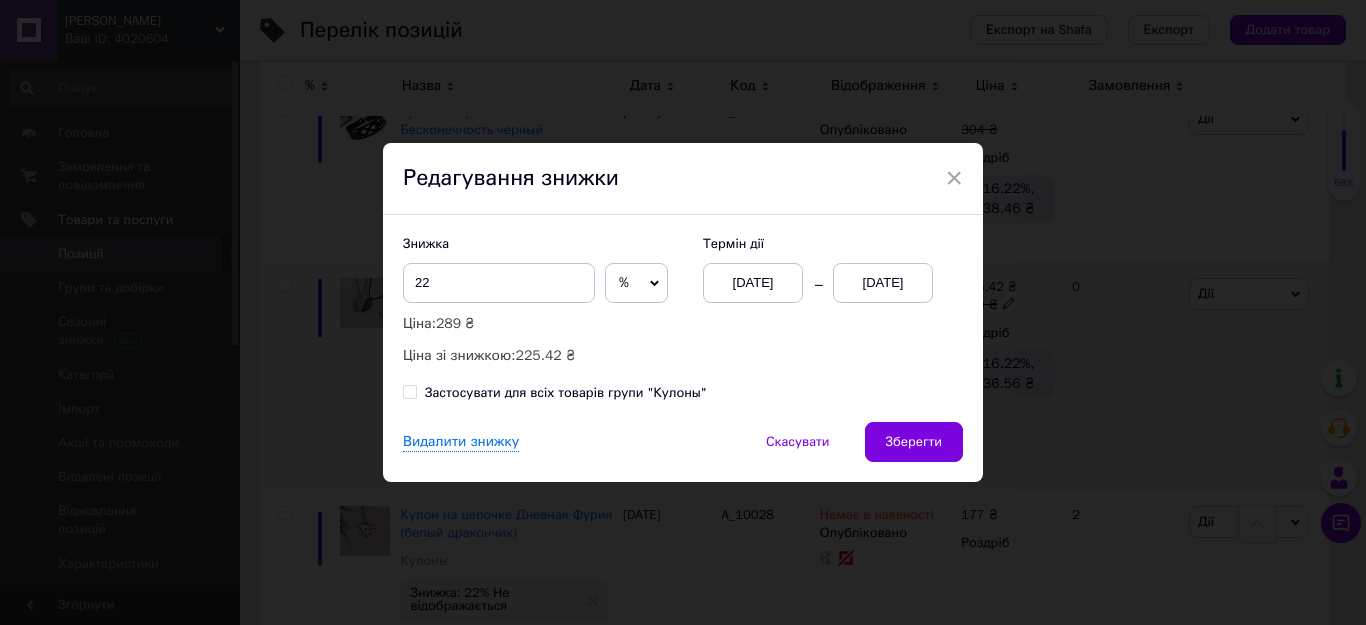 click on "Застосувати для всіх товарів групи "Кулоны"" at bounding box center (566, 393) 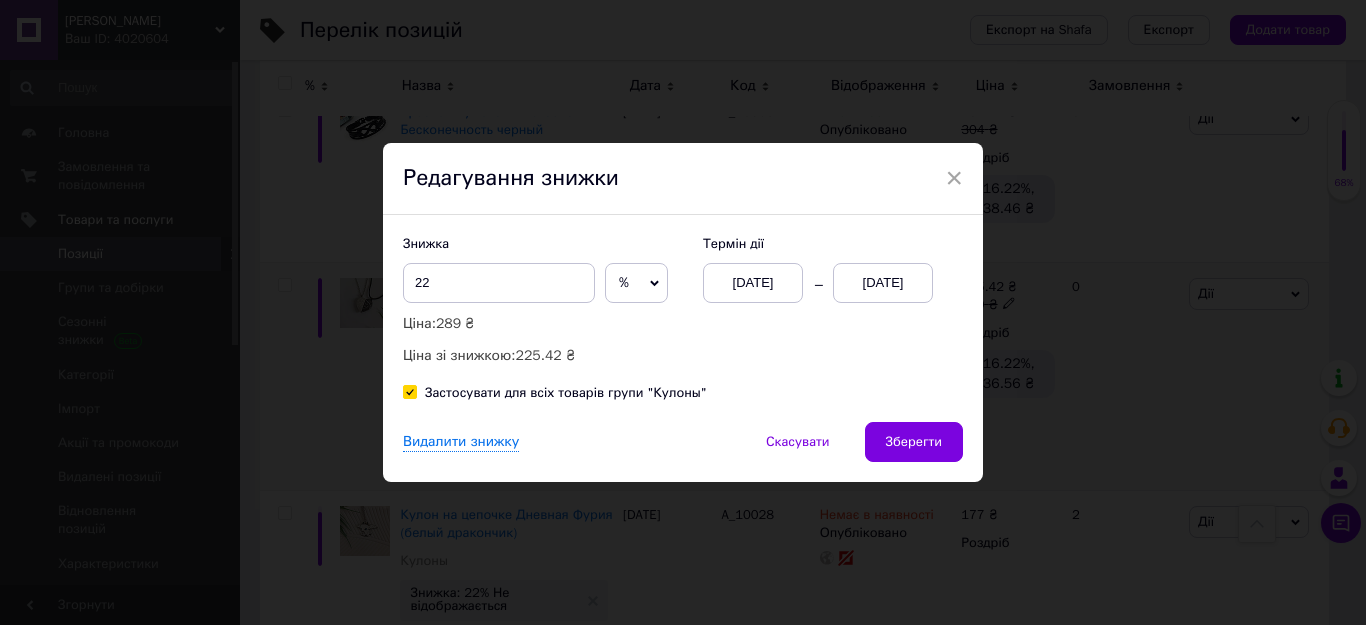 checkbox on "true" 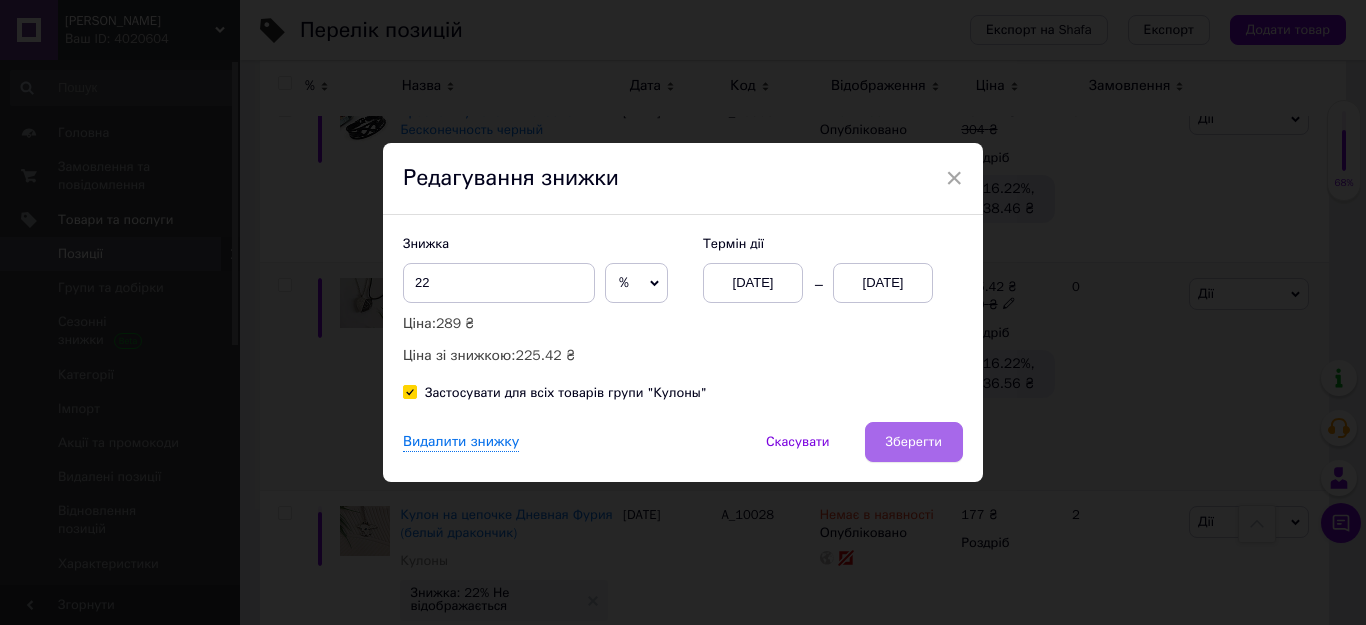 click on "Зберегти" at bounding box center (914, 442) 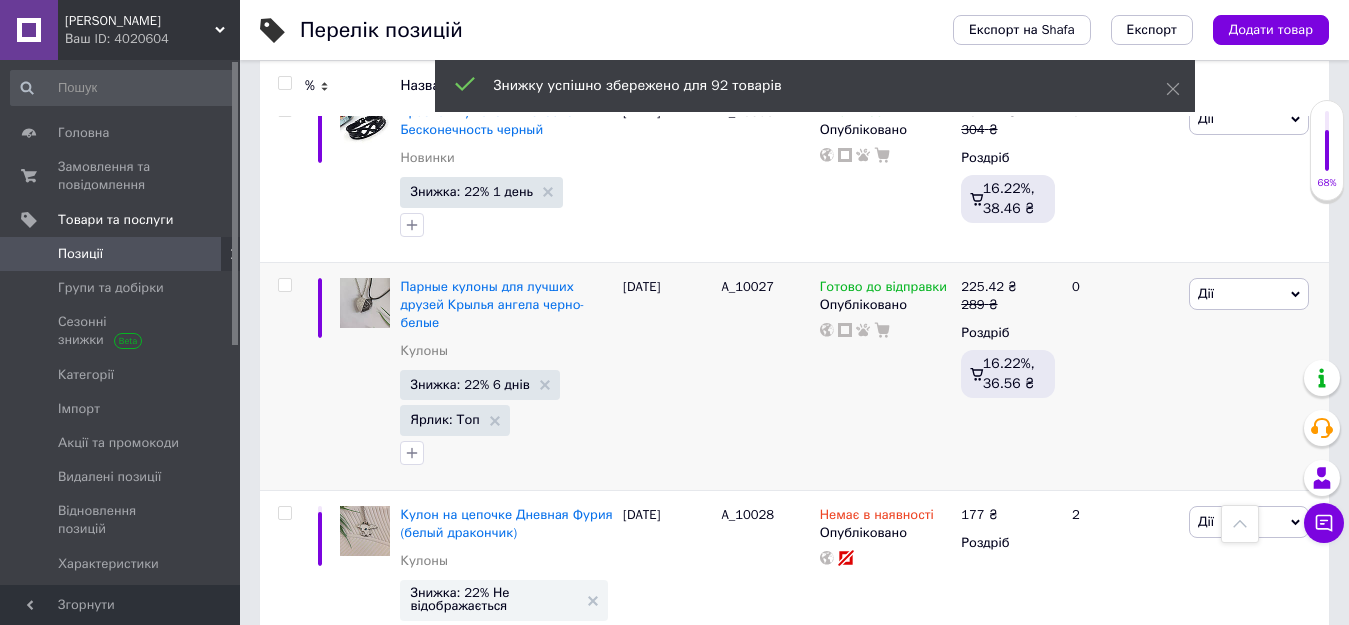 scroll, scrollTop: 0, scrollLeft: 0, axis: both 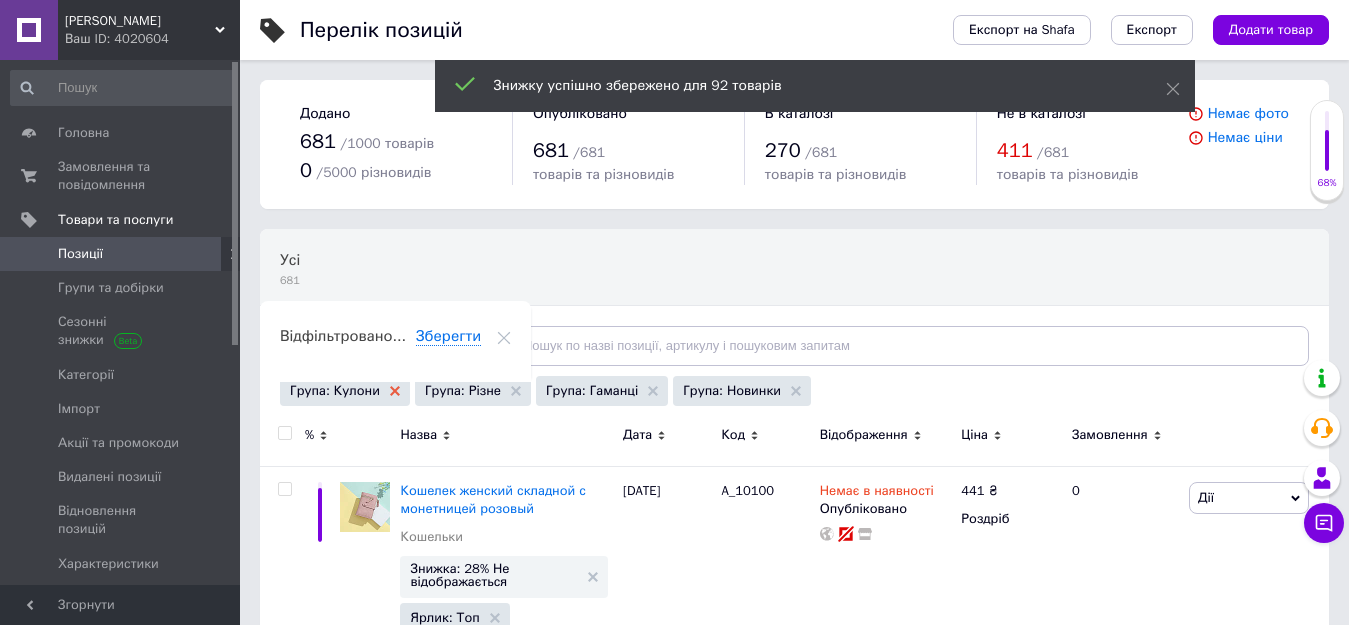 click 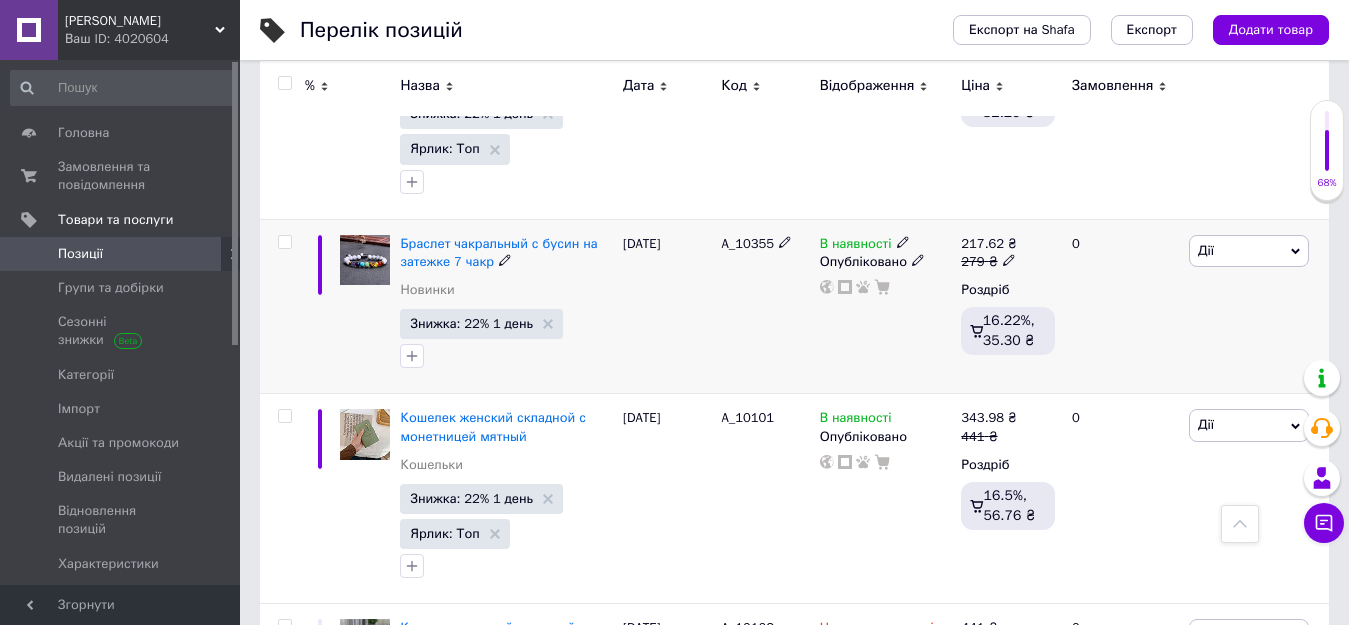 scroll, scrollTop: 1000, scrollLeft: 0, axis: vertical 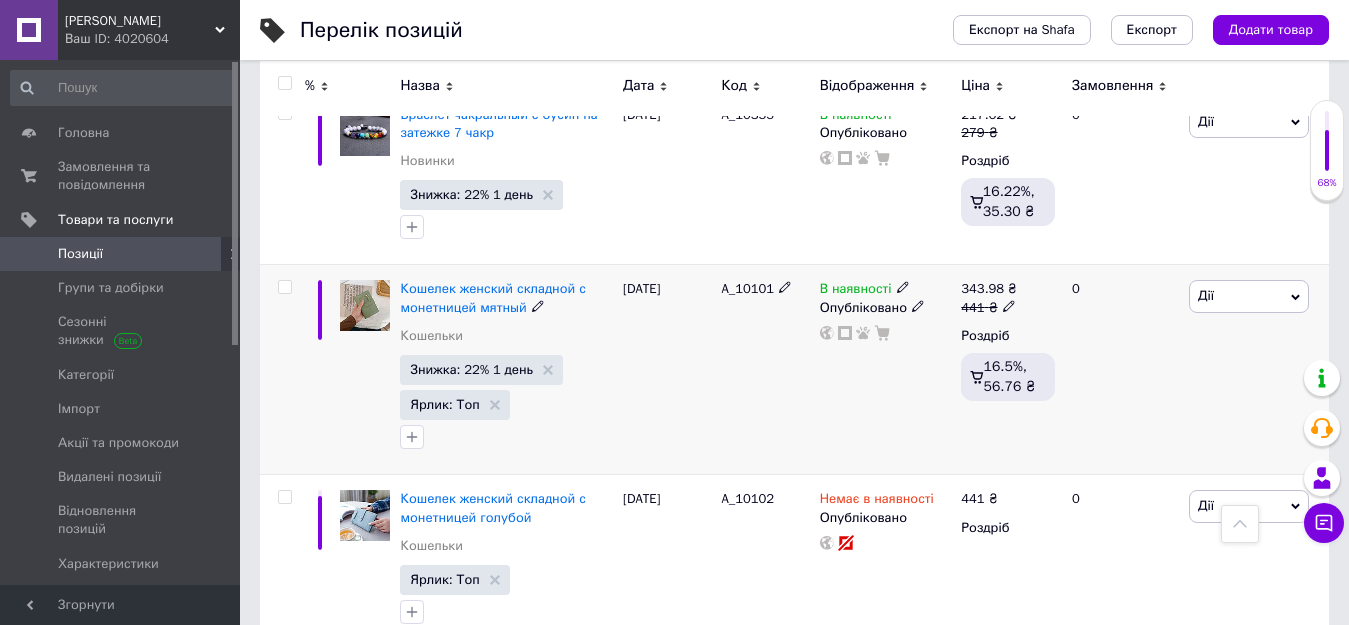 click on "Дії" at bounding box center [1249, 296] 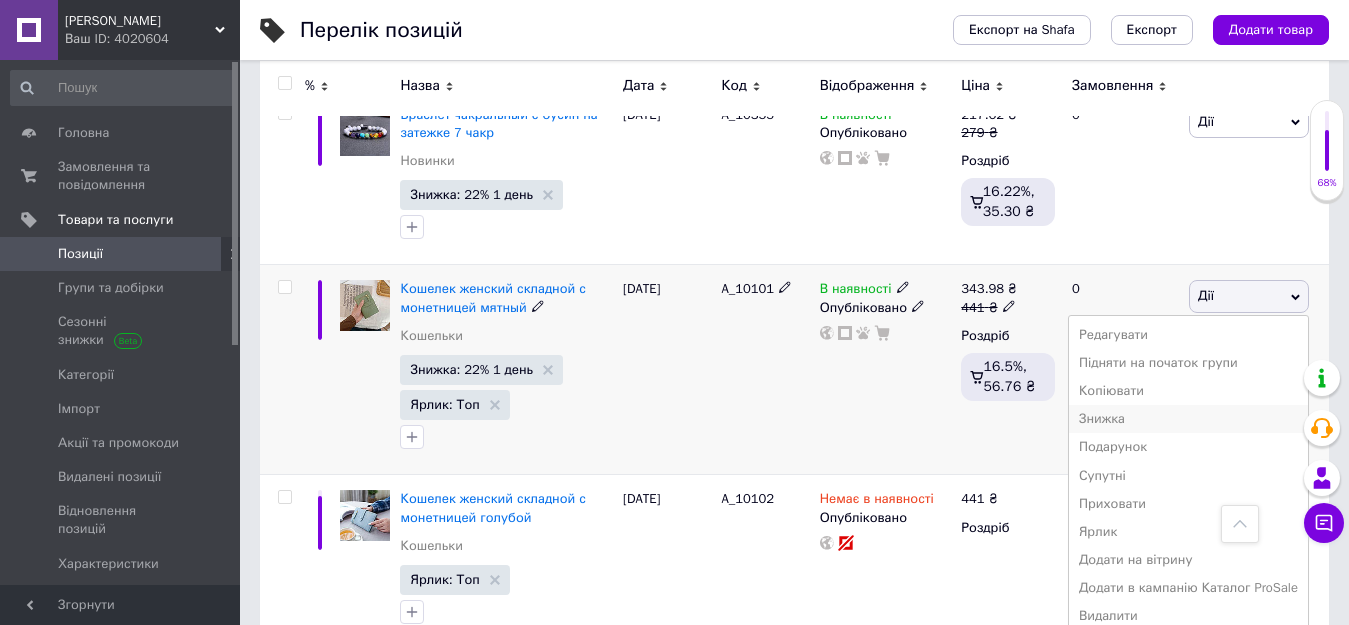click on "Знижка" at bounding box center [1188, 419] 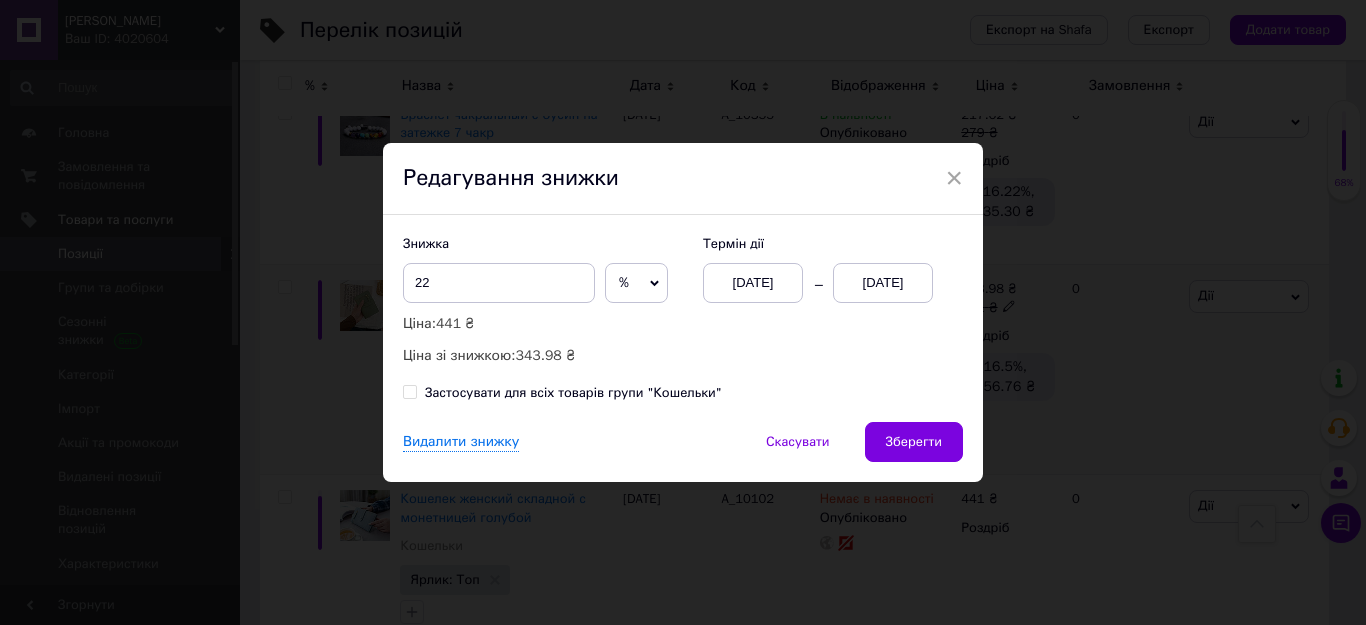 click on "Застосувати для всіх товарів групи "Кошельки"" at bounding box center [573, 393] 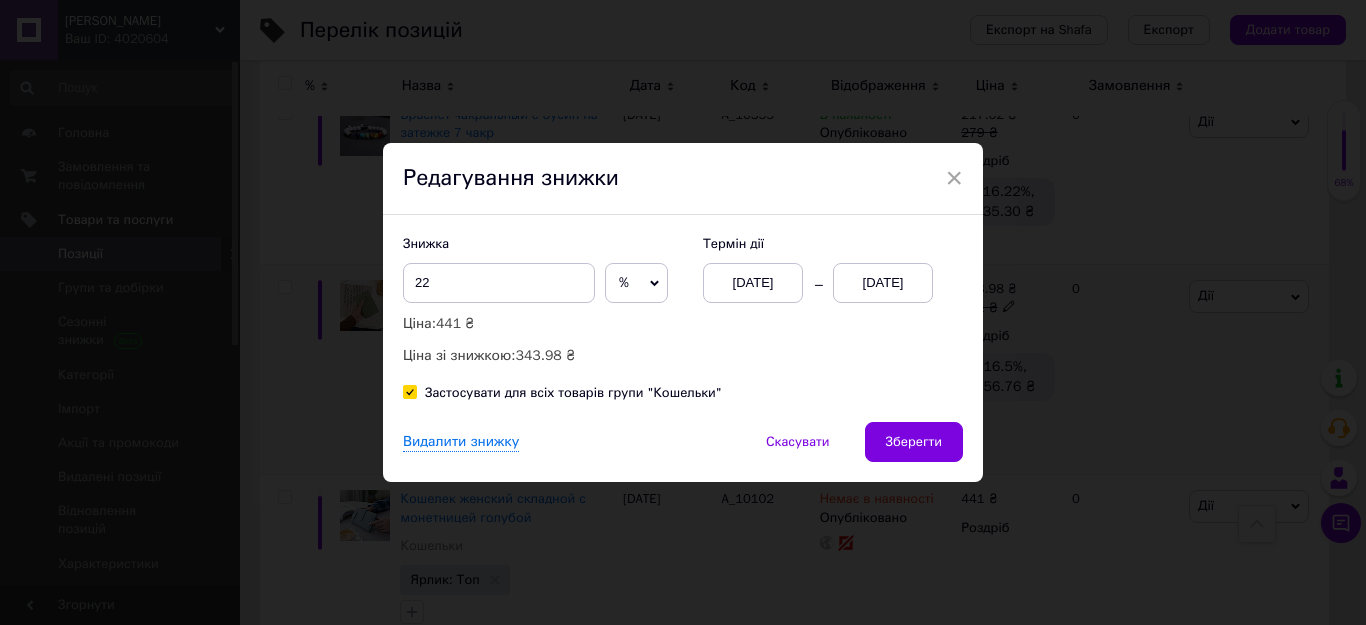 checkbox on "true" 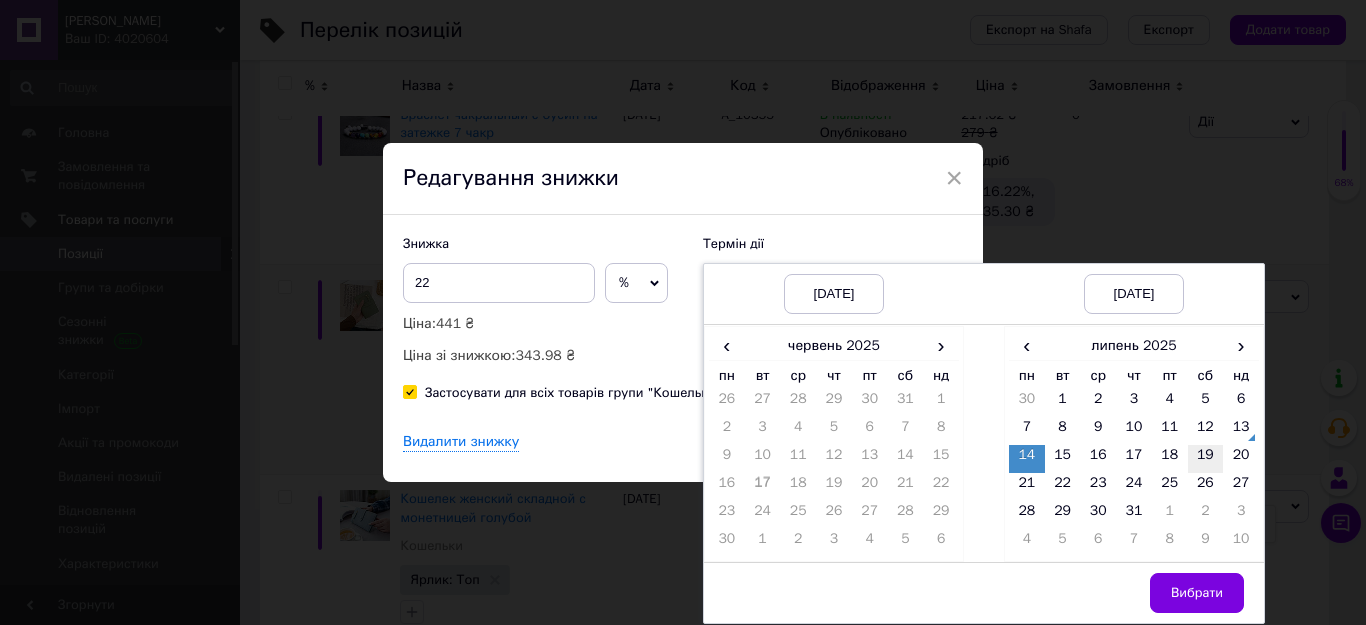 click on "19" at bounding box center [1206, 459] 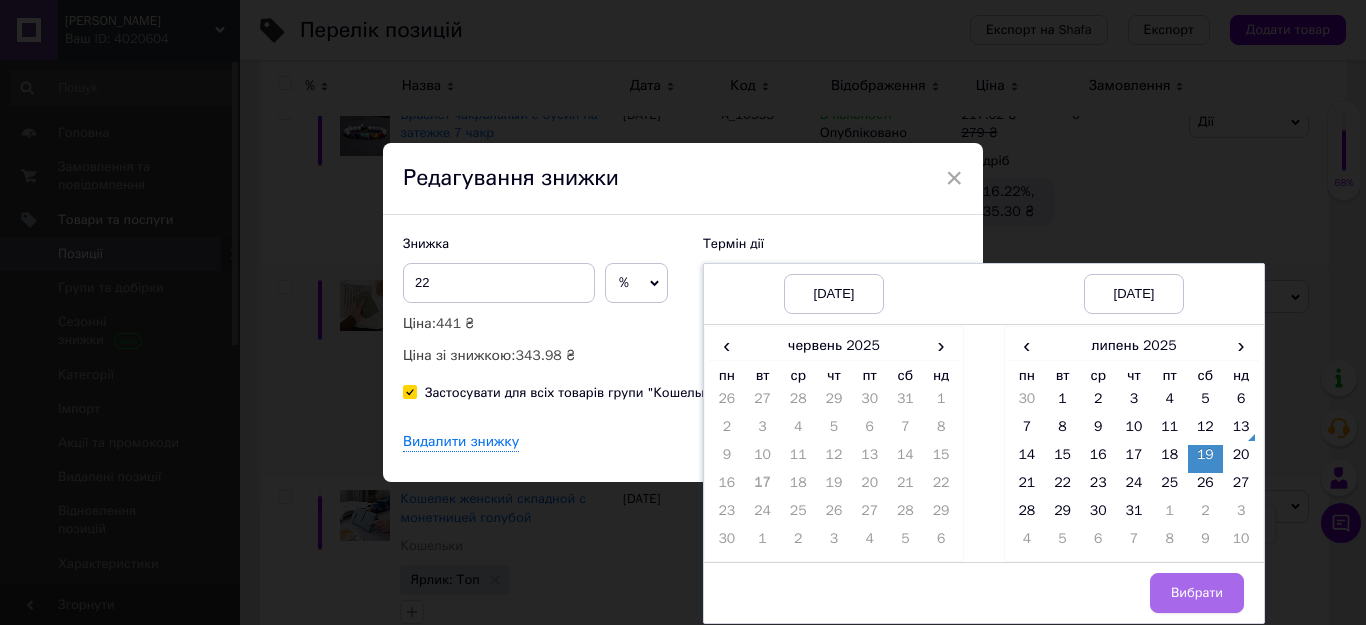click on "Вибрати" at bounding box center (1197, 593) 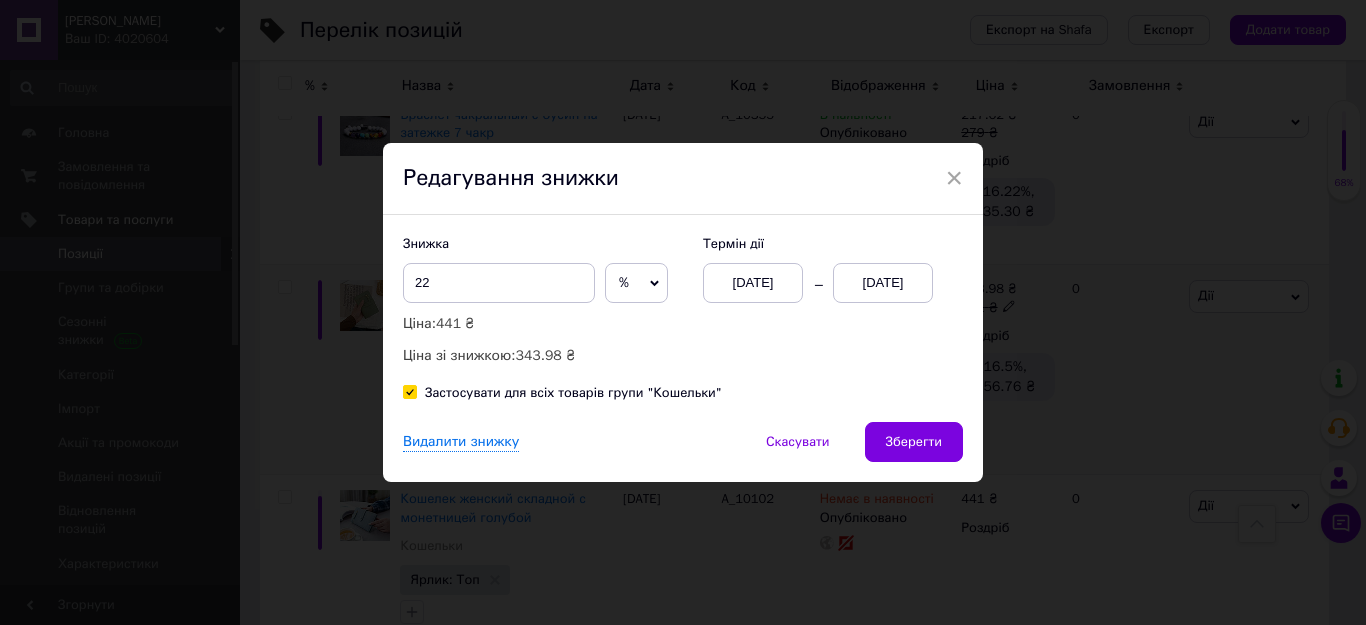 click on "Зберегти" at bounding box center [914, 442] 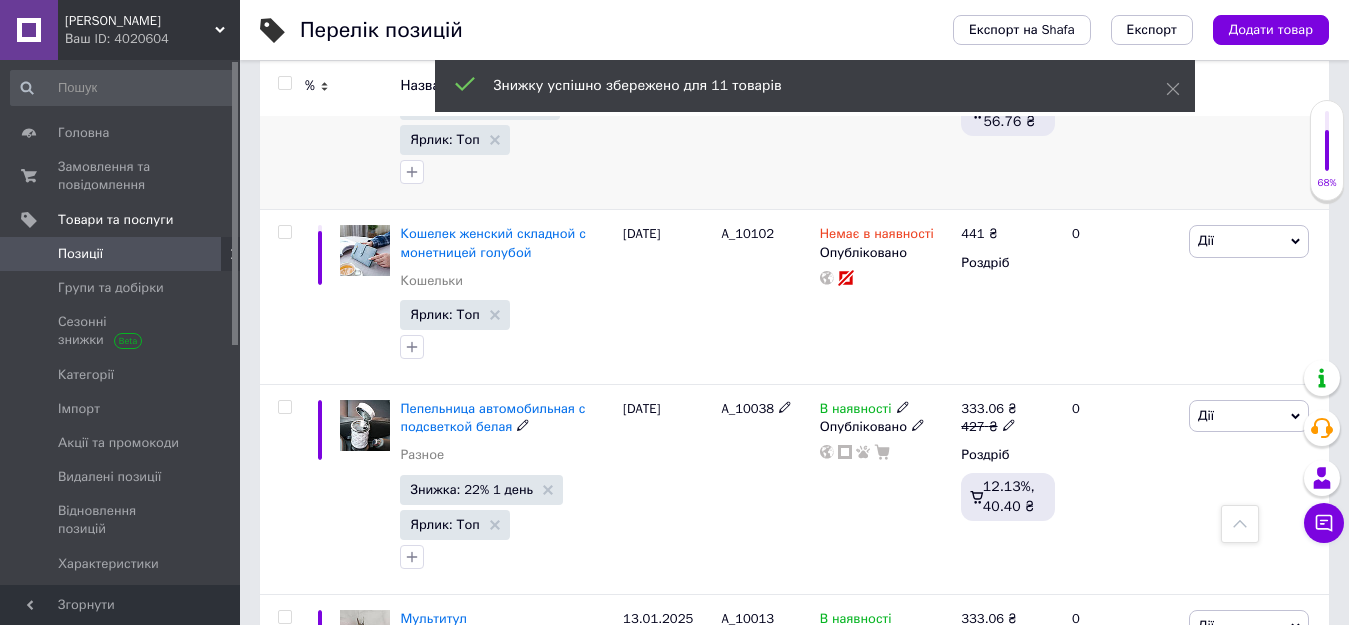 scroll, scrollTop: 1300, scrollLeft: 0, axis: vertical 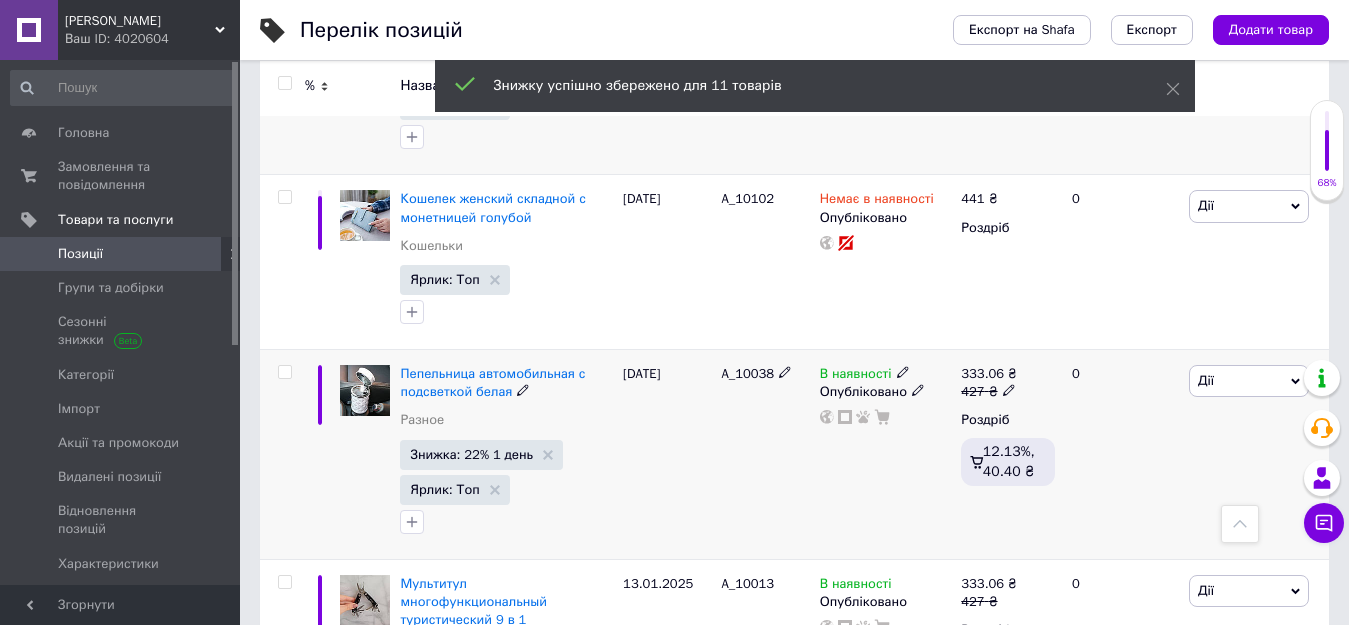 click on "Дії" at bounding box center (1249, 381) 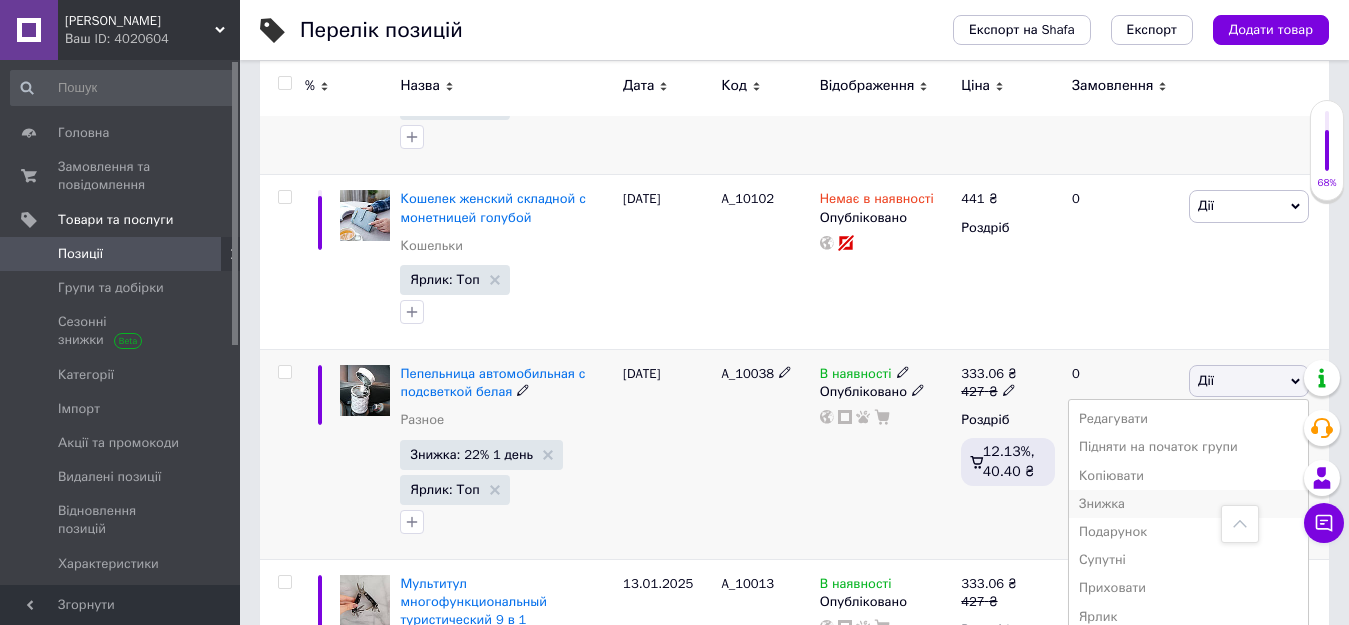 click on "Знижка" at bounding box center (1188, 504) 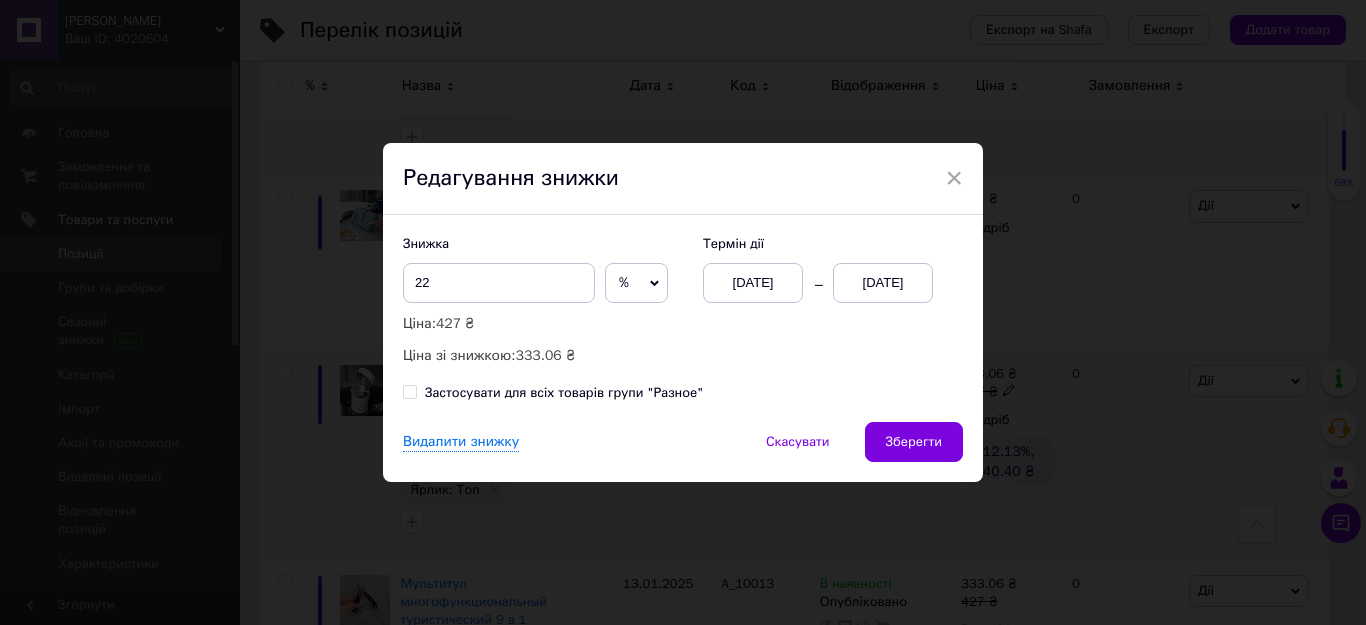 click on "Застосувати для всіх товарів групи "Разное"" at bounding box center (564, 393) 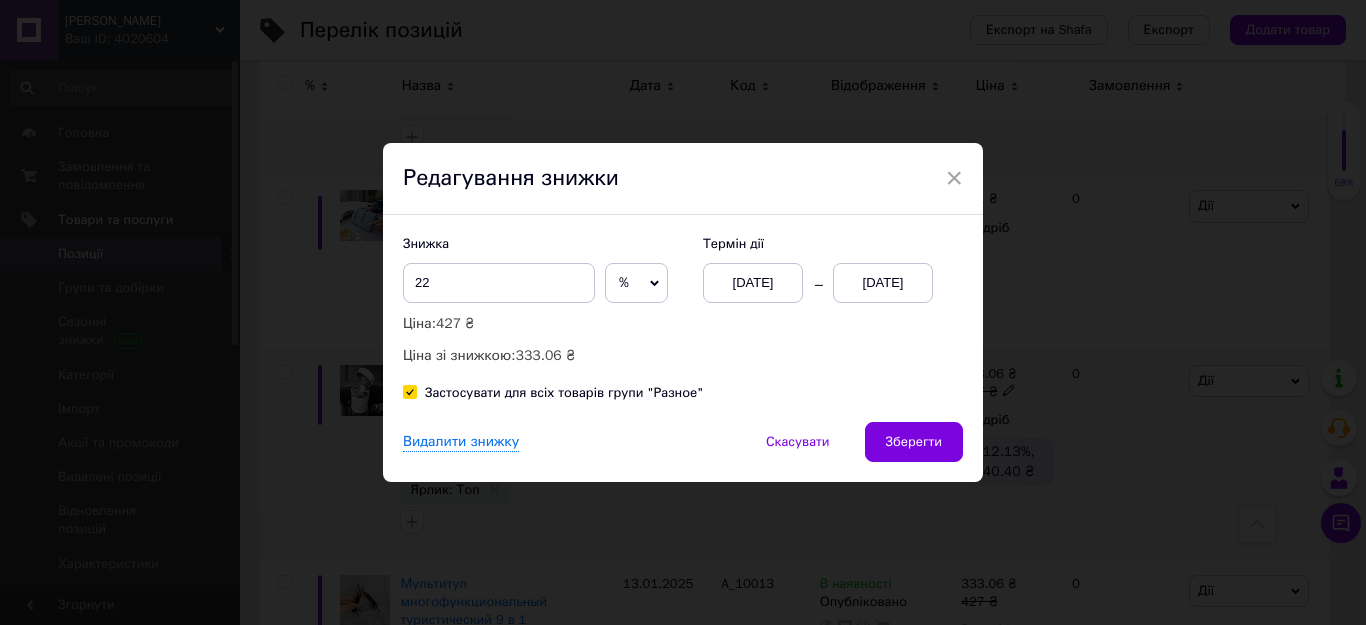 checkbox on "true" 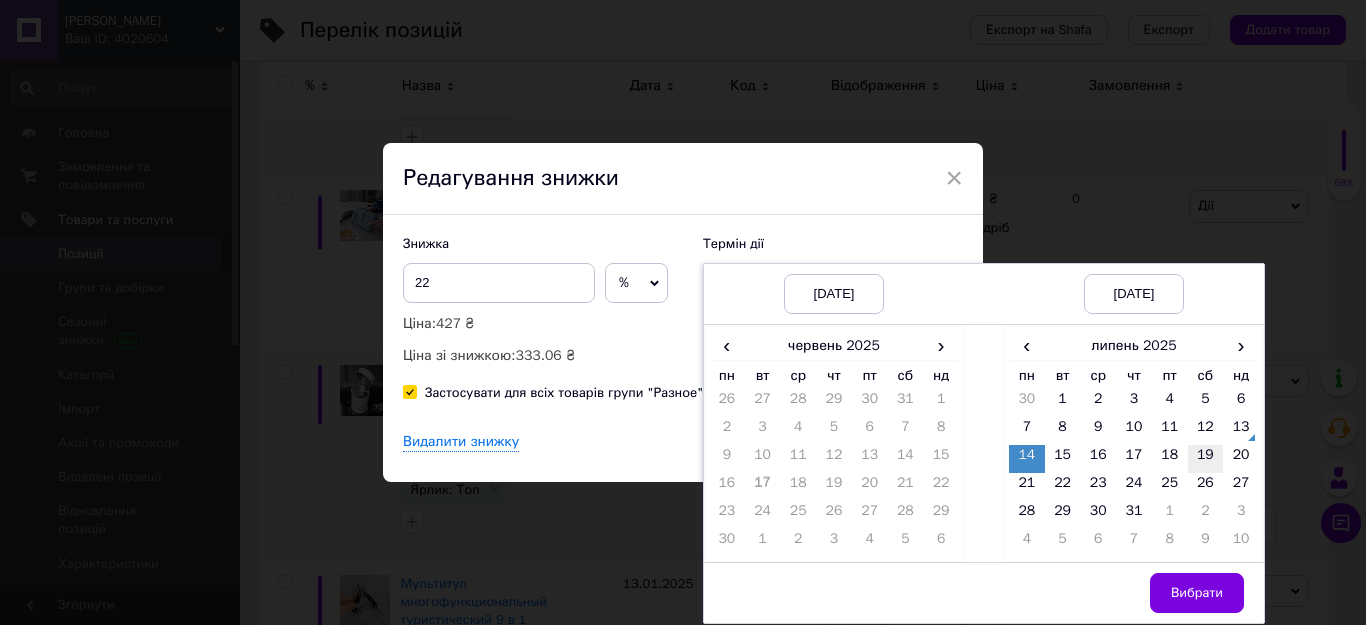 click on "19" at bounding box center [1206, 459] 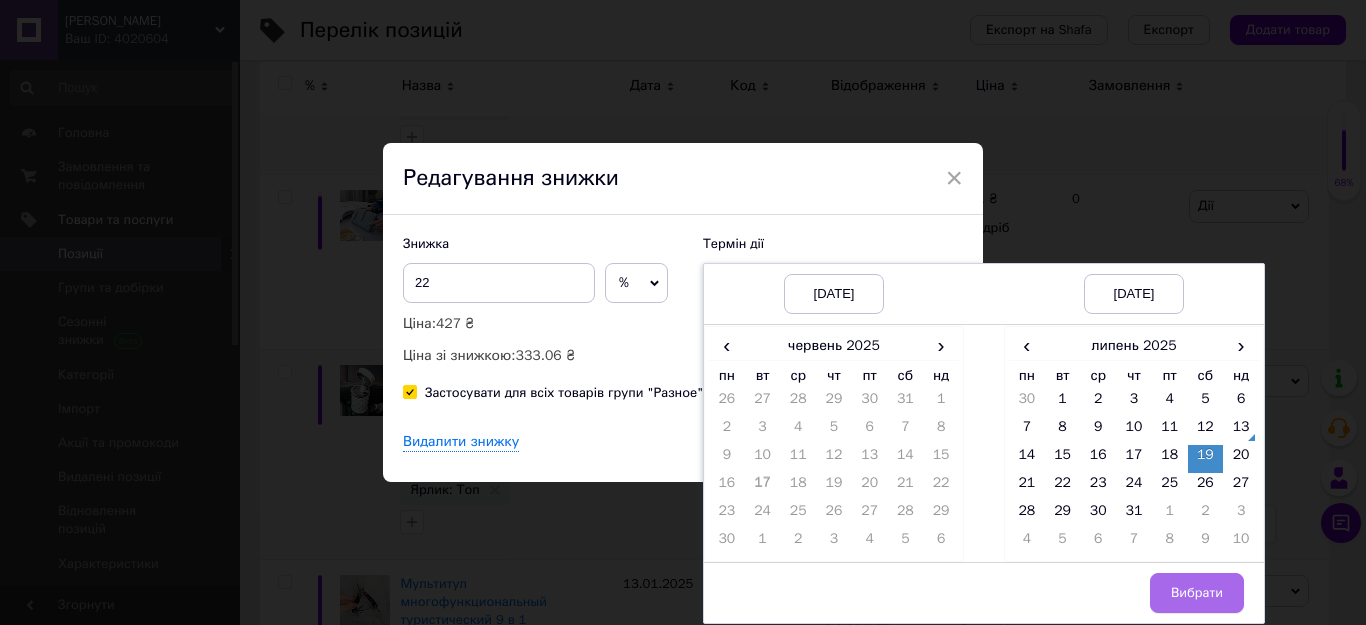 click on "Вибрати" at bounding box center [1197, 593] 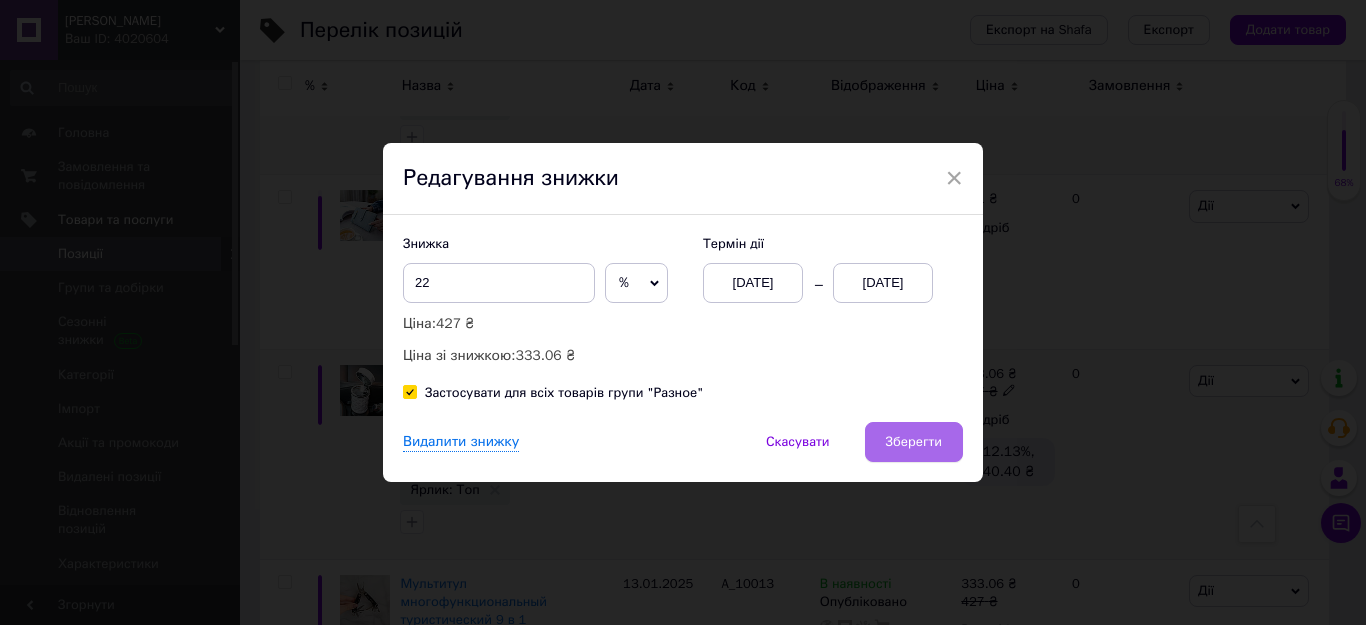 click on "Зберегти" at bounding box center (914, 442) 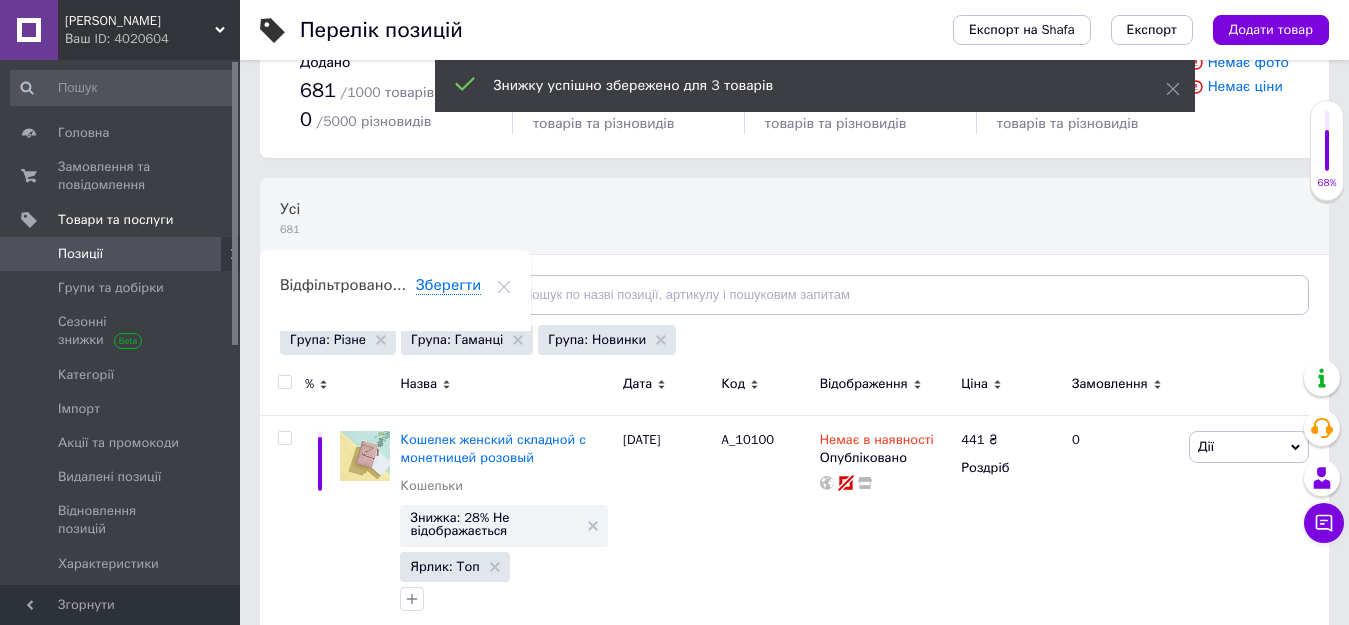 scroll, scrollTop: 100, scrollLeft: 0, axis: vertical 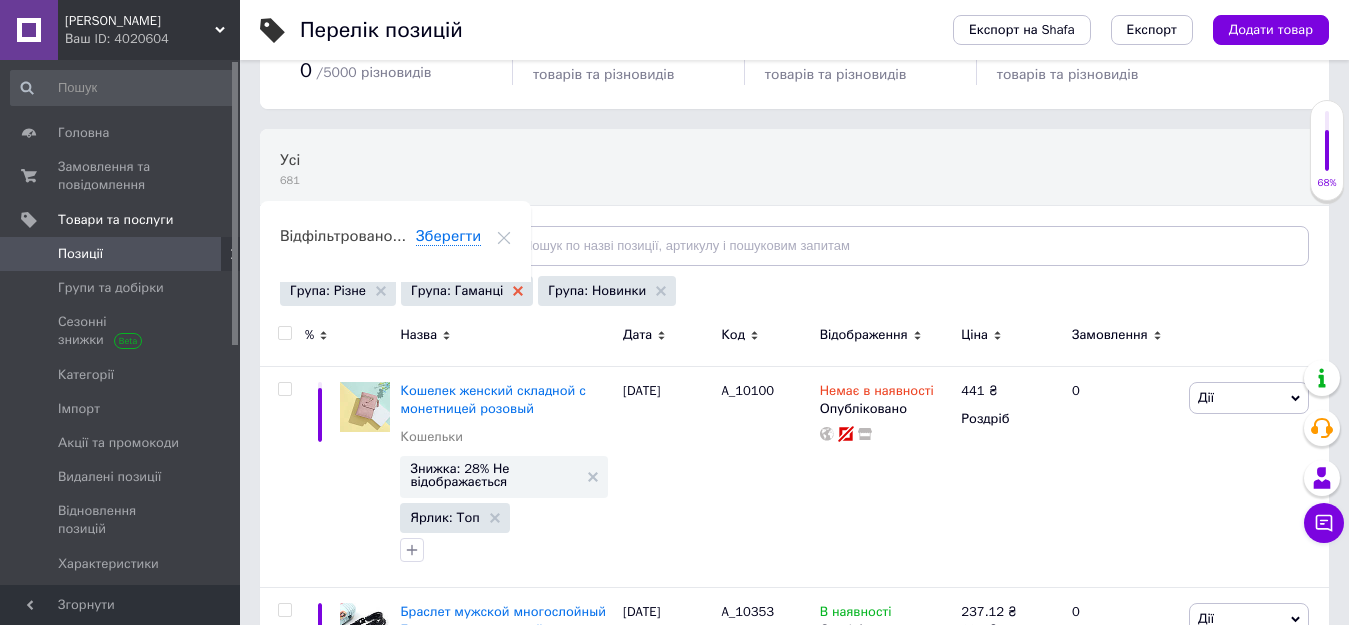 click 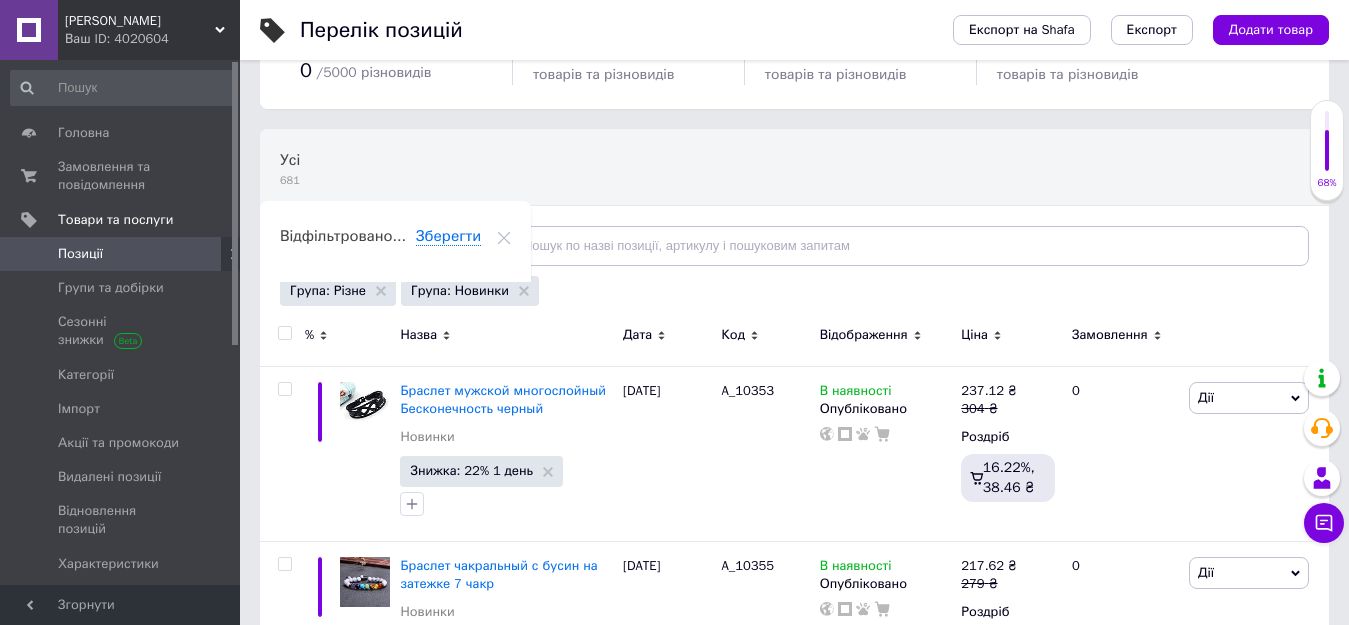 click 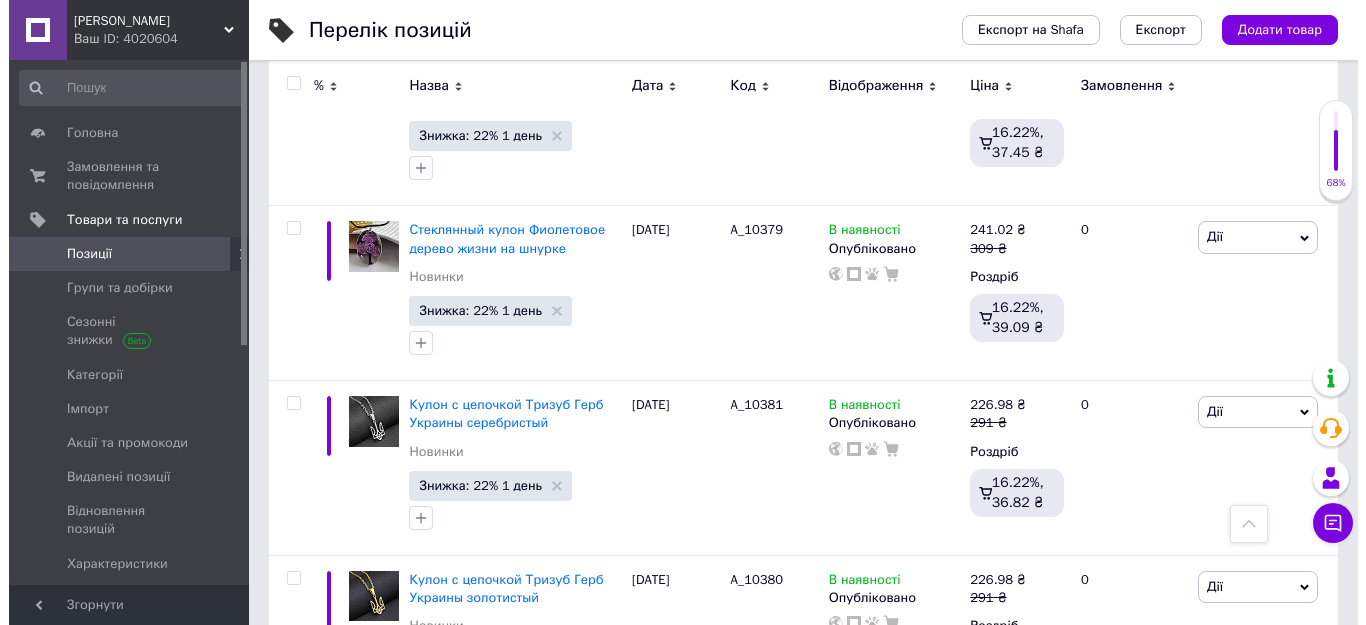 scroll, scrollTop: 4515, scrollLeft: 0, axis: vertical 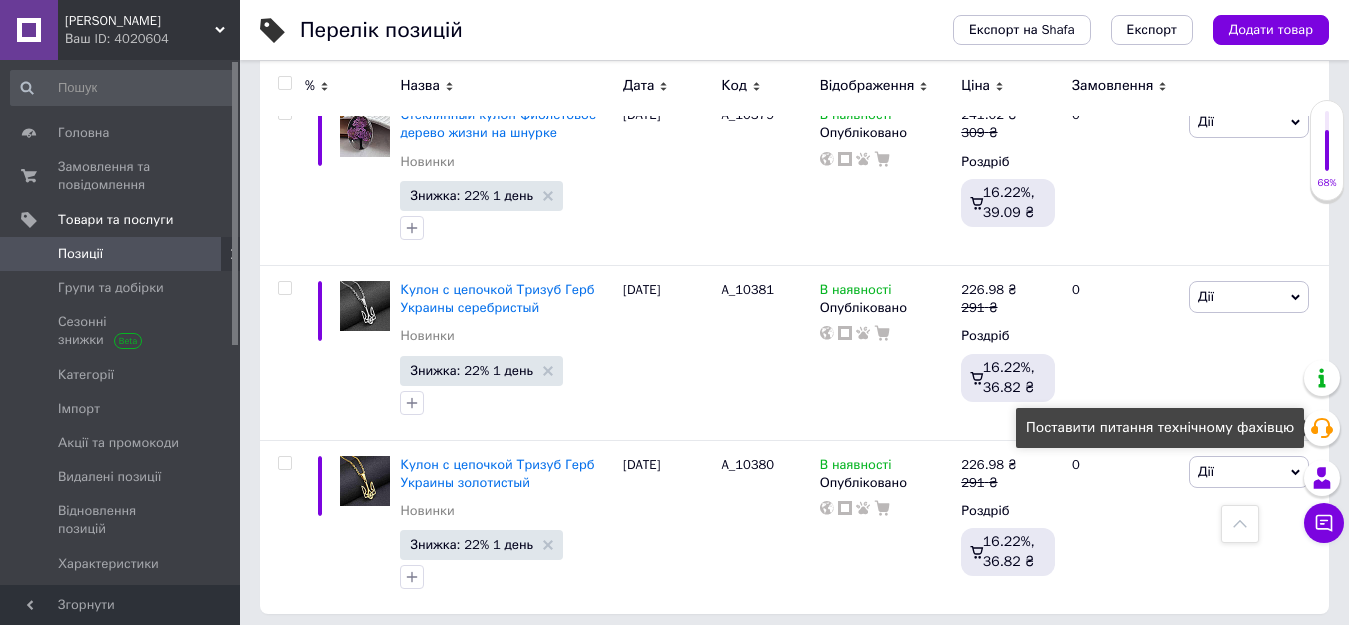 click on "Поставити питання технічному фахівцю" at bounding box center (1160, 428) 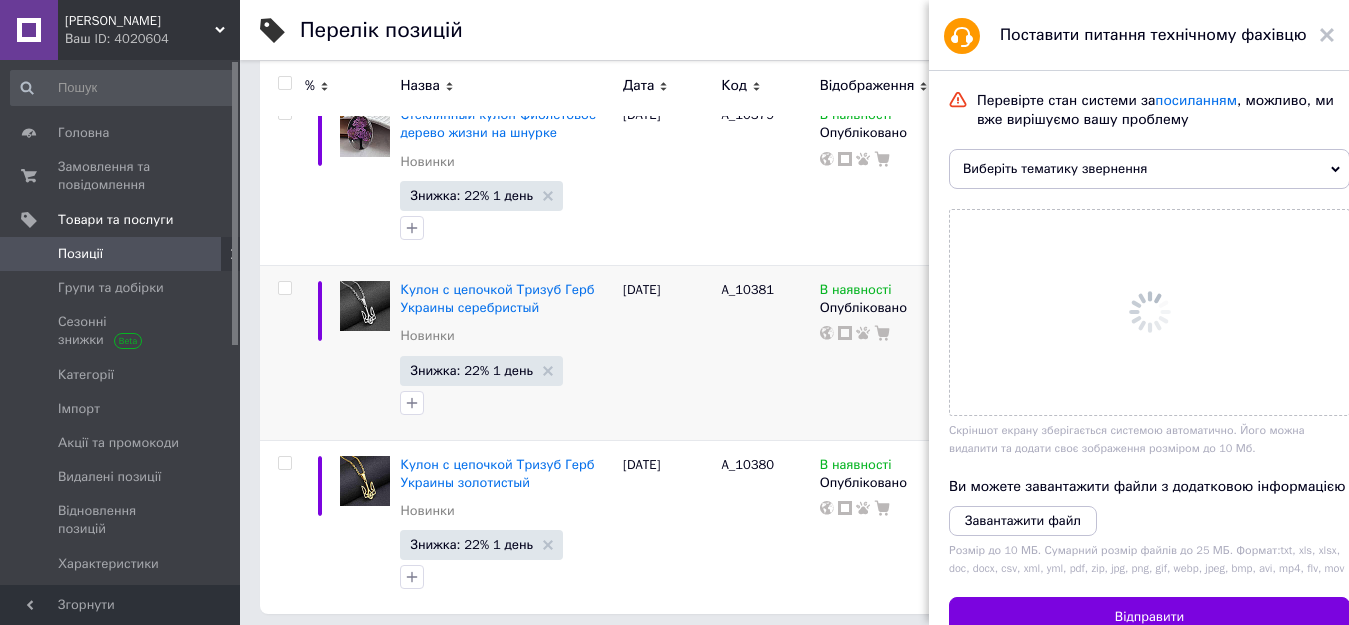 click on "Поставити питання технічному фахівцю" at bounding box center [1139, 35] 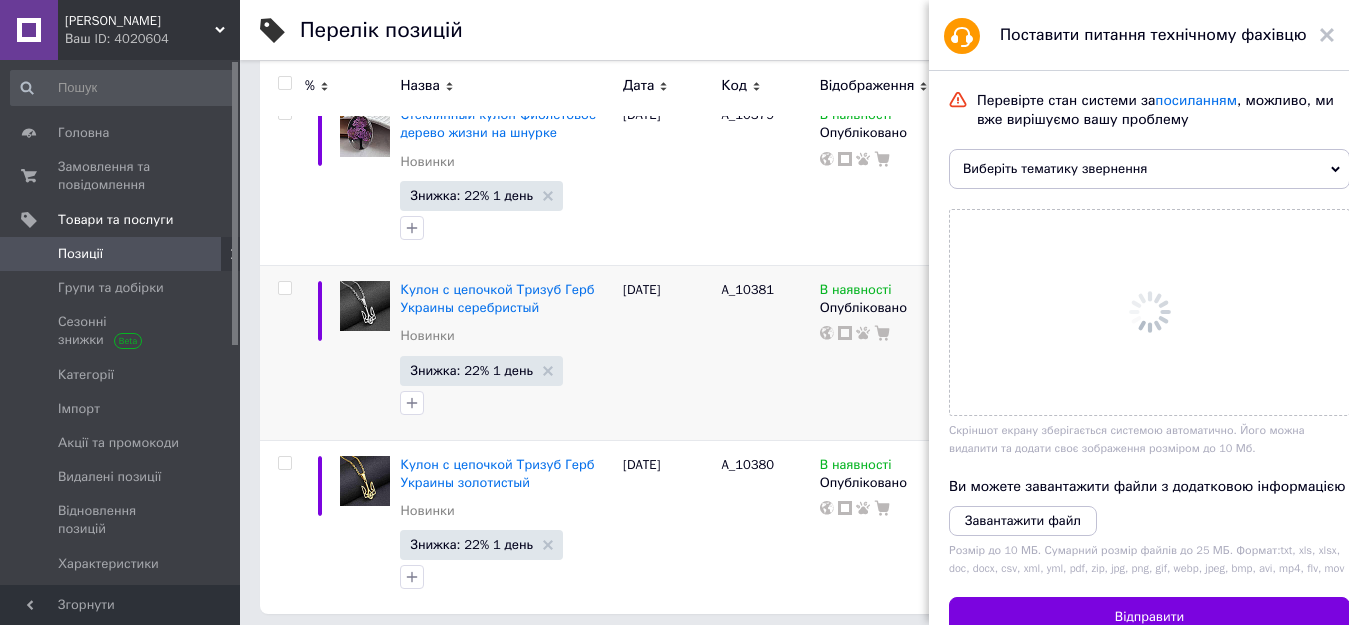 click 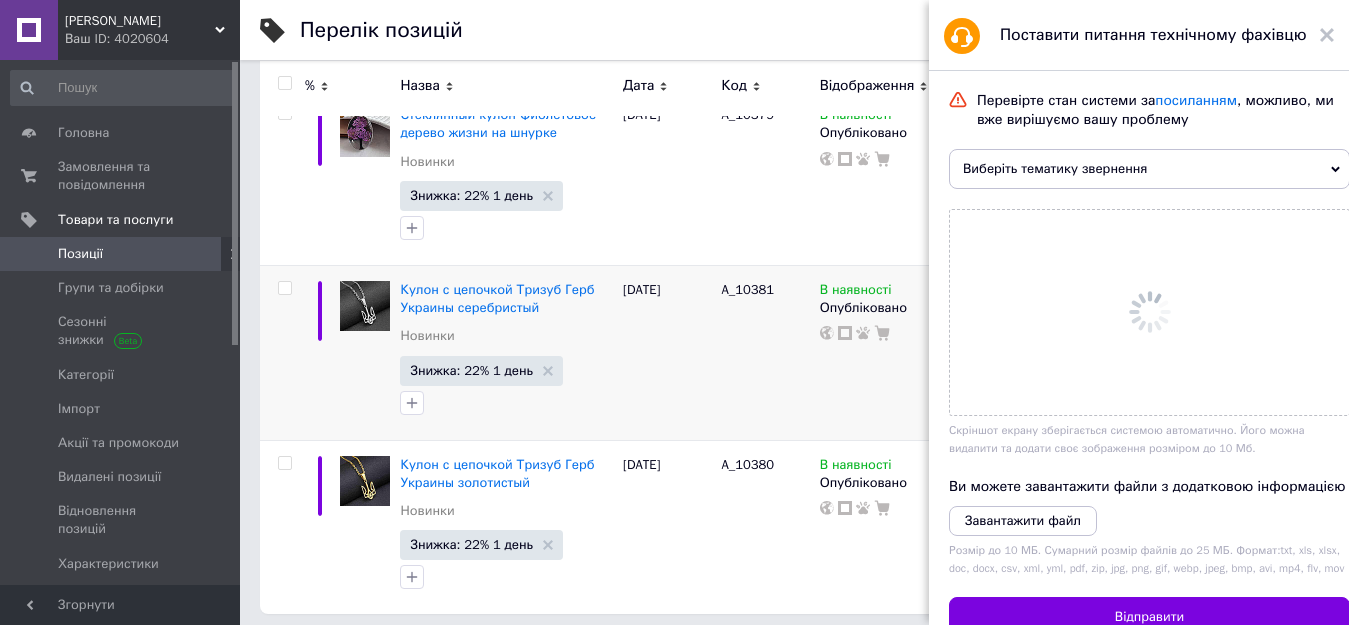 click on "A_10381" at bounding box center (765, 352) 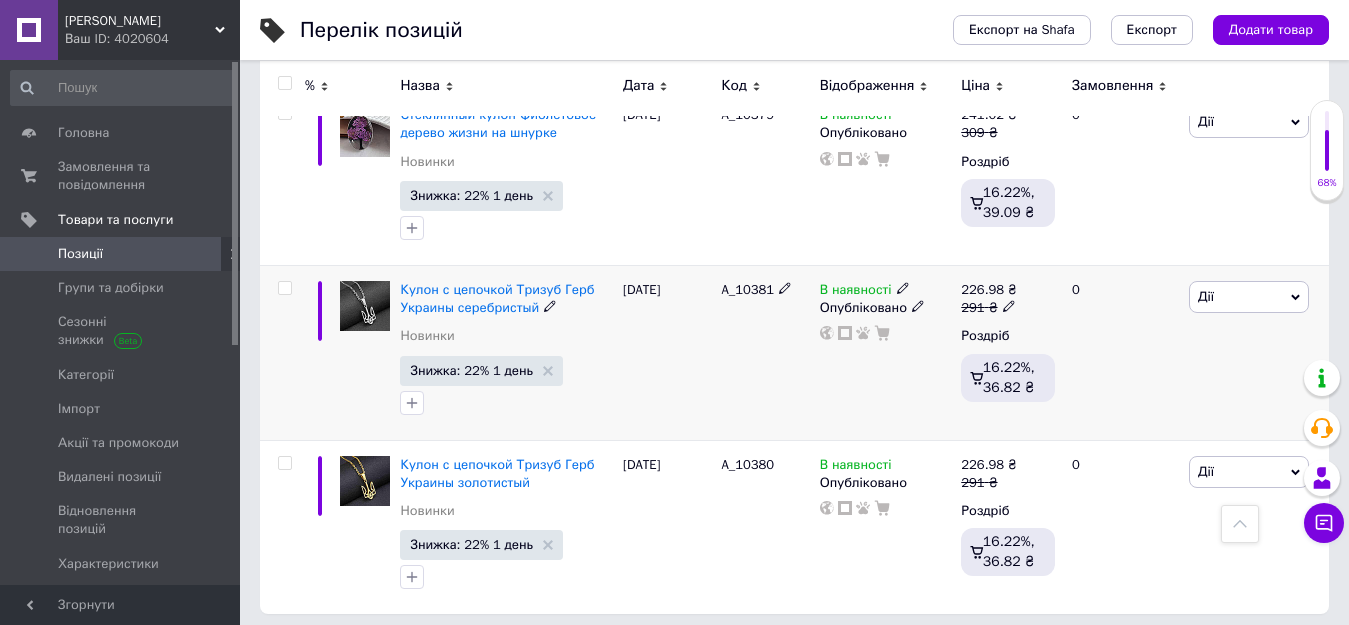 click on "Дії" at bounding box center (1249, 297) 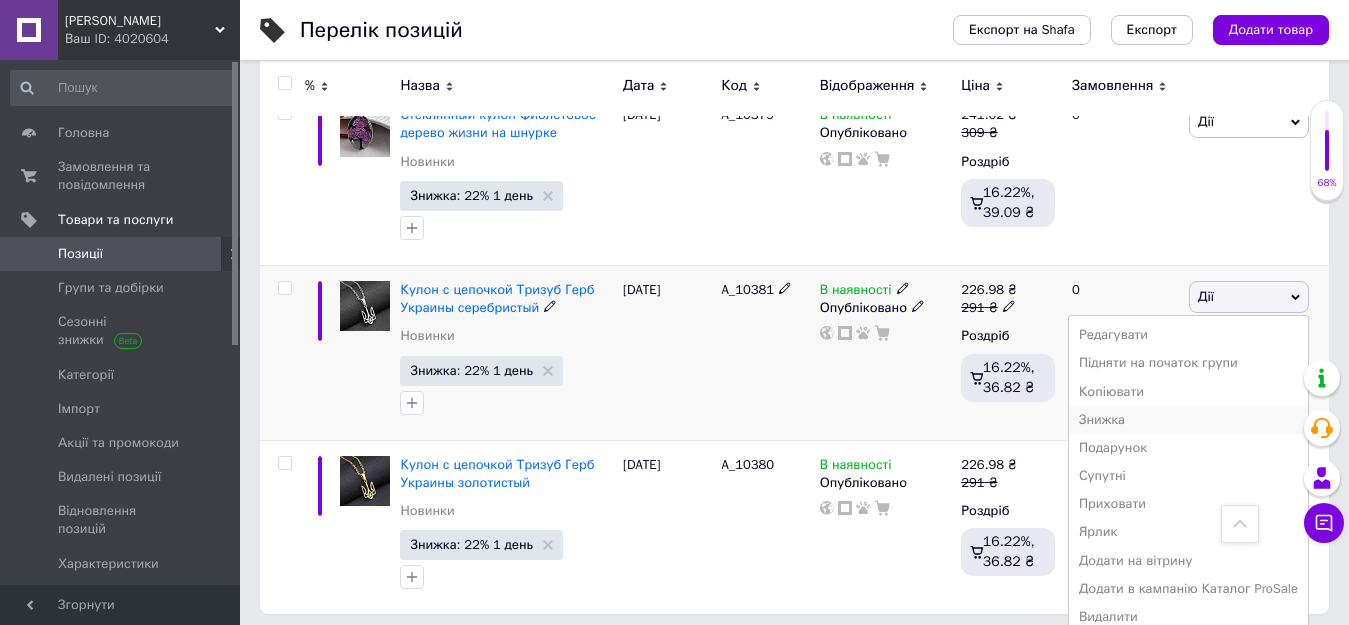 click on "Знижка" at bounding box center (1188, 420) 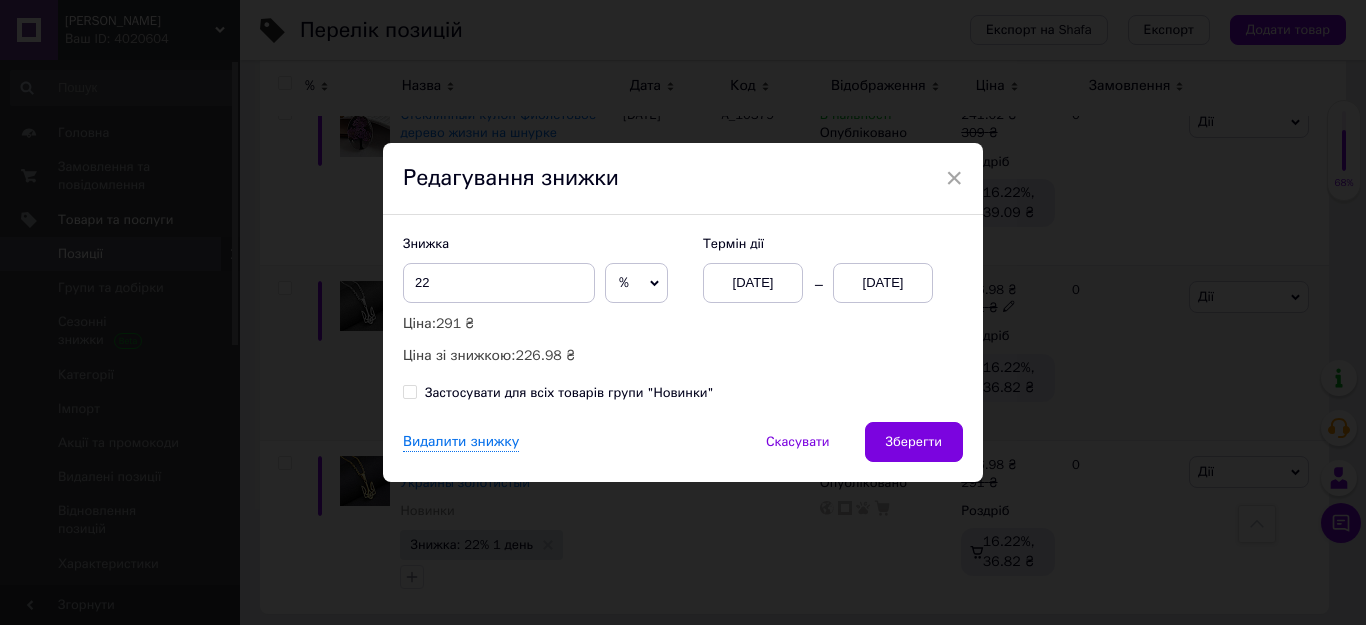 click on "[DATE]" at bounding box center (883, 283) 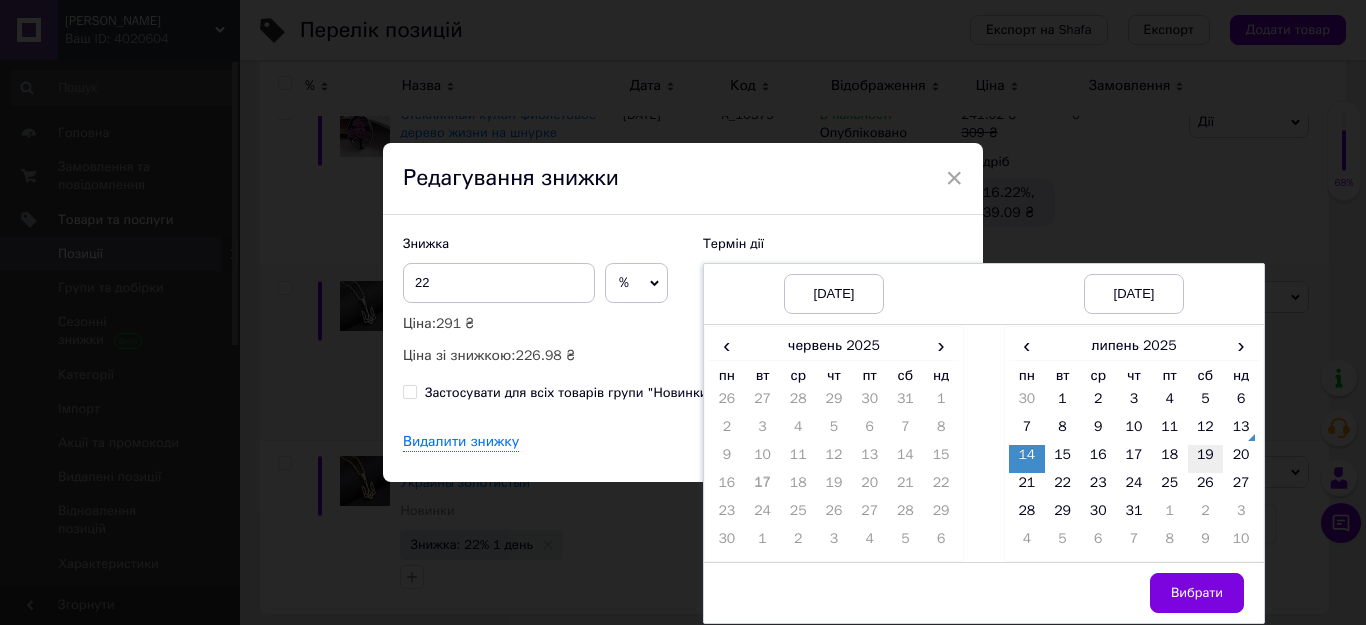 click on "19" at bounding box center [1206, 459] 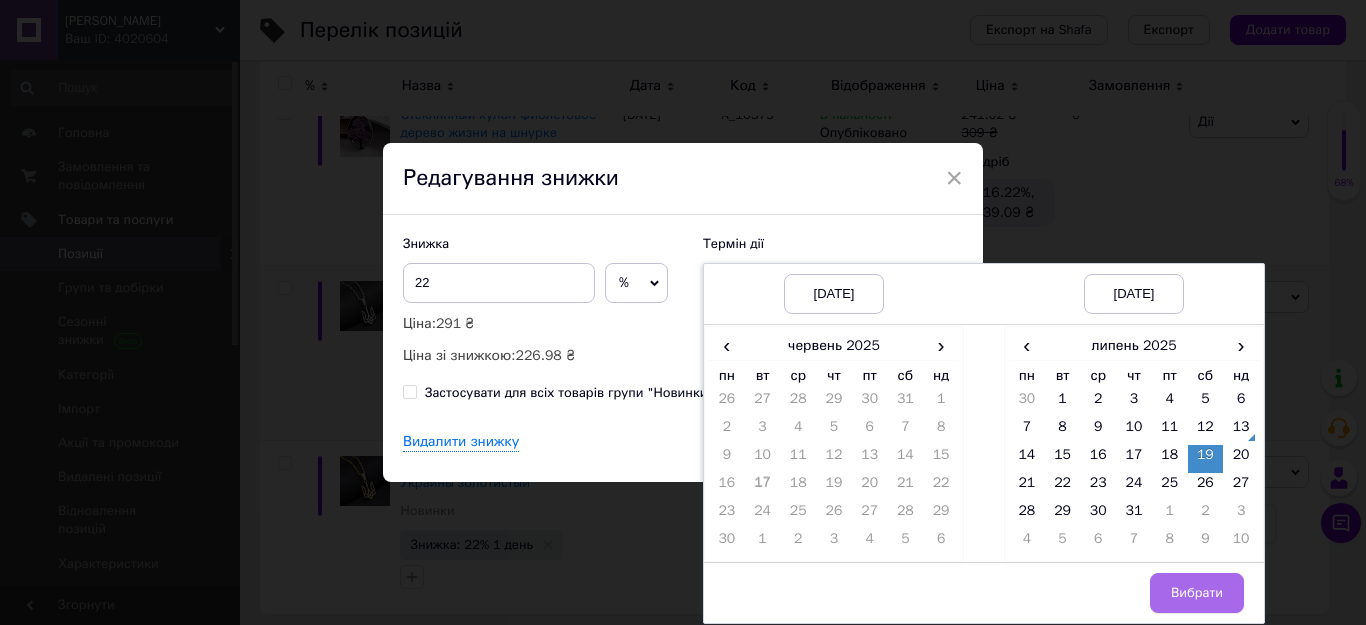 click on "Вибрати" at bounding box center [1197, 593] 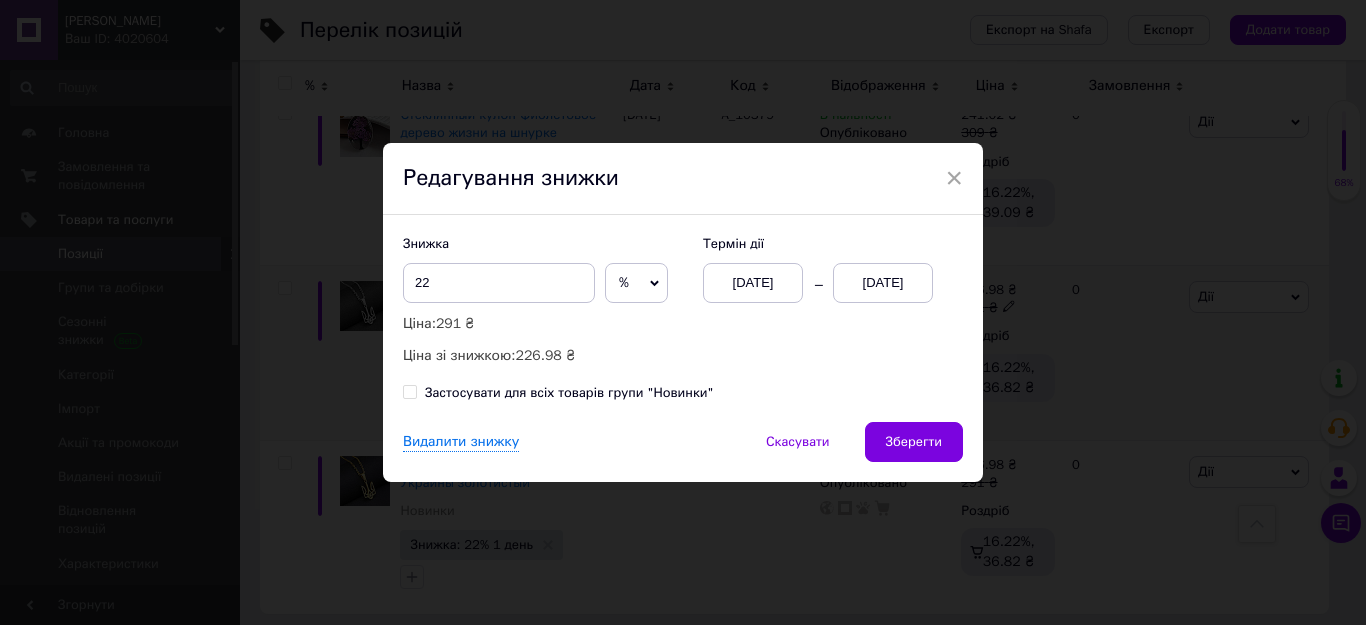 click on "Знижка 22 % ₴ Ціна:  291   ₴ Ціна зі знижкою:  226.98   ₴ Термін дії [DATE] [DATE] Застосувати для всіх товарів групи "Новинки"" at bounding box center [683, 318] 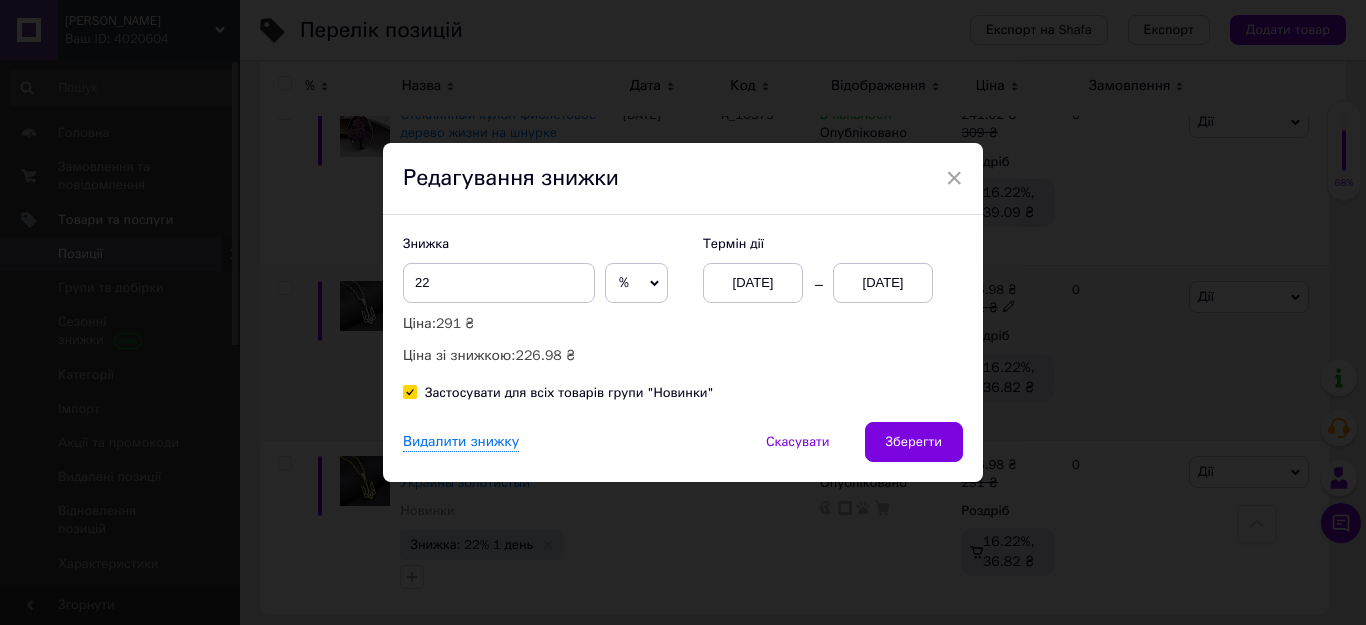 checkbox on "true" 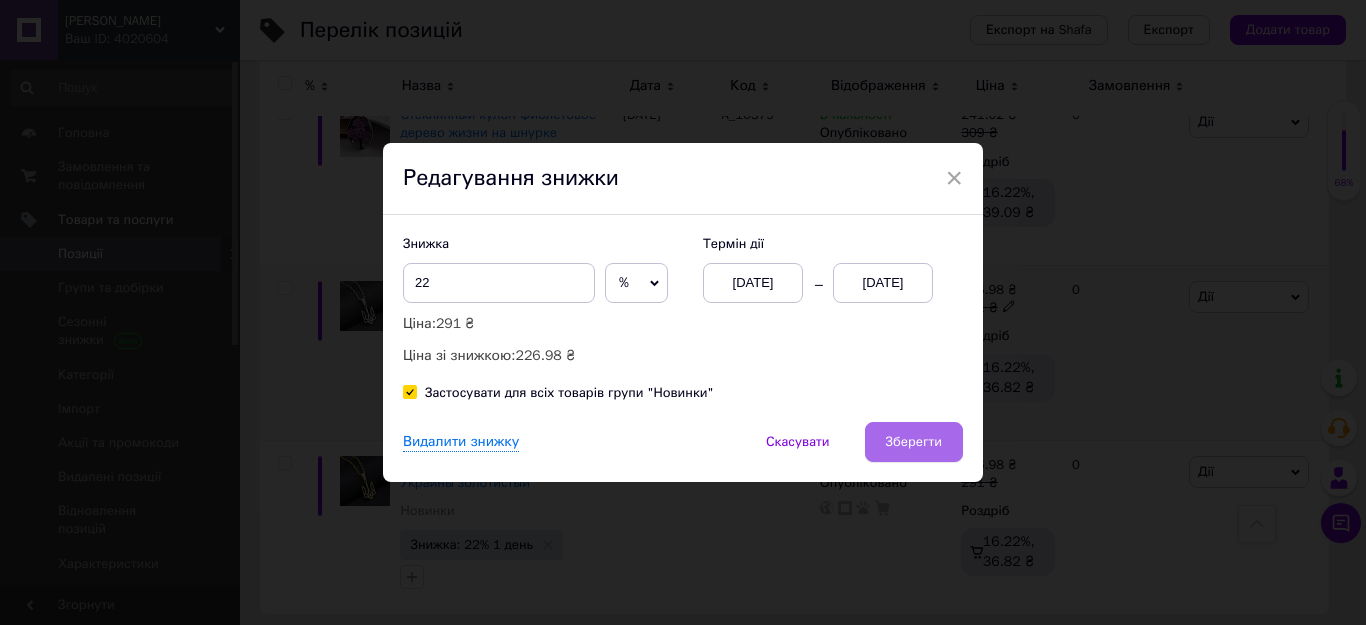 click on "Зберегти" at bounding box center (914, 442) 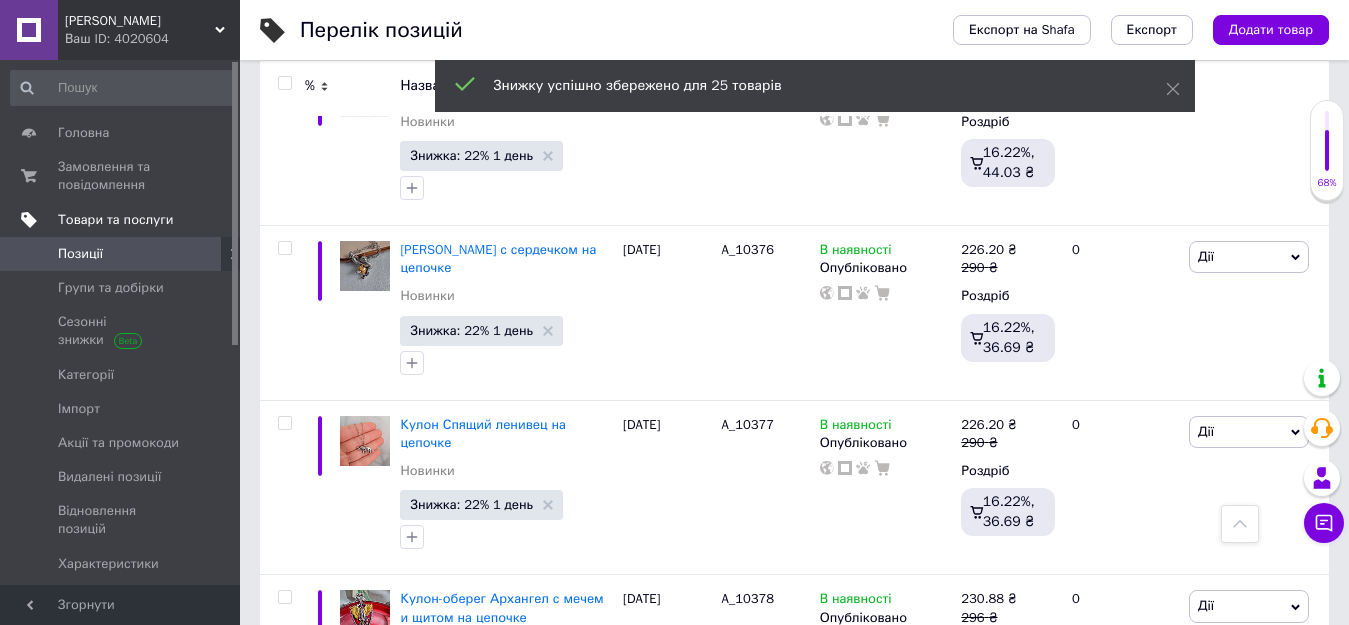 scroll, scrollTop: 3797, scrollLeft: 0, axis: vertical 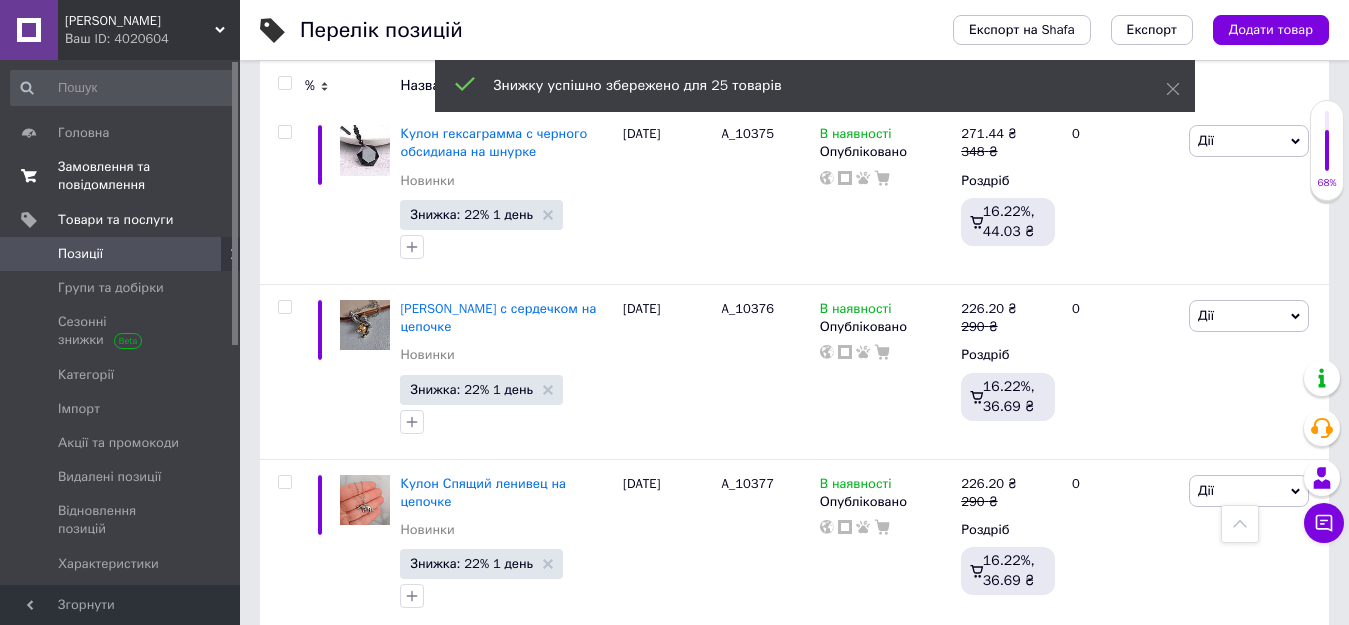 click on "Замовлення та повідомлення" at bounding box center (121, 176) 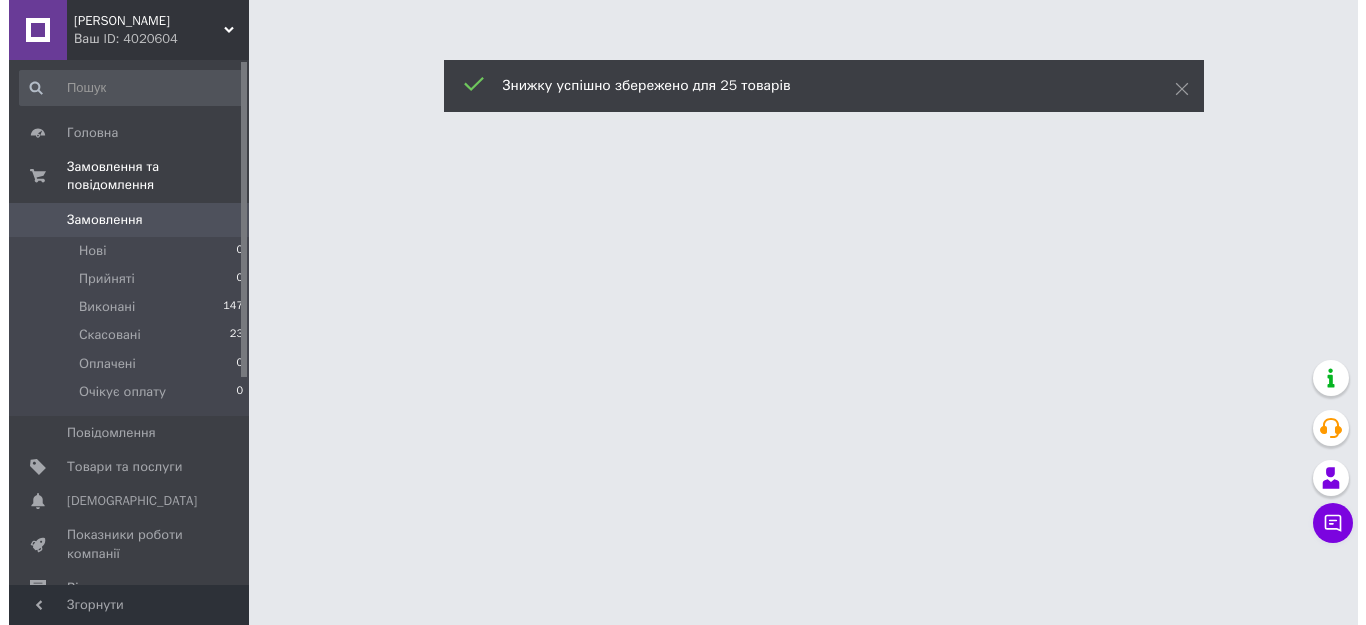 scroll, scrollTop: 0, scrollLeft: 0, axis: both 